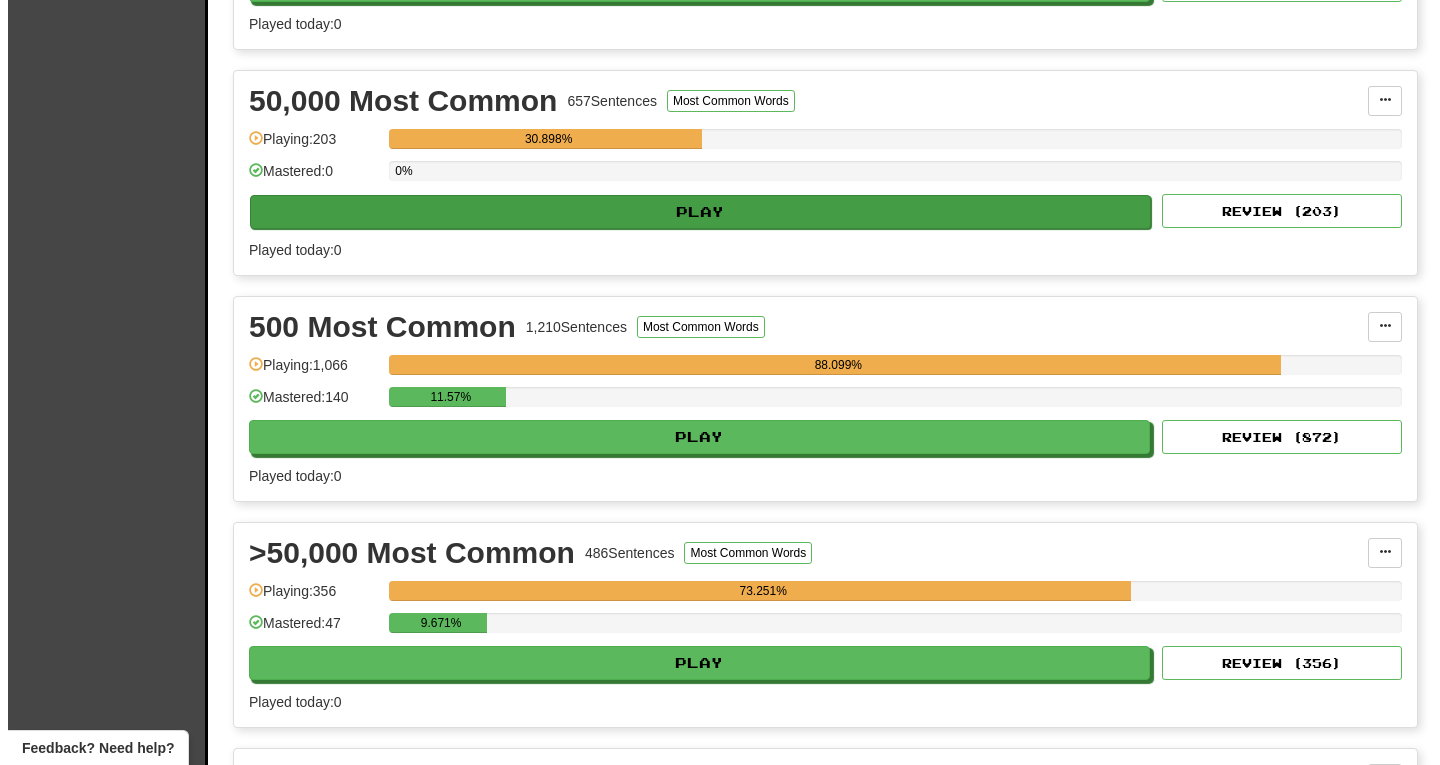 scroll, scrollTop: 848, scrollLeft: 0, axis: vertical 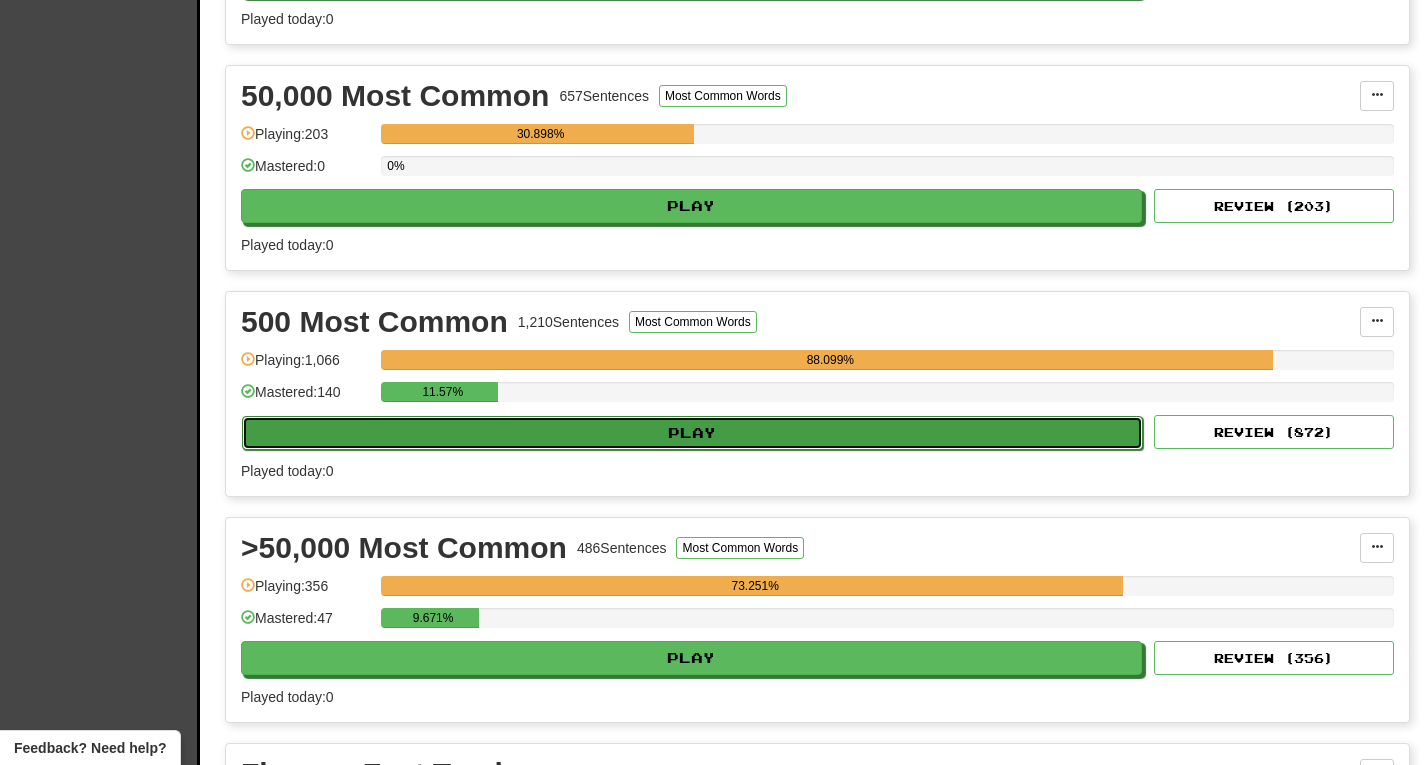 click on "Play" at bounding box center (692, 433) 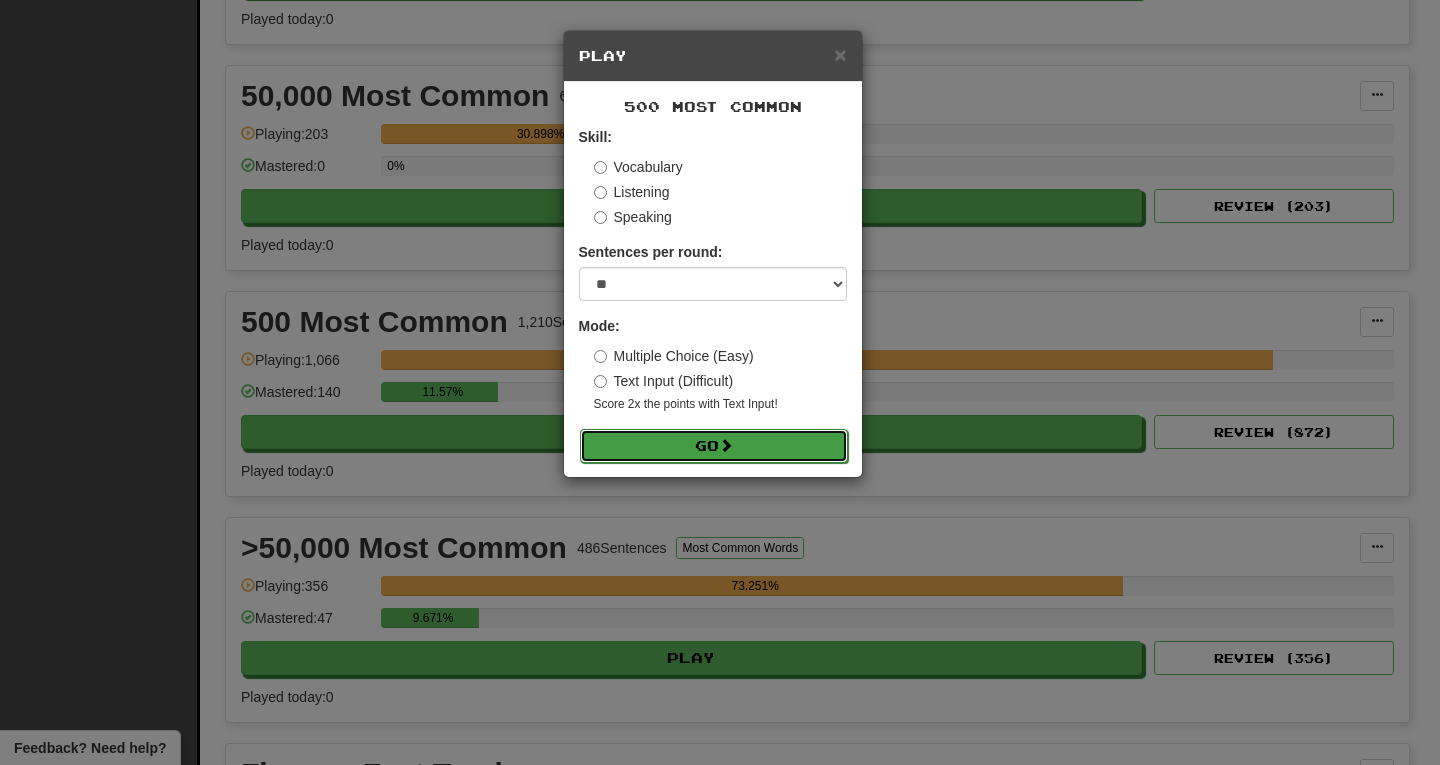 click on "Go" at bounding box center [714, 446] 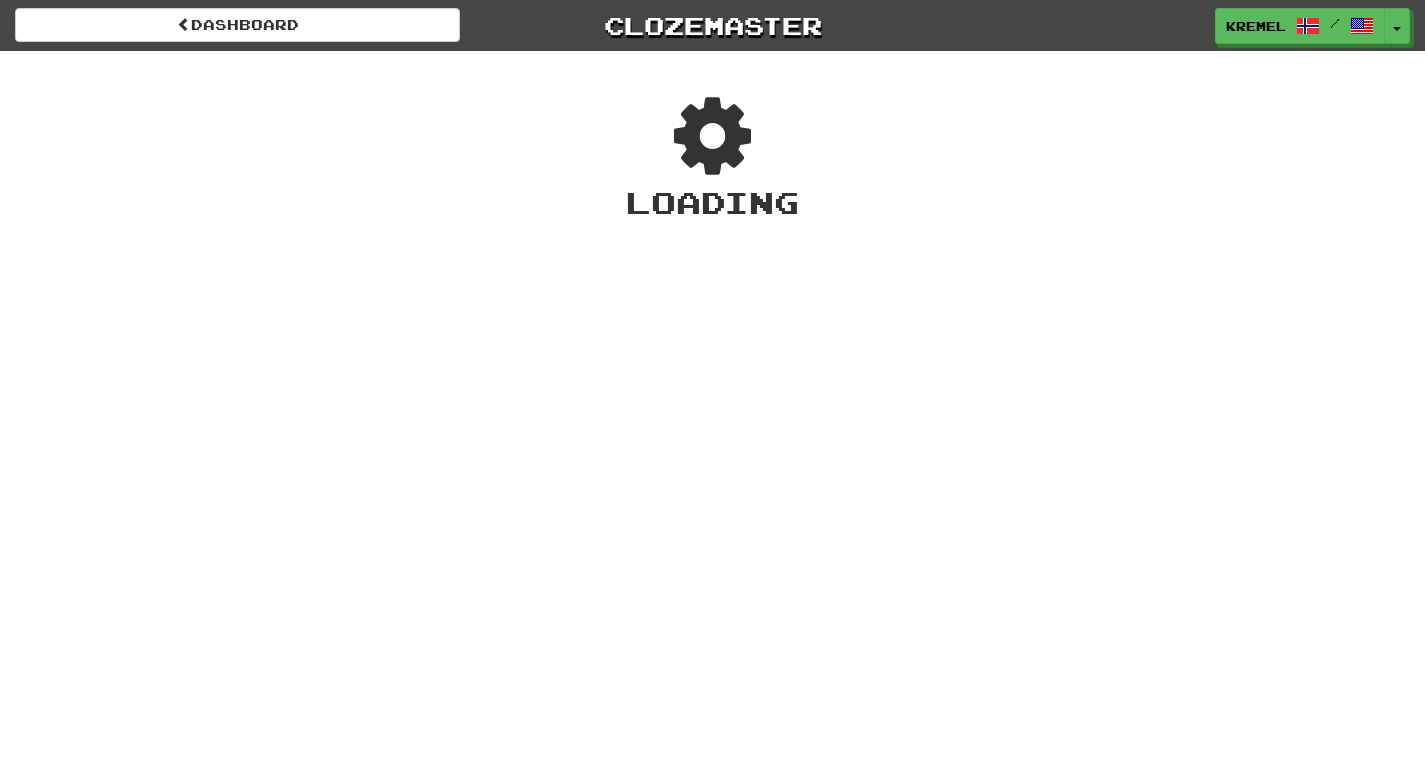 scroll, scrollTop: 0, scrollLeft: 0, axis: both 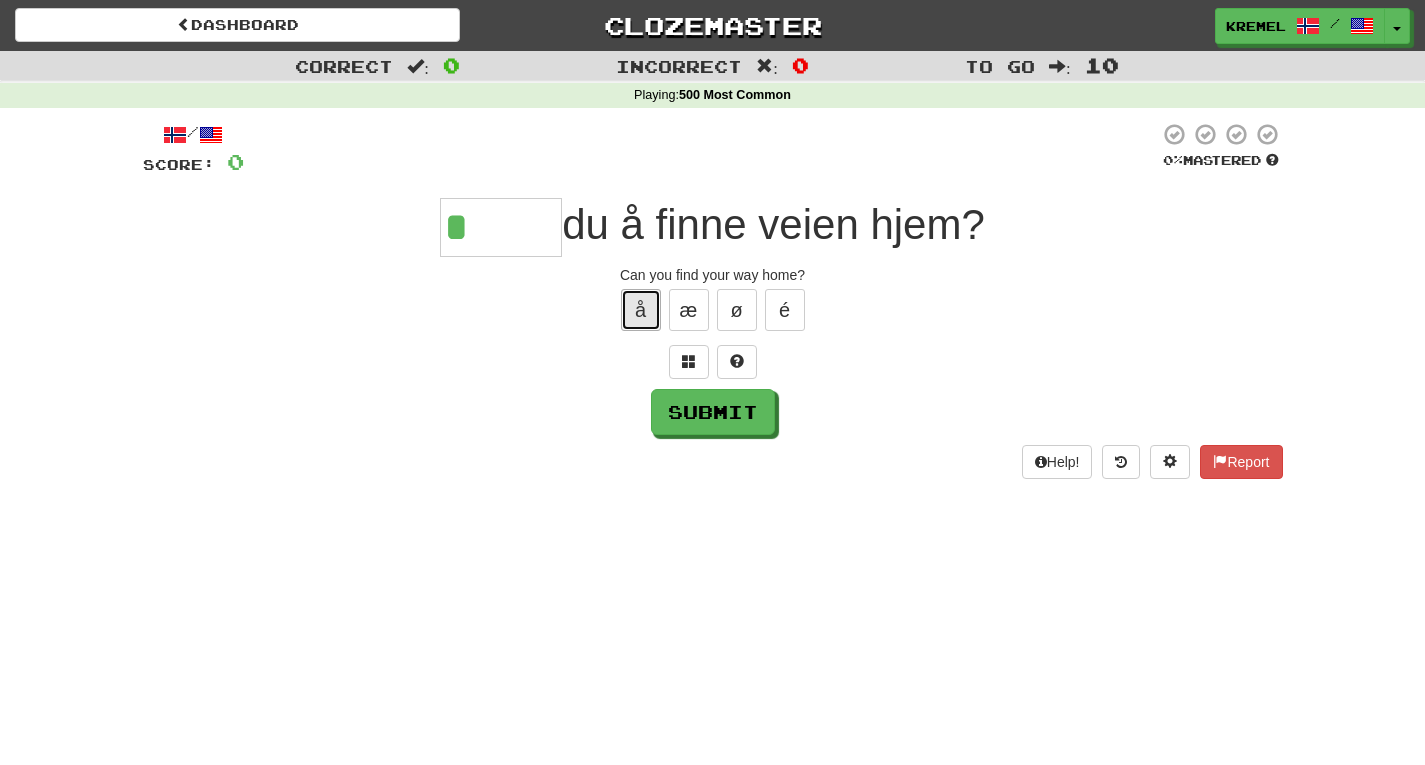 click on "å" at bounding box center (641, 310) 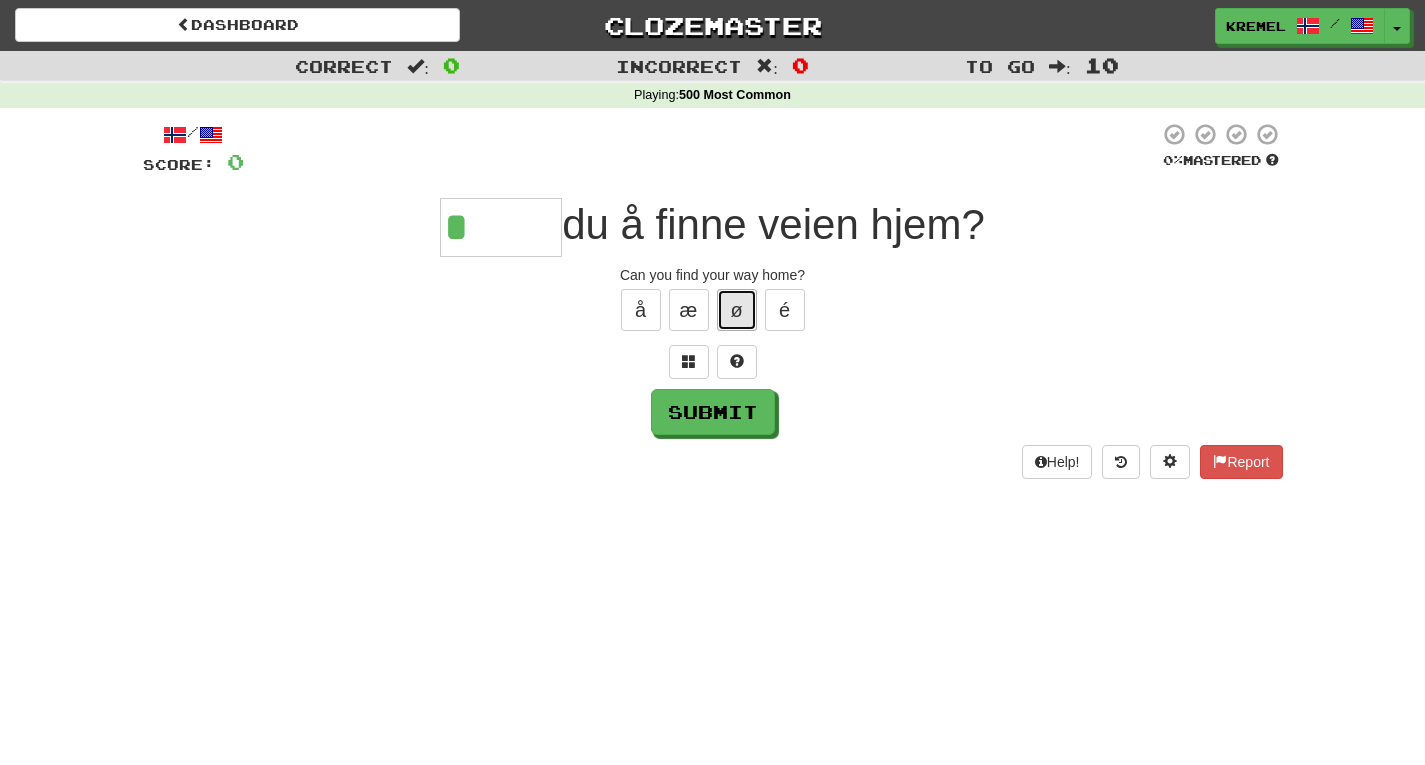 click on "ø" at bounding box center [737, 310] 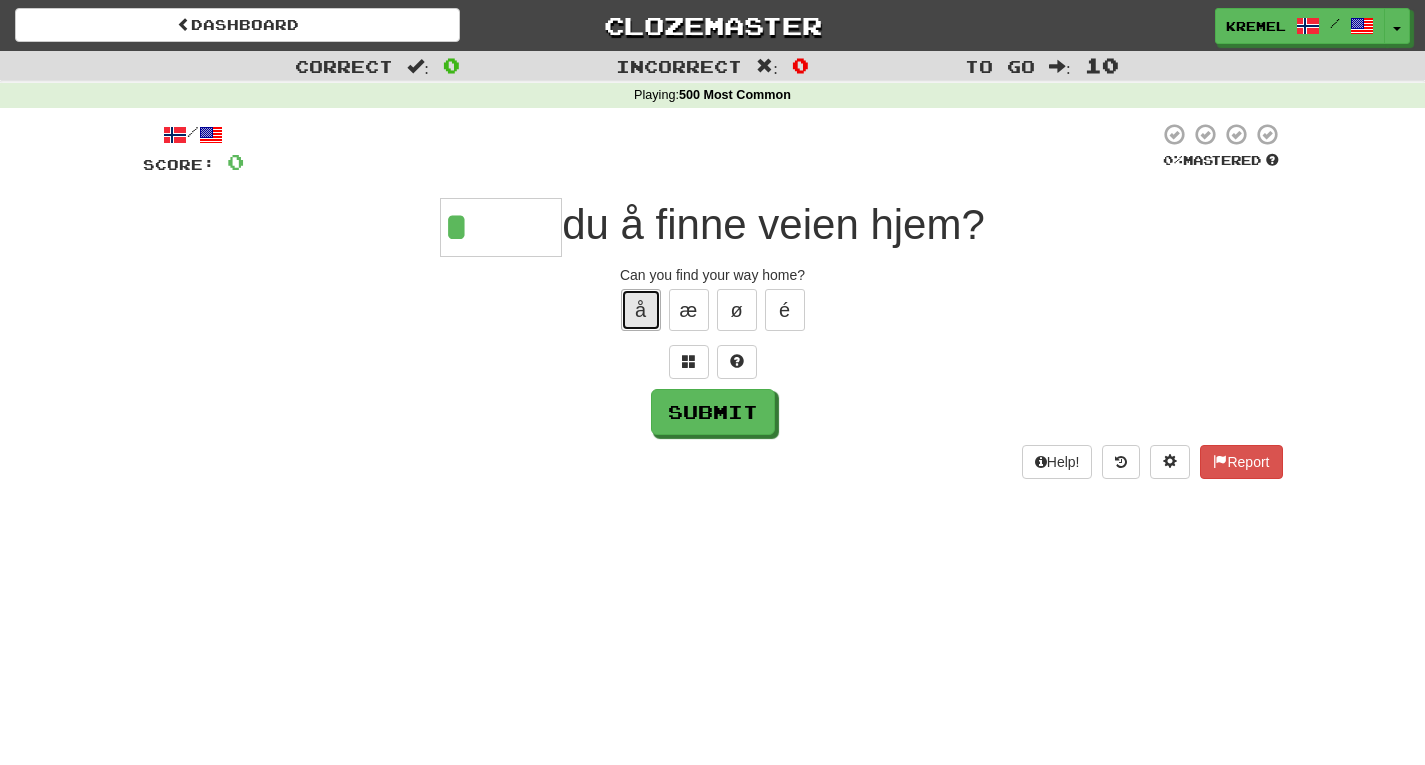click on "å" at bounding box center (641, 310) 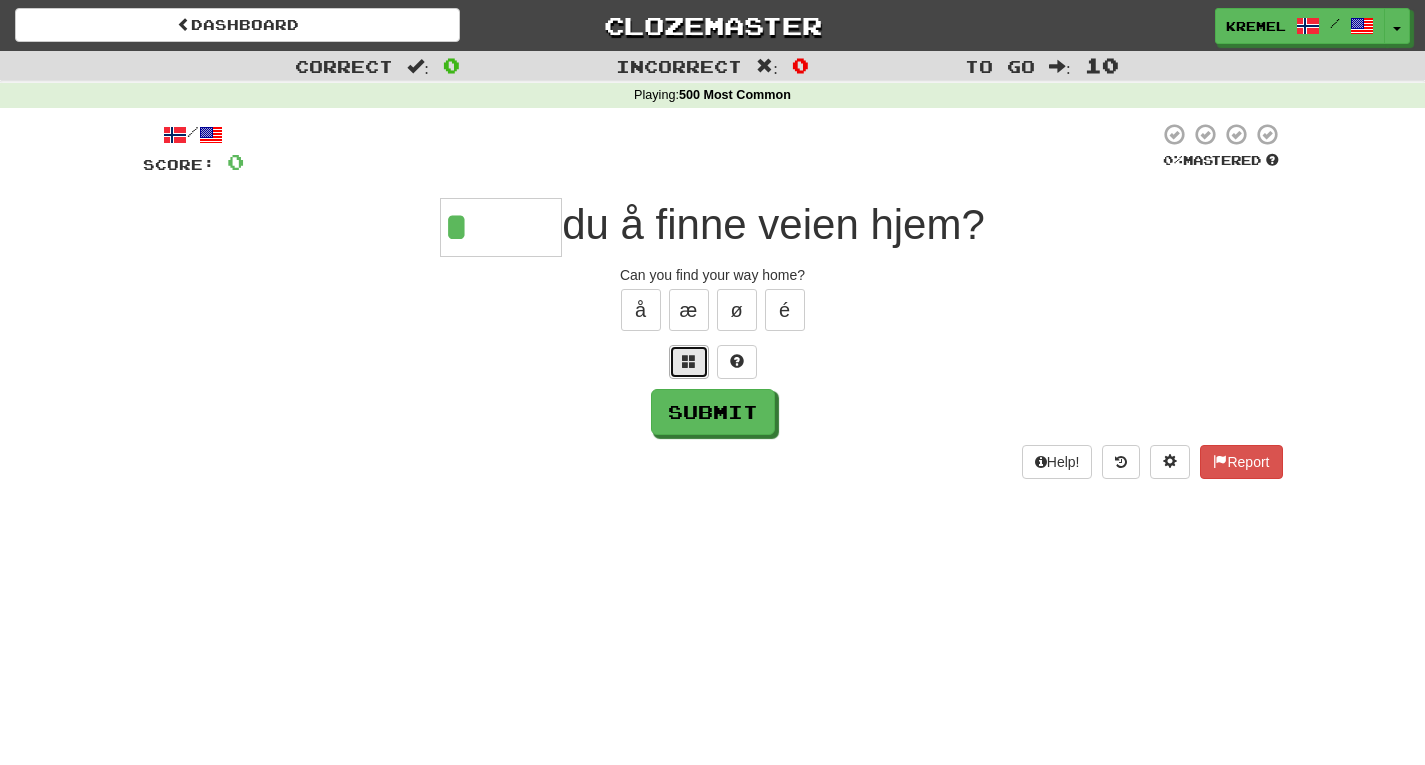 click at bounding box center [689, 361] 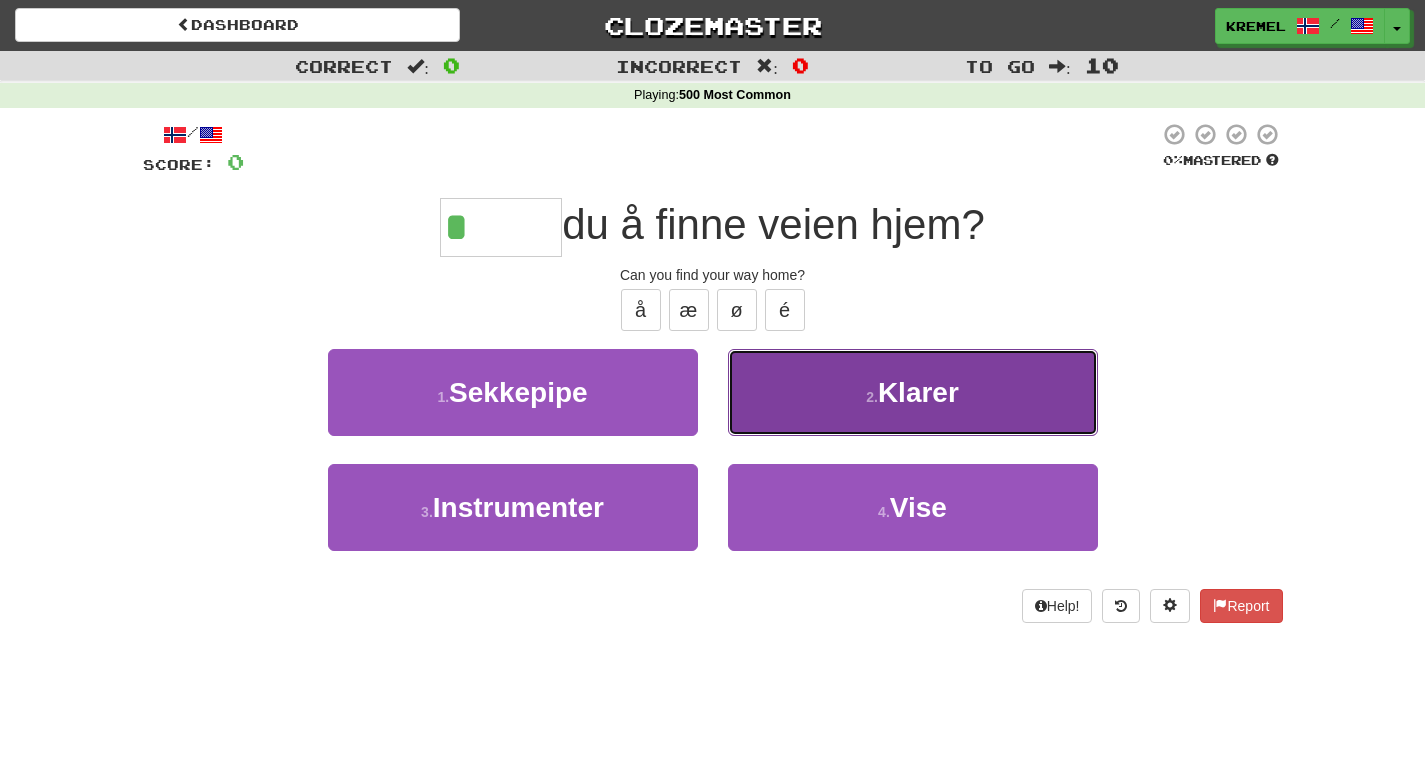 click on "2 .  [NAME]" at bounding box center [913, 392] 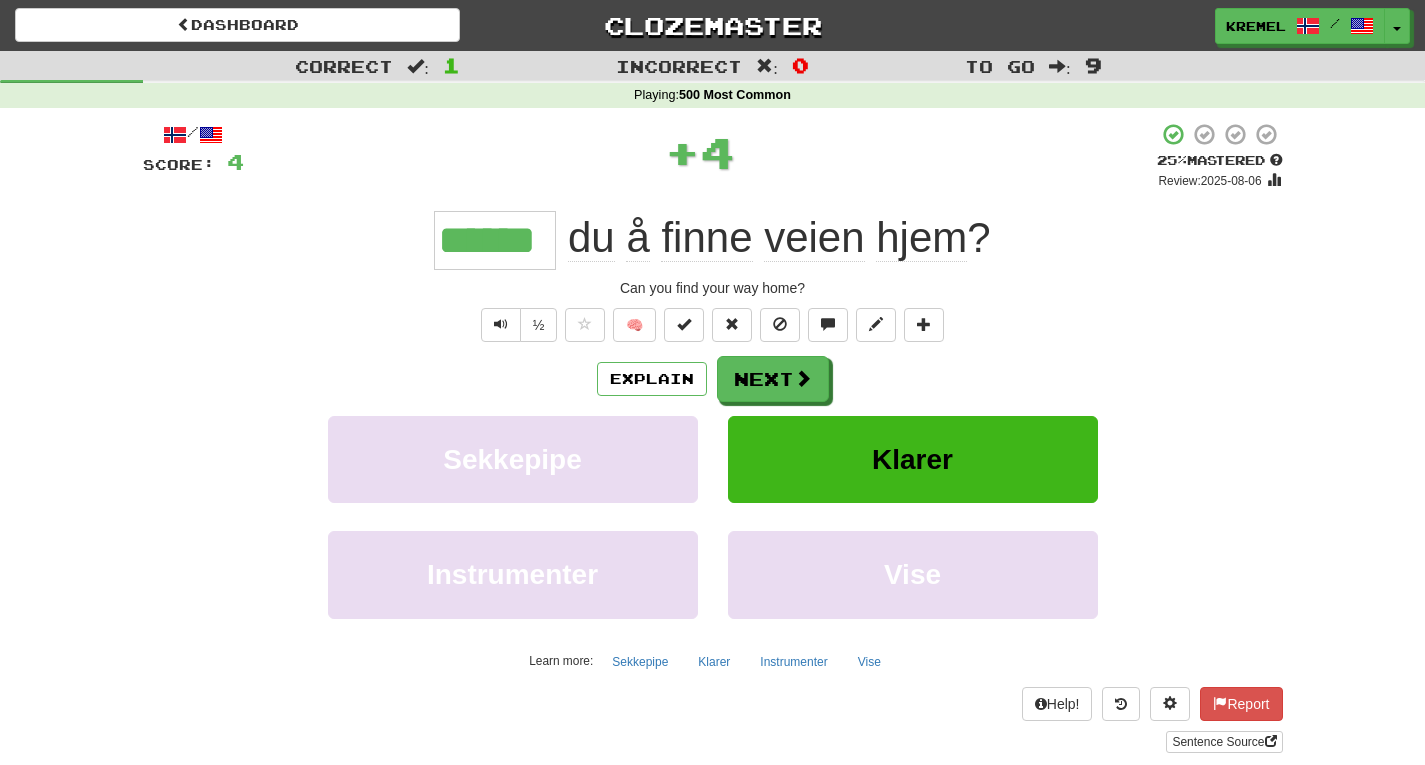 click on "******" at bounding box center [495, 240] 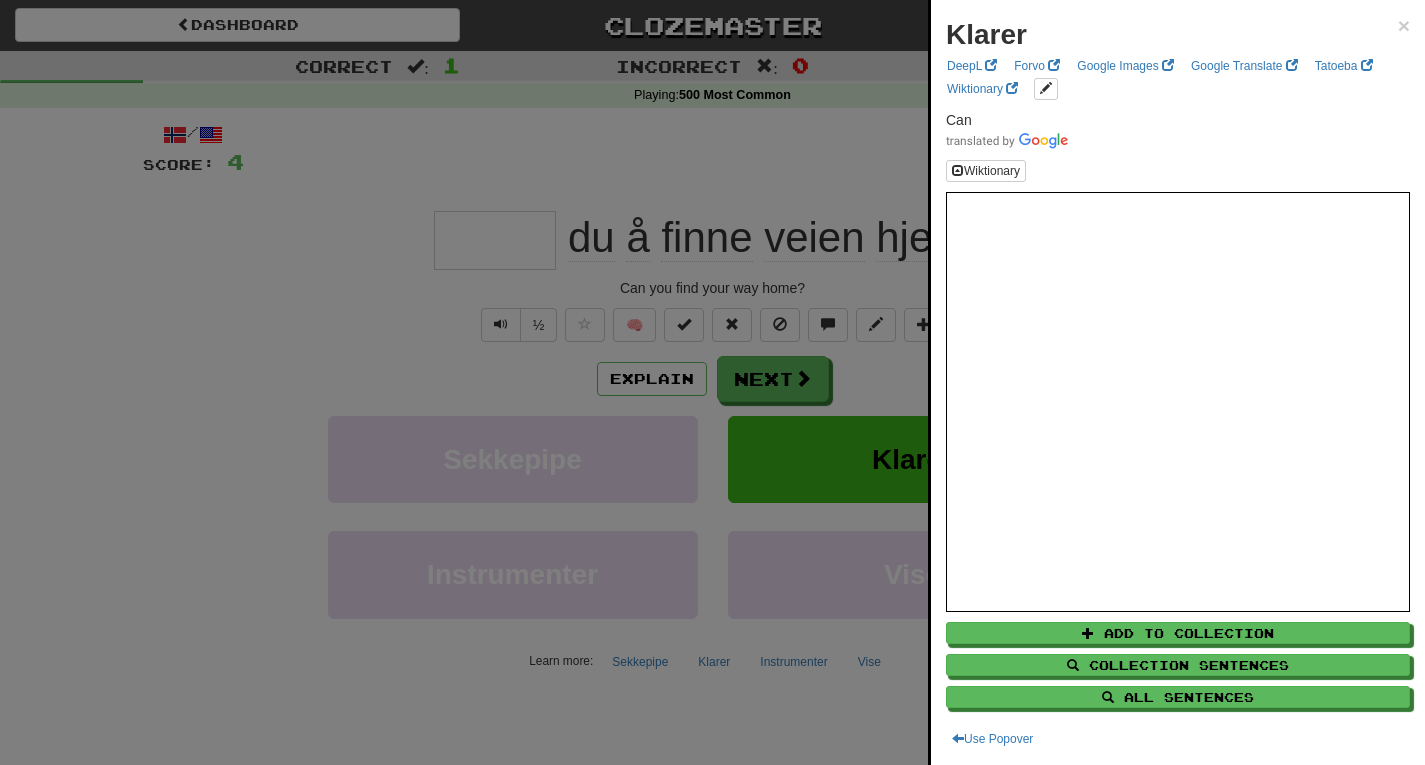 click at bounding box center (712, 382) 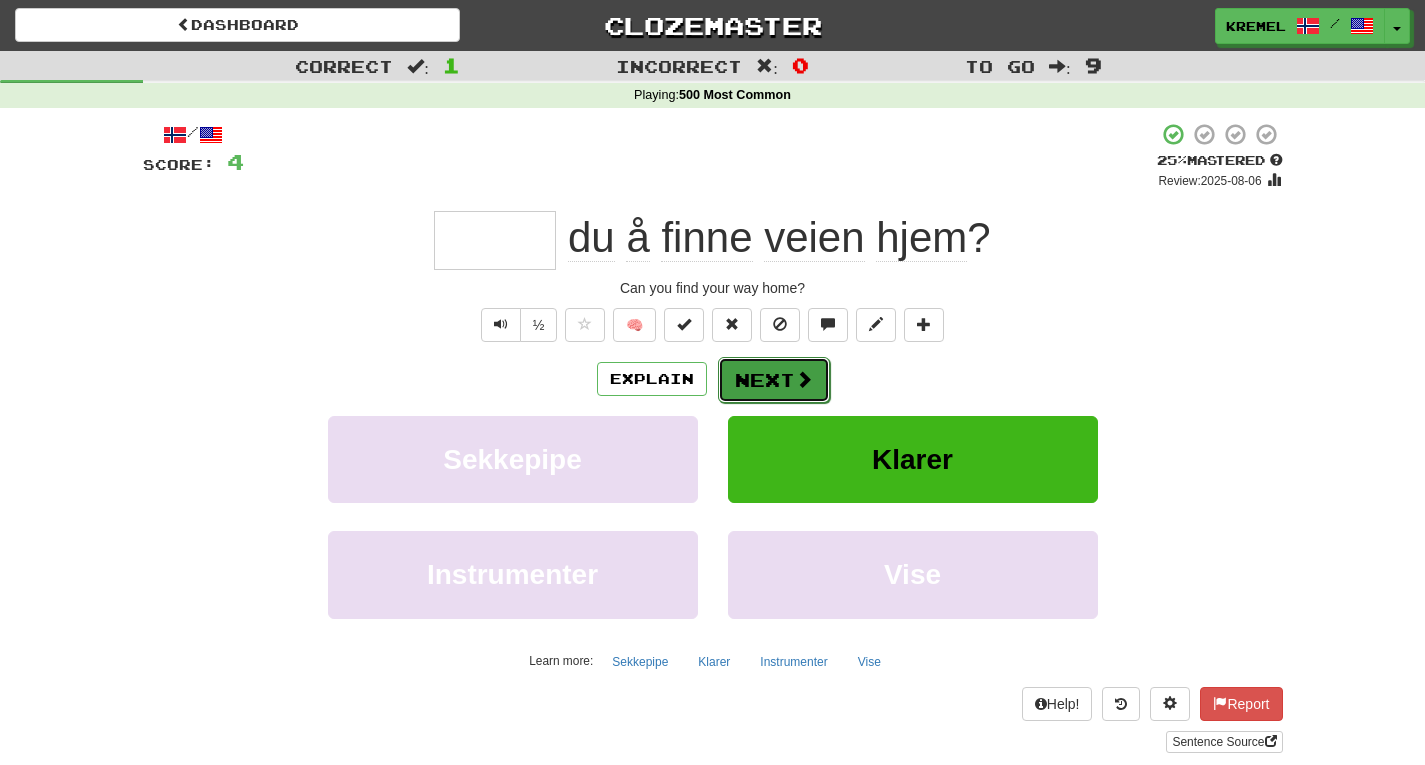 click at bounding box center [804, 379] 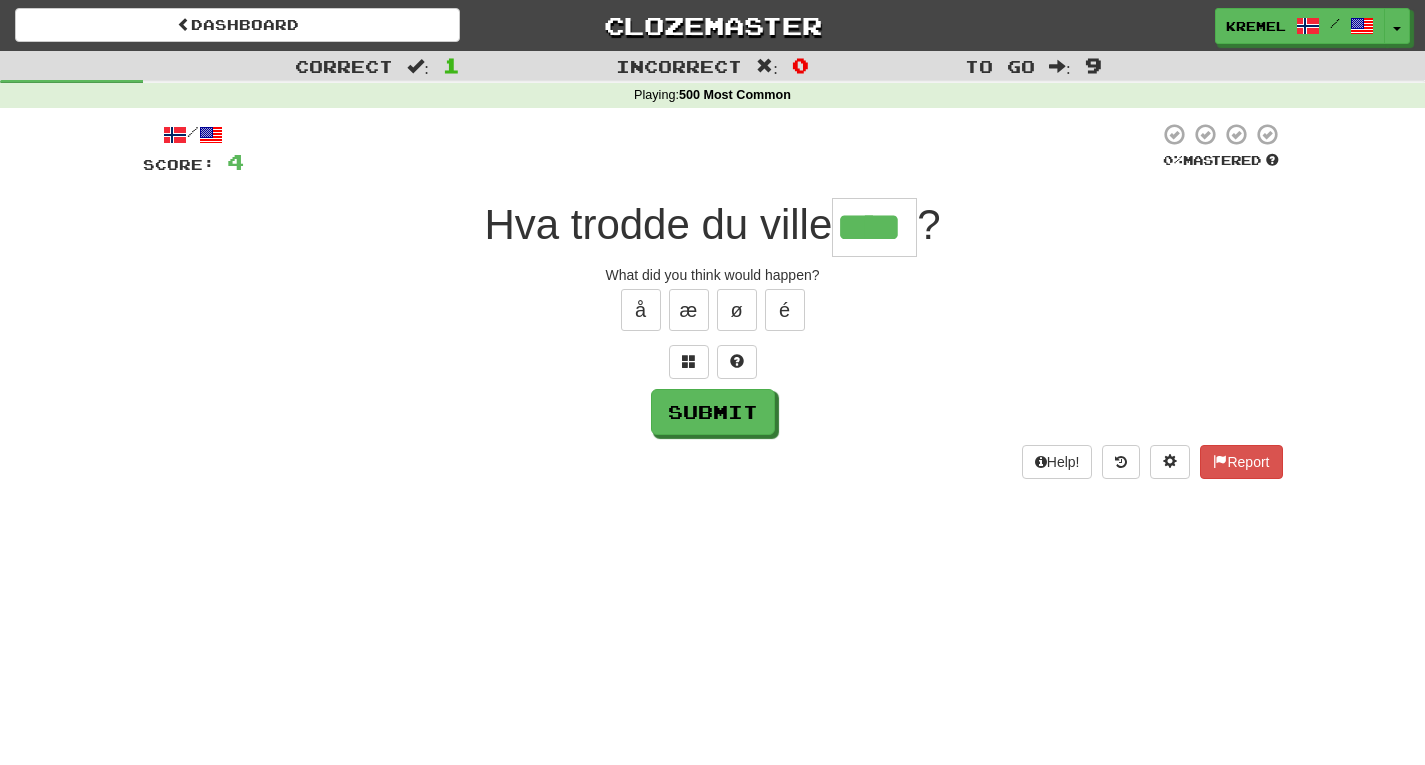type on "****" 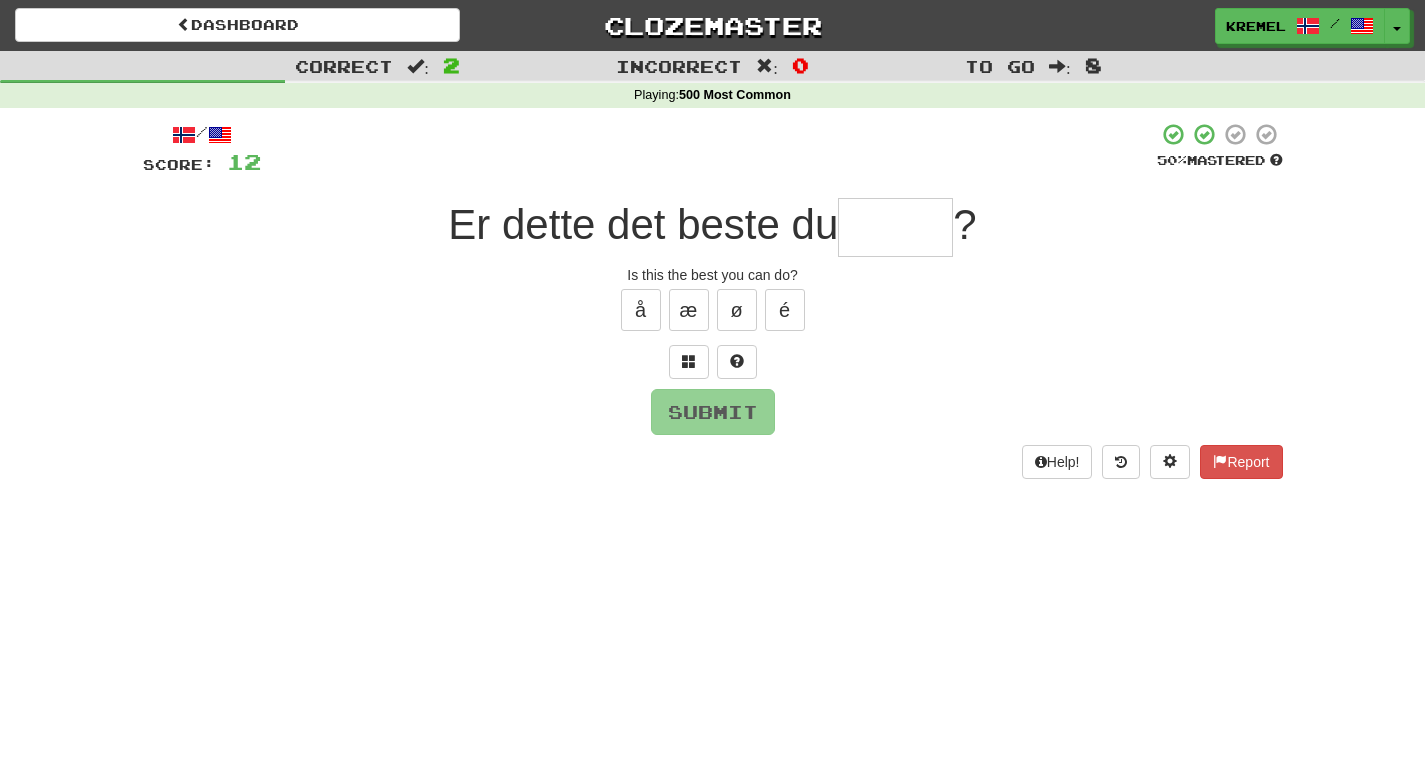 type on "*" 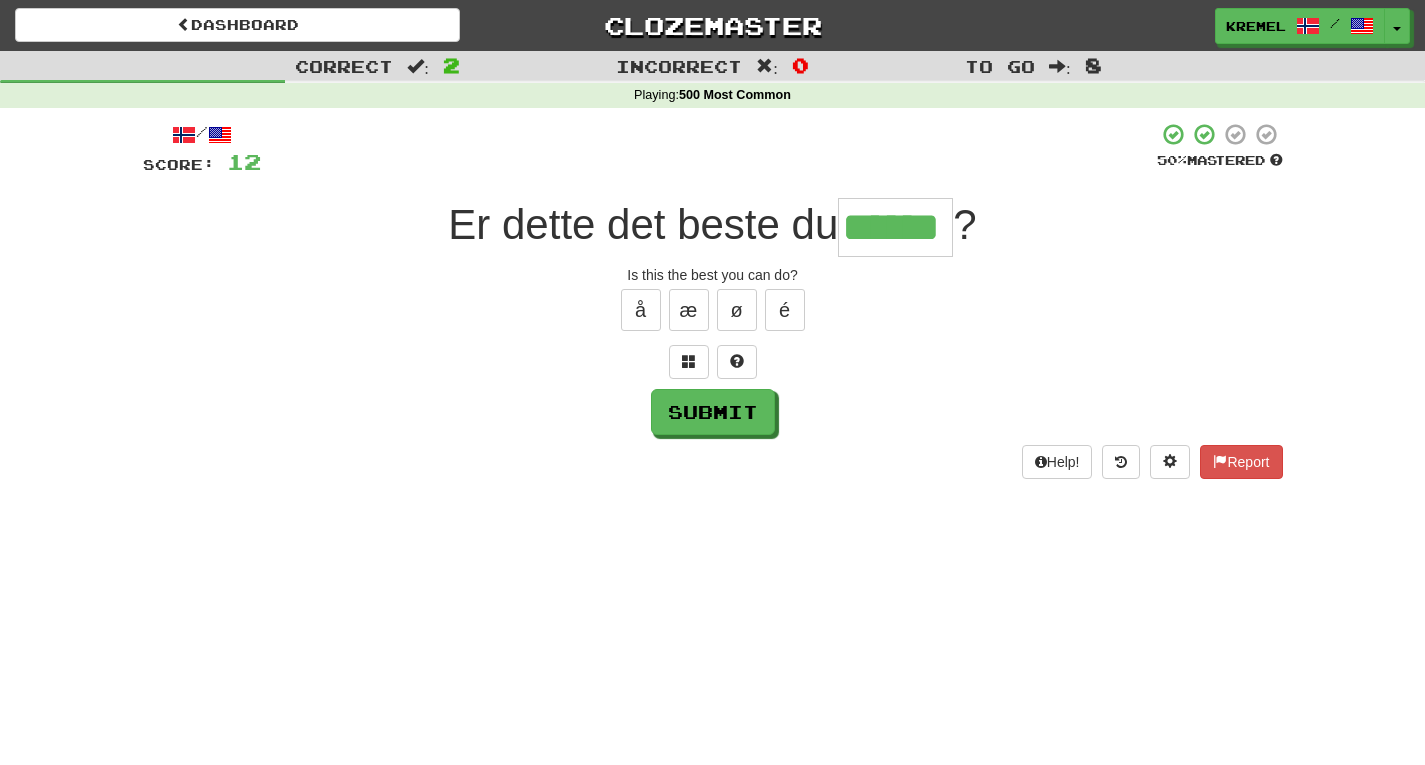 type on "******" 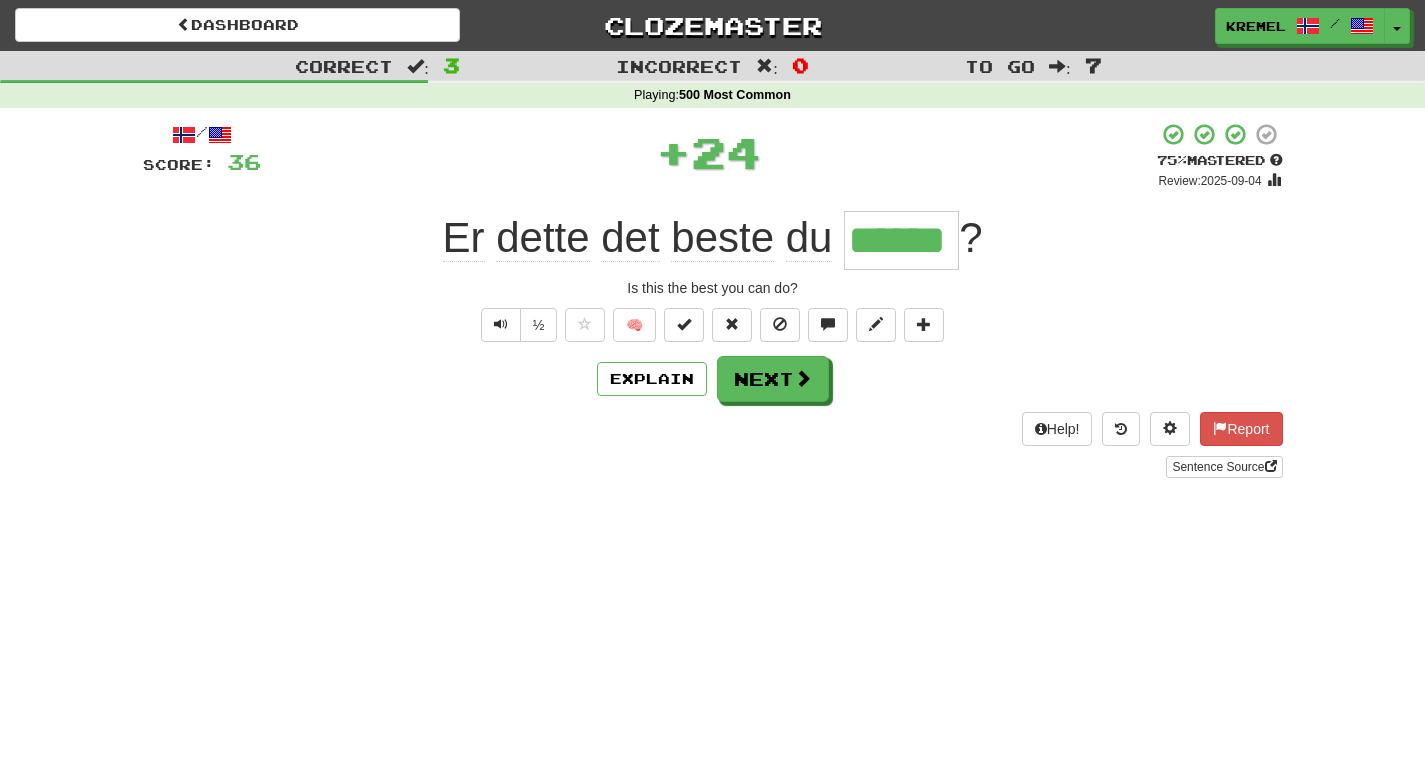 click on "******" at bounding box center [901, 240] 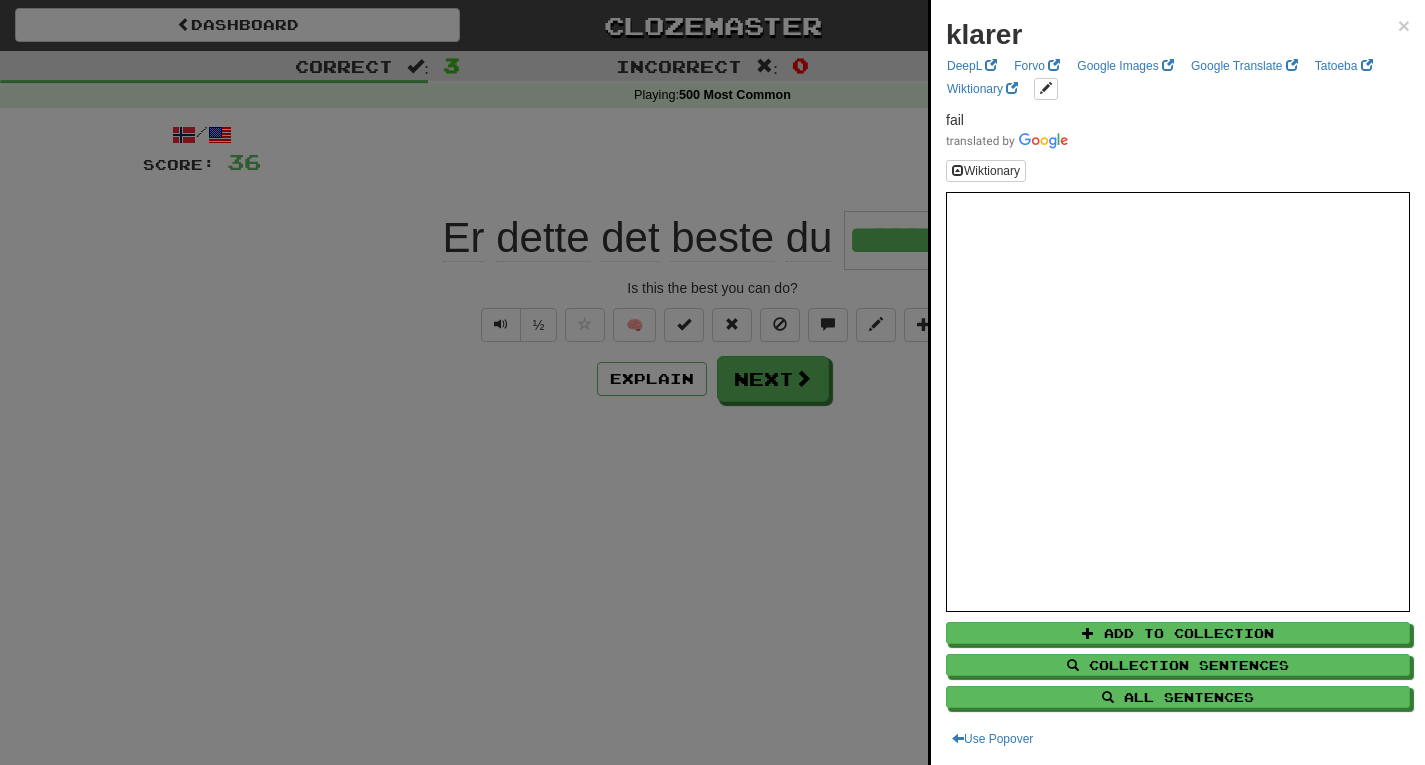 click at bounding box center [712, 382] 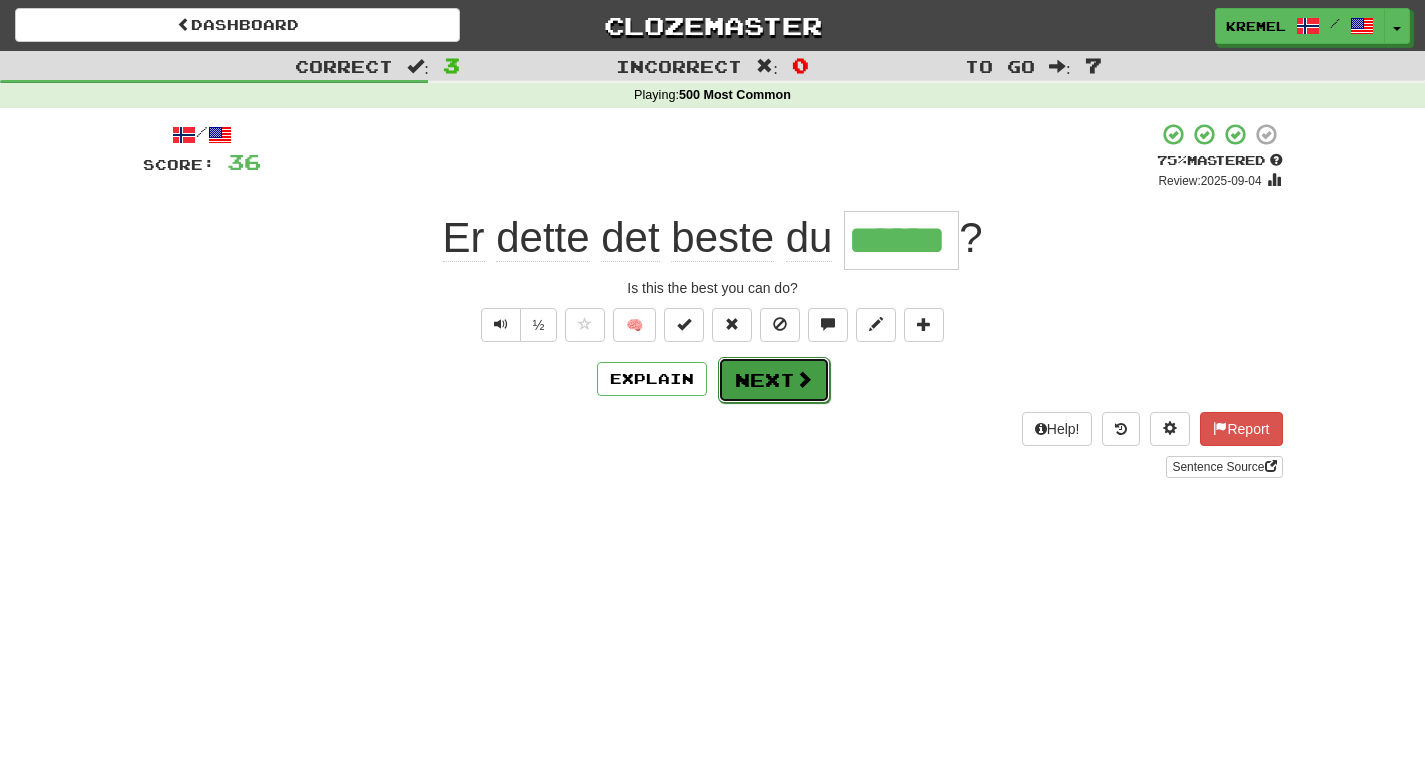 click at bounding box center (804, 379) 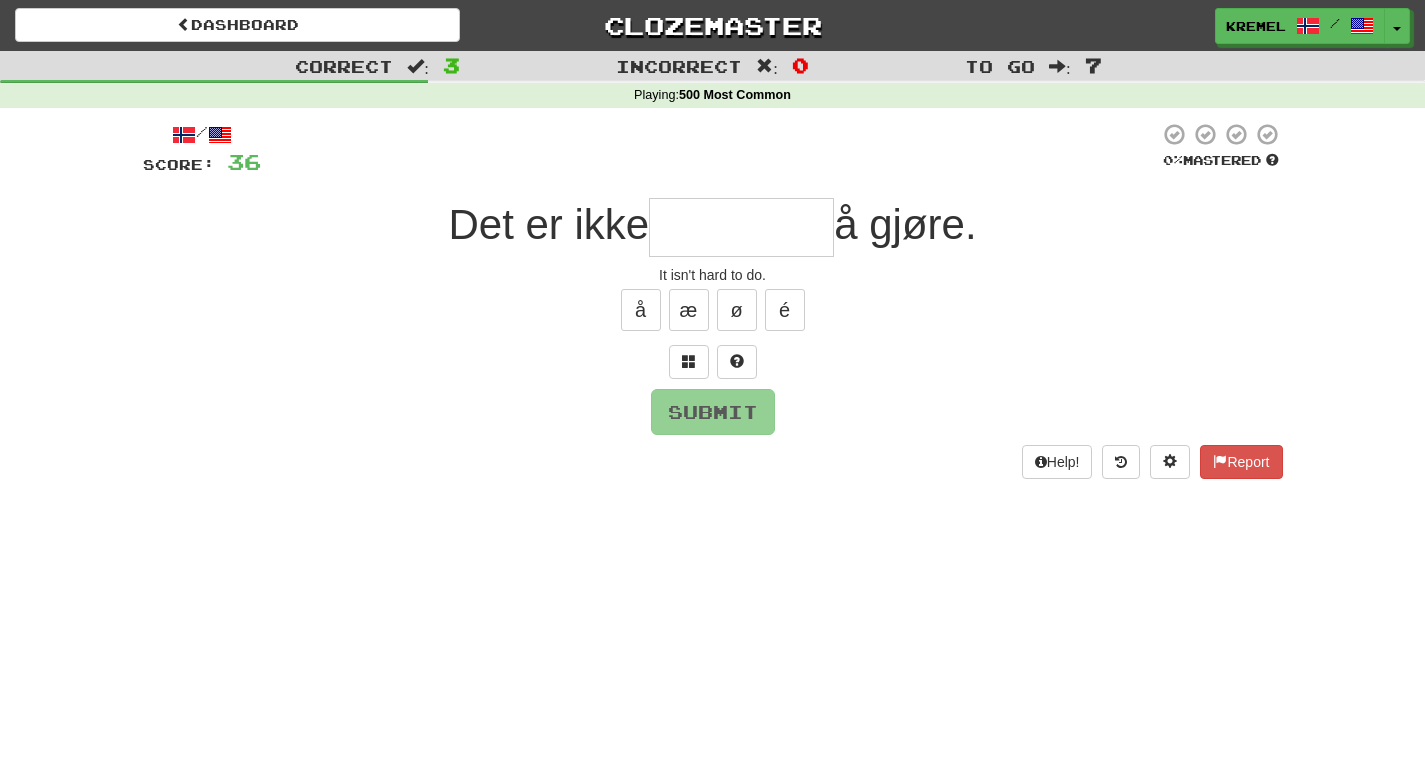 type on "*" 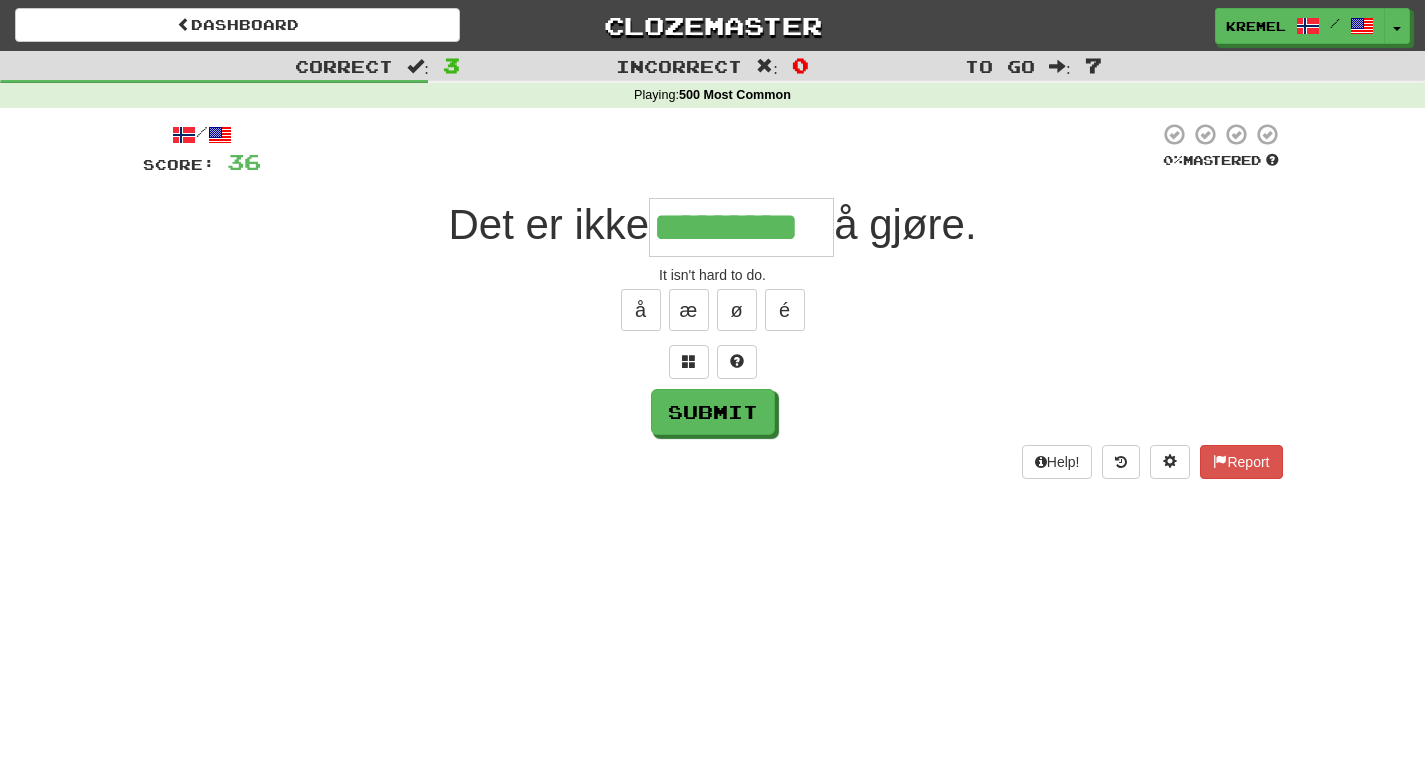 type on "*********" 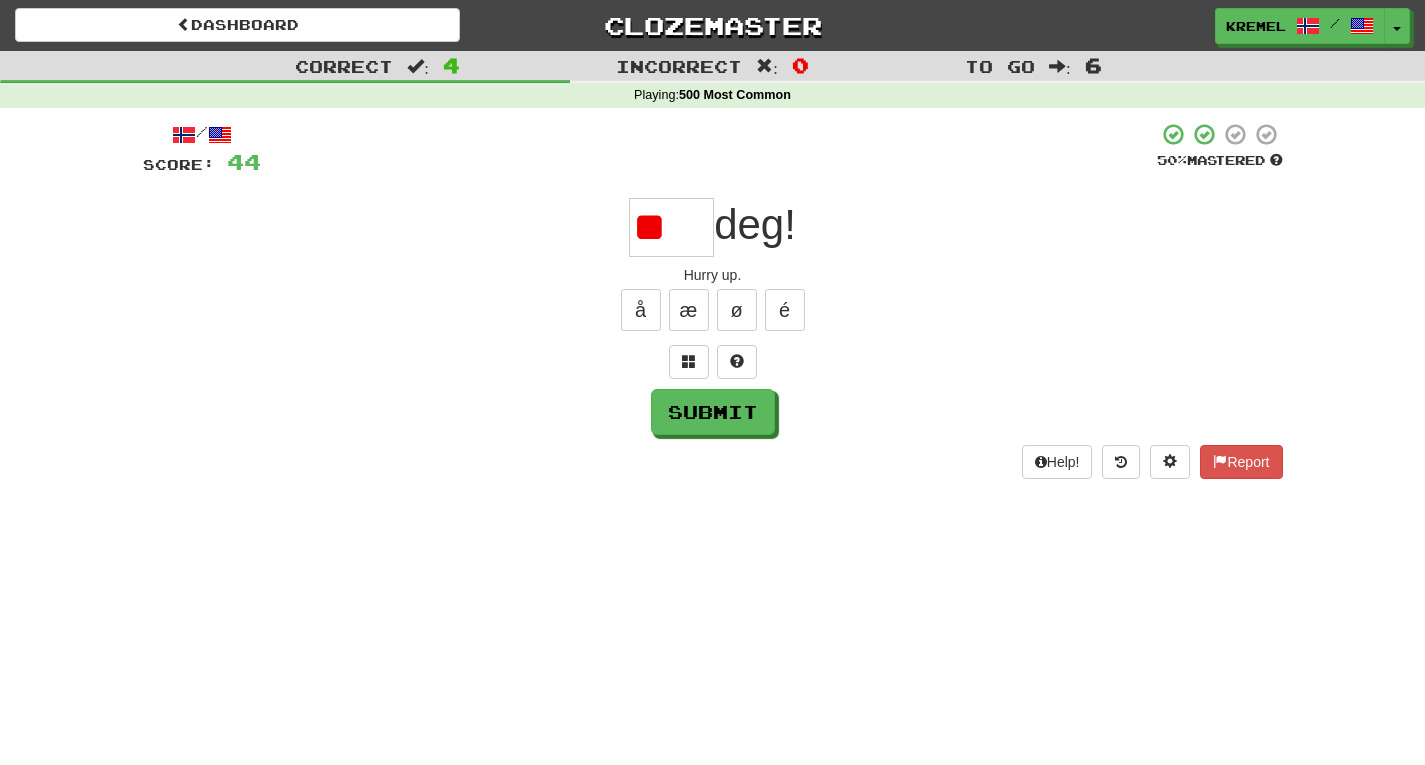 type on "*" 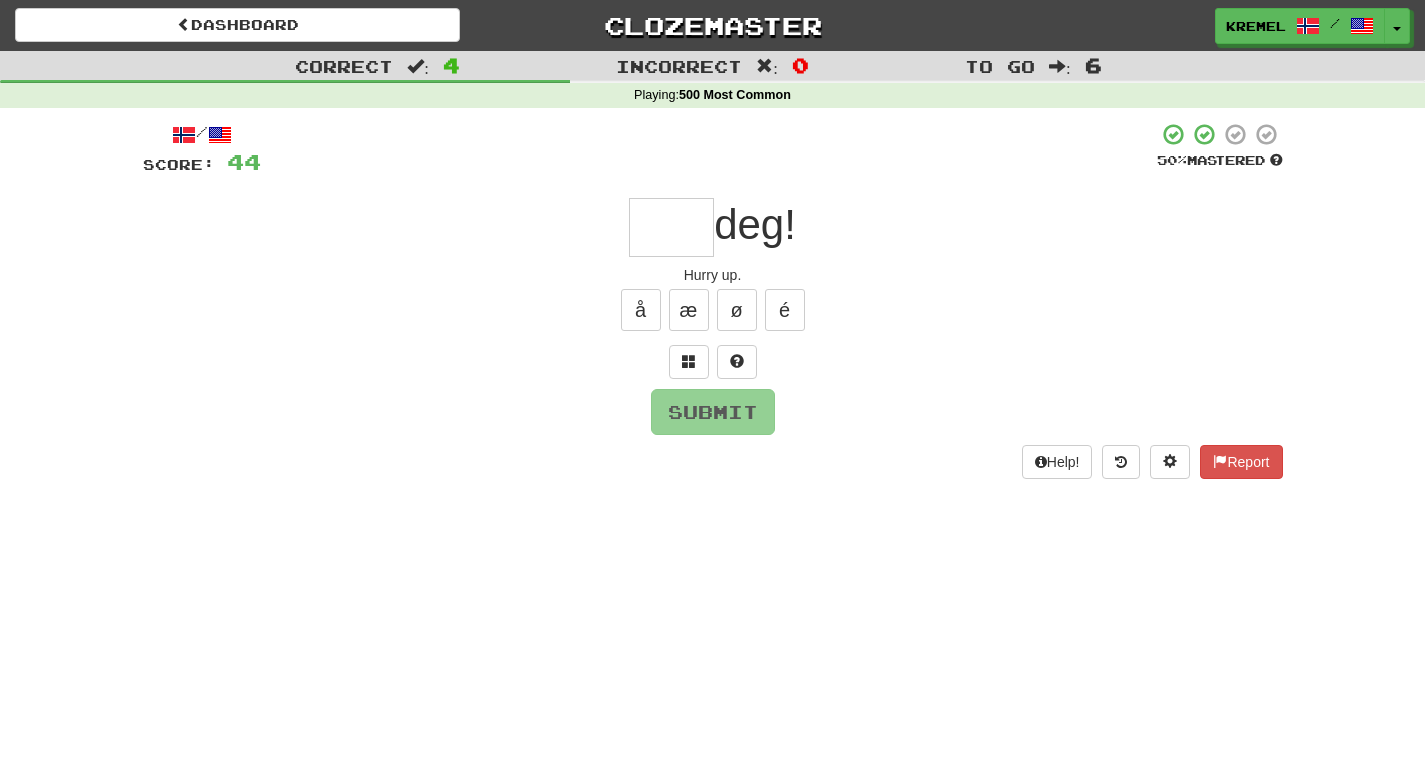 type on "*" 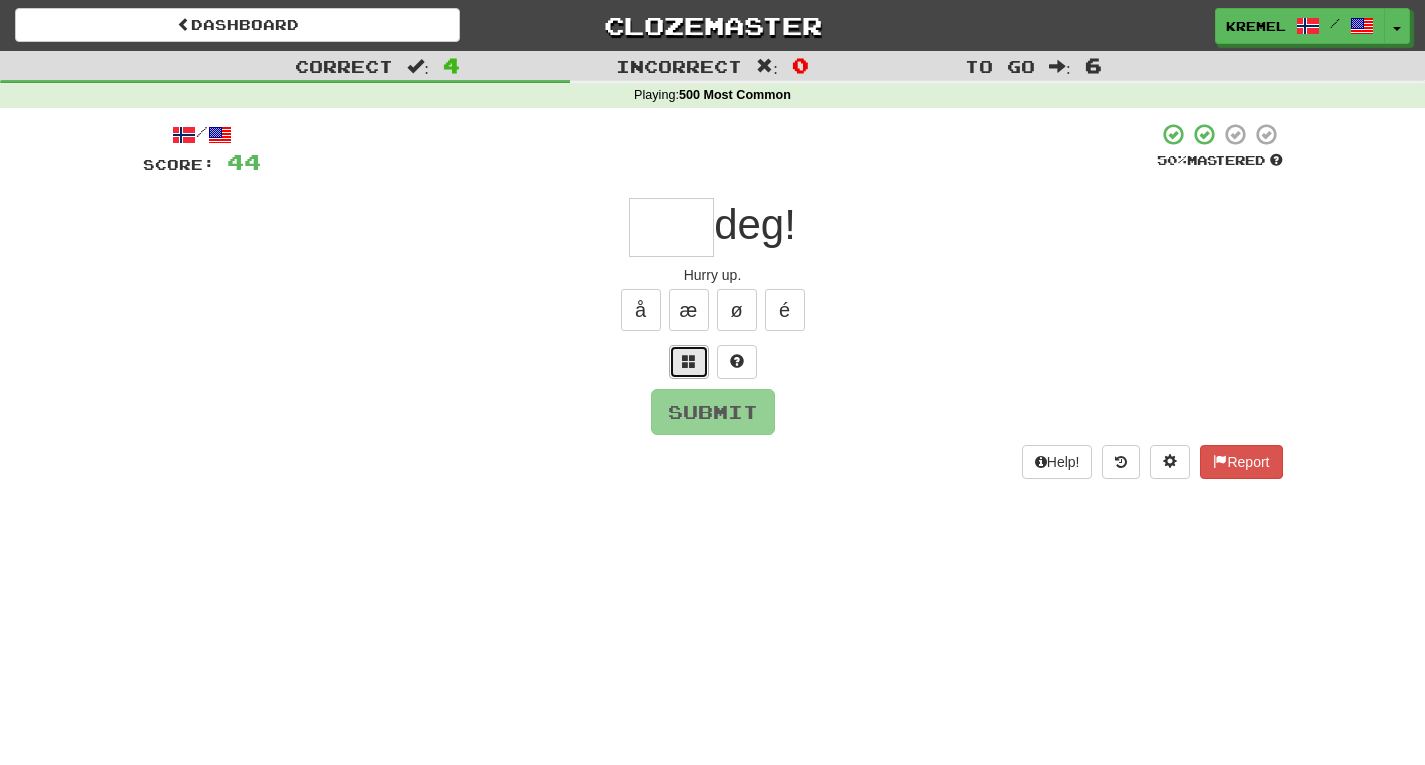 click at bounding box center (689, 361) 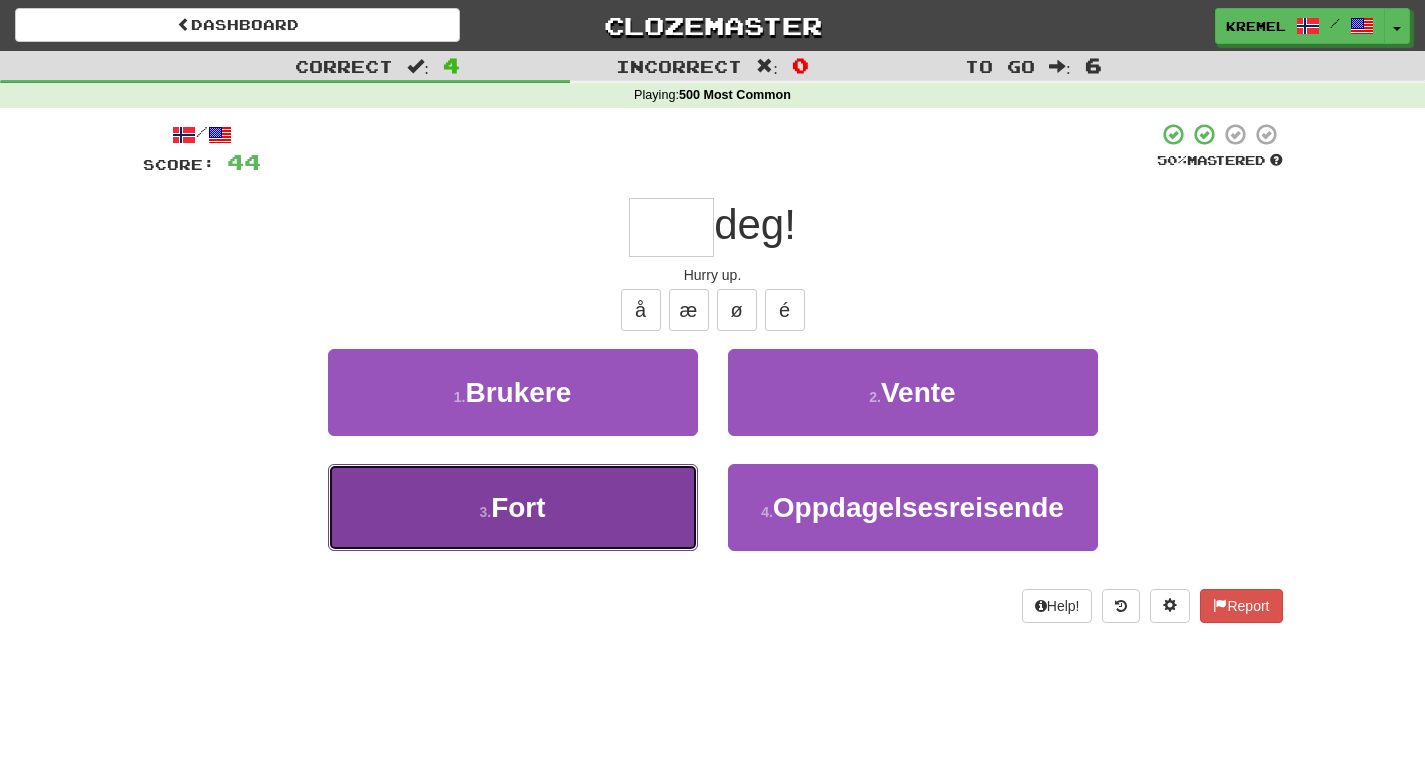click on "3 .  [NAME]" at bounding box center [513, 507] 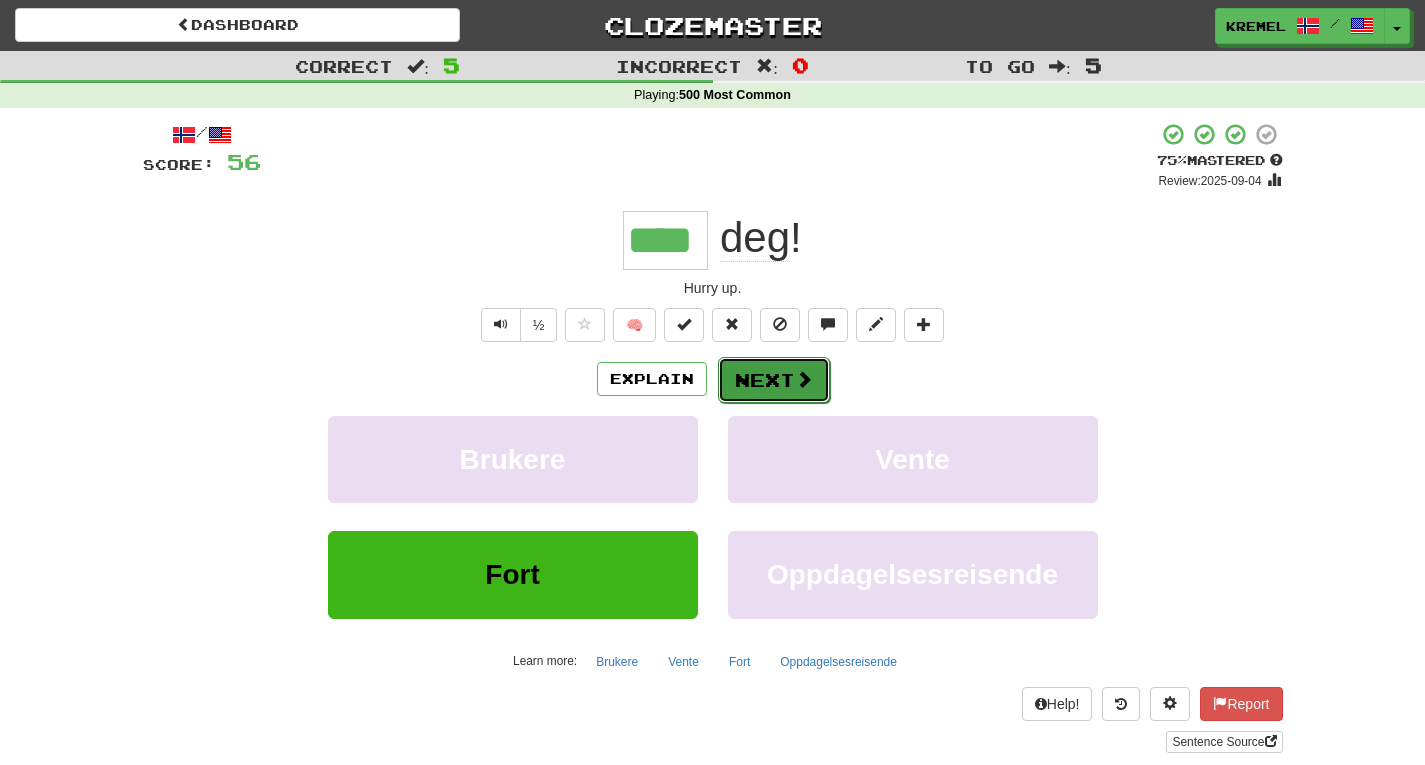 click at bounding box center (804, 379) 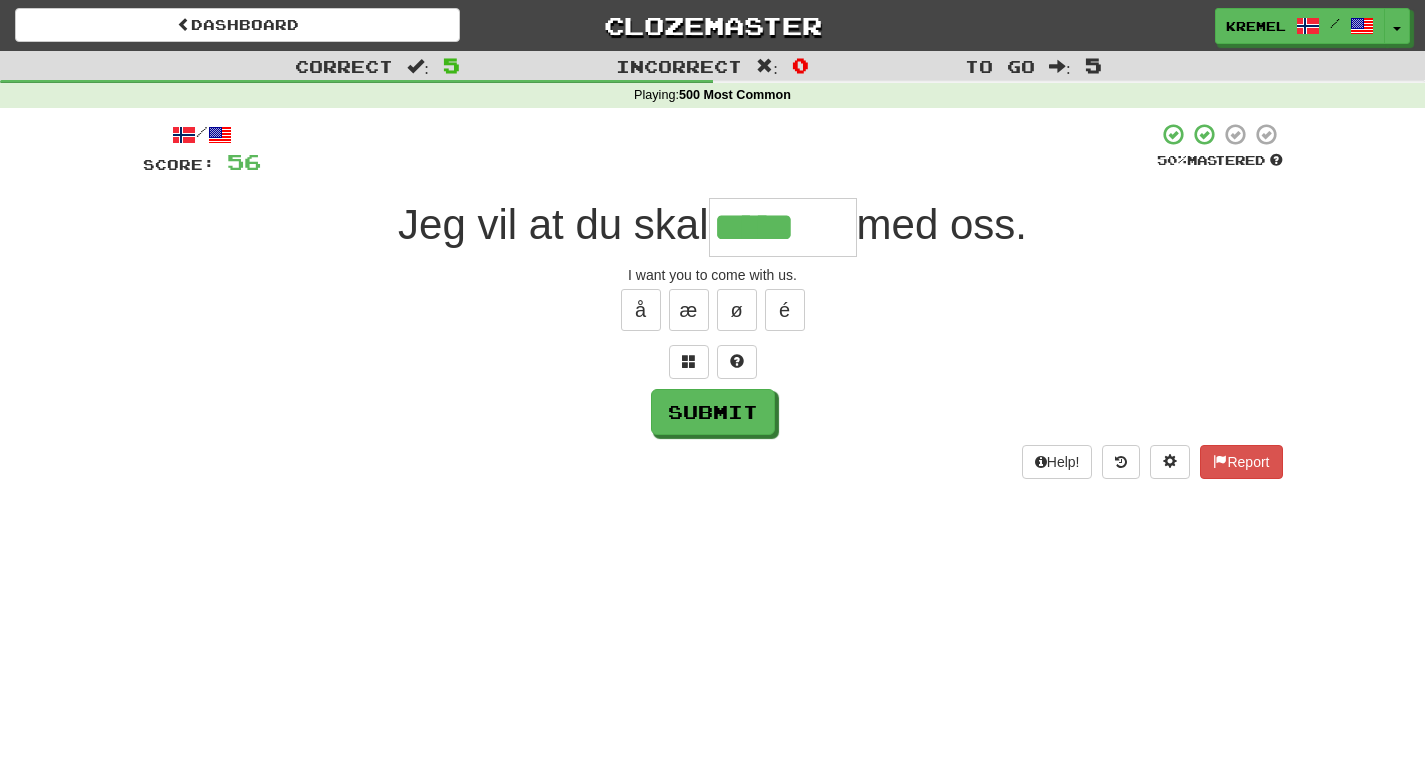type on "*****" 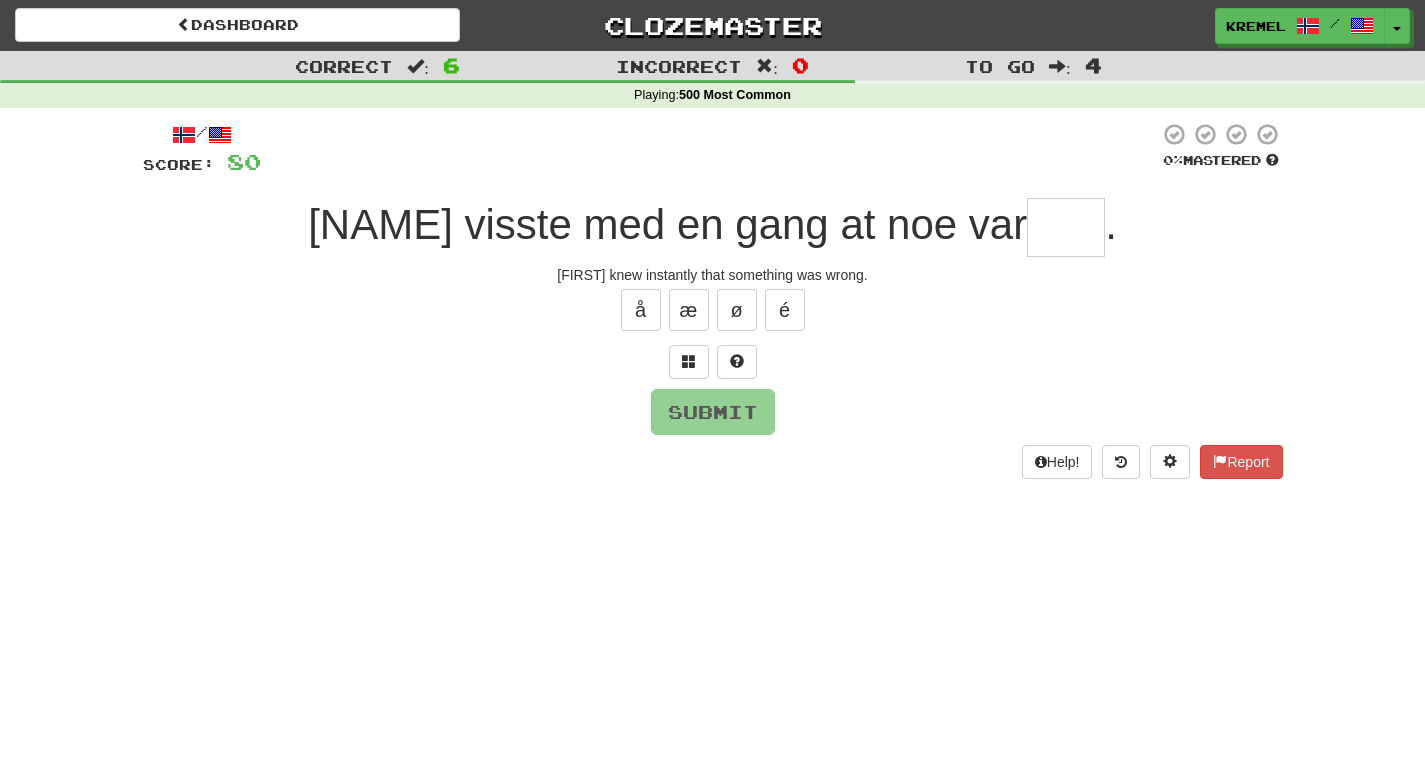 type on "*" 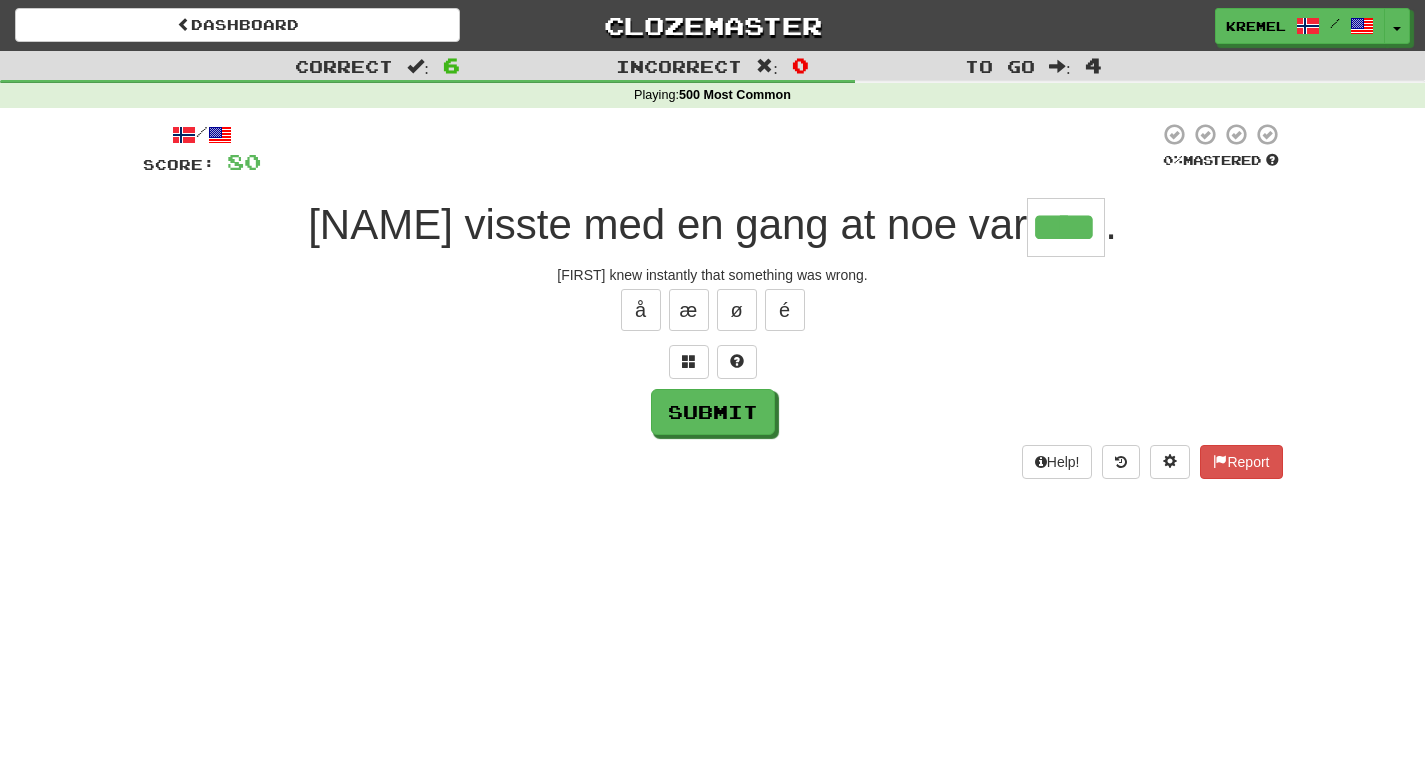 type on "****" 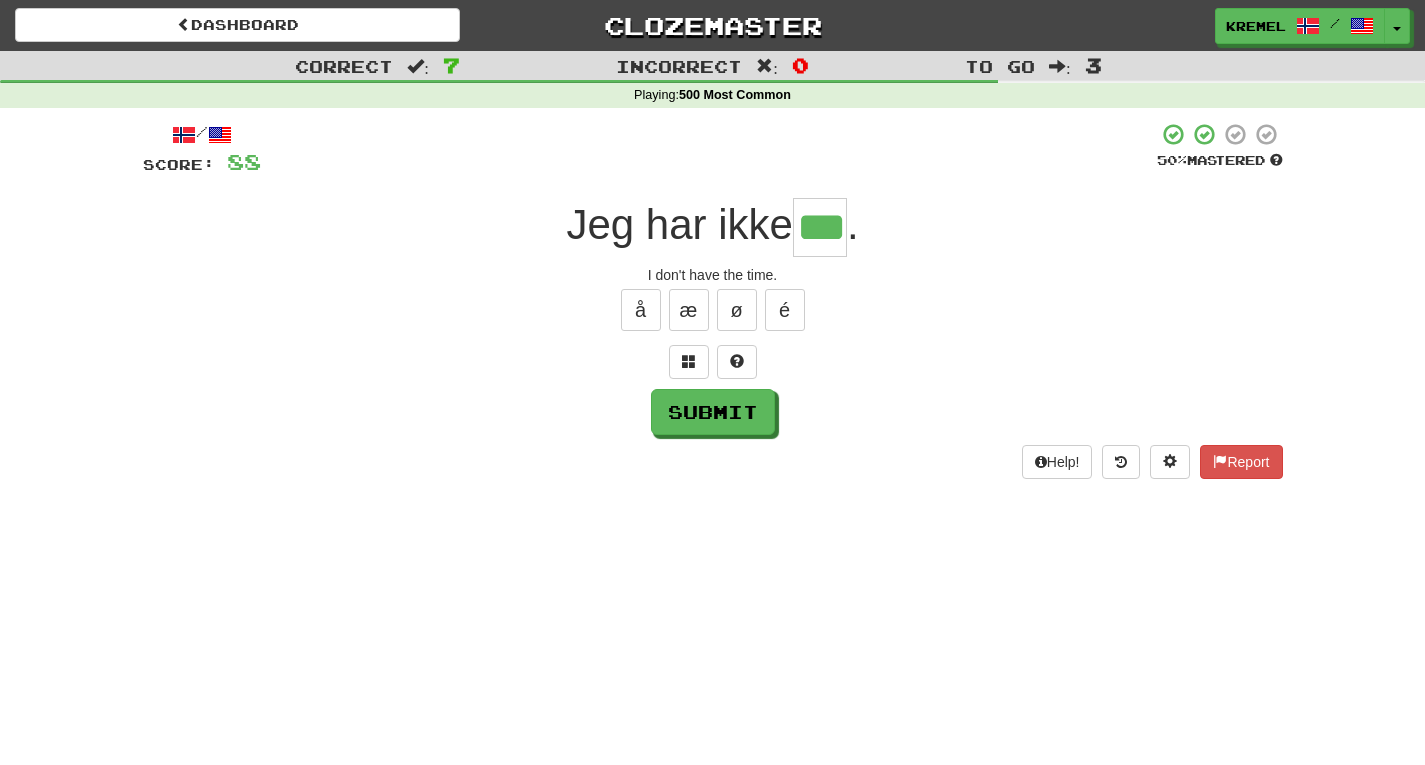 type on "***" 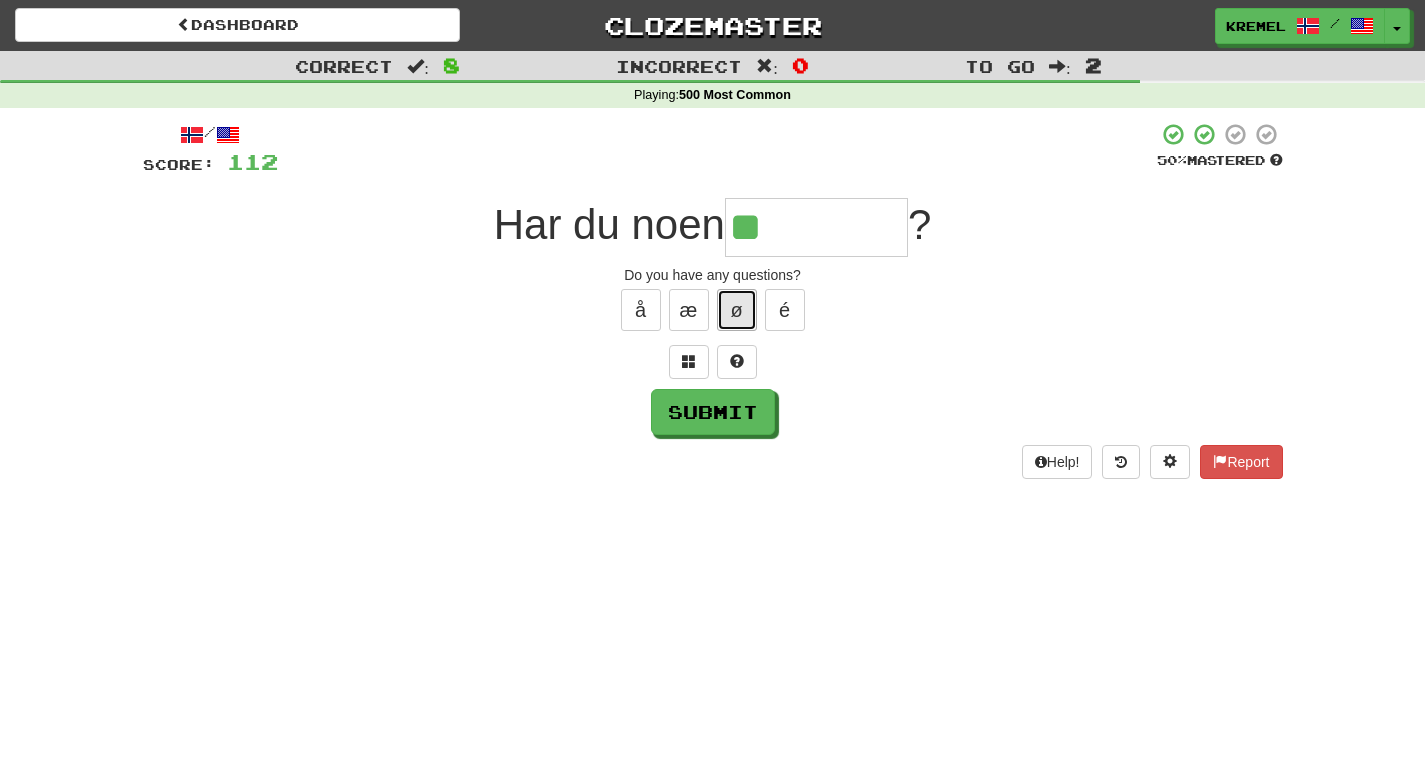 click on "ø" at bounding box center (737, 310) 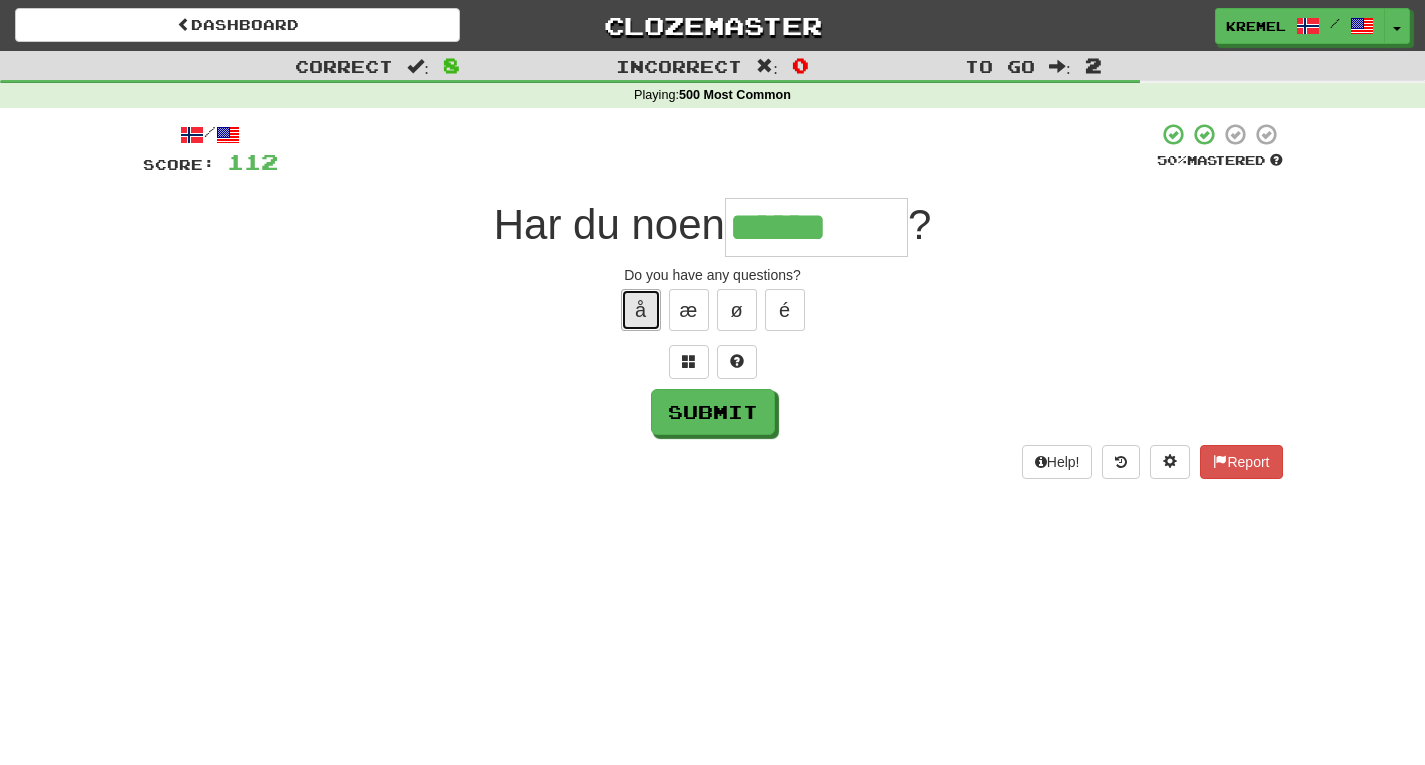 click on "å" at bounding box center [641, 310] 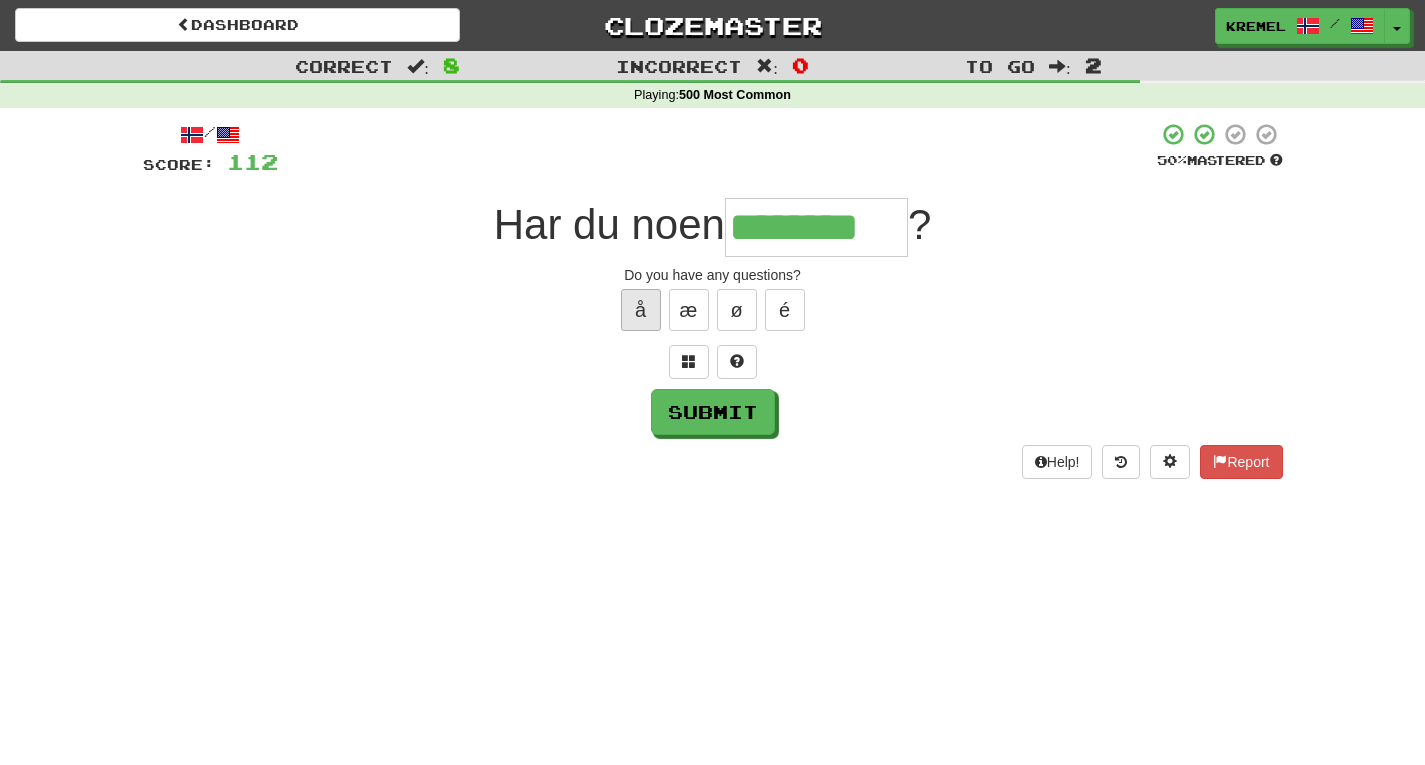 type on "********" 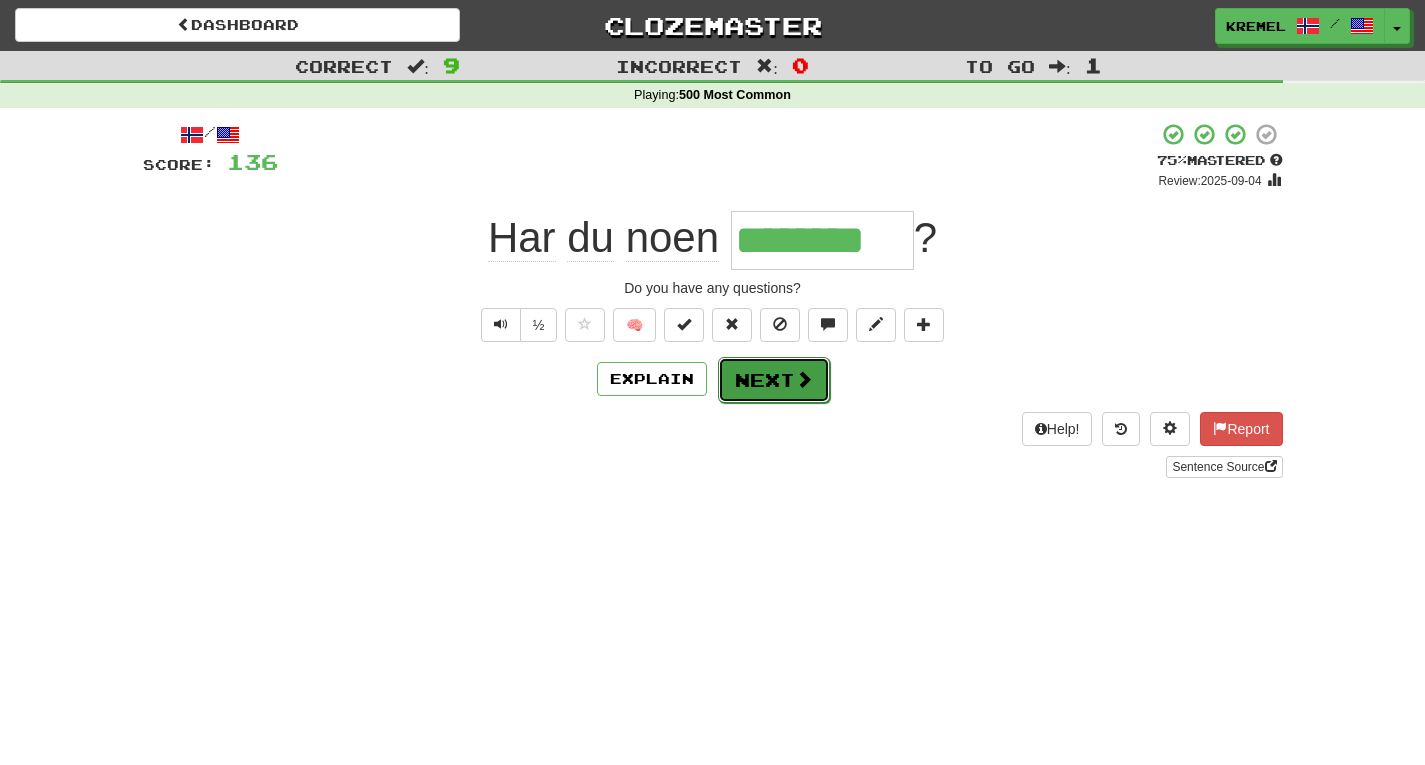 click on "Next" at bounding box center (774, 380) 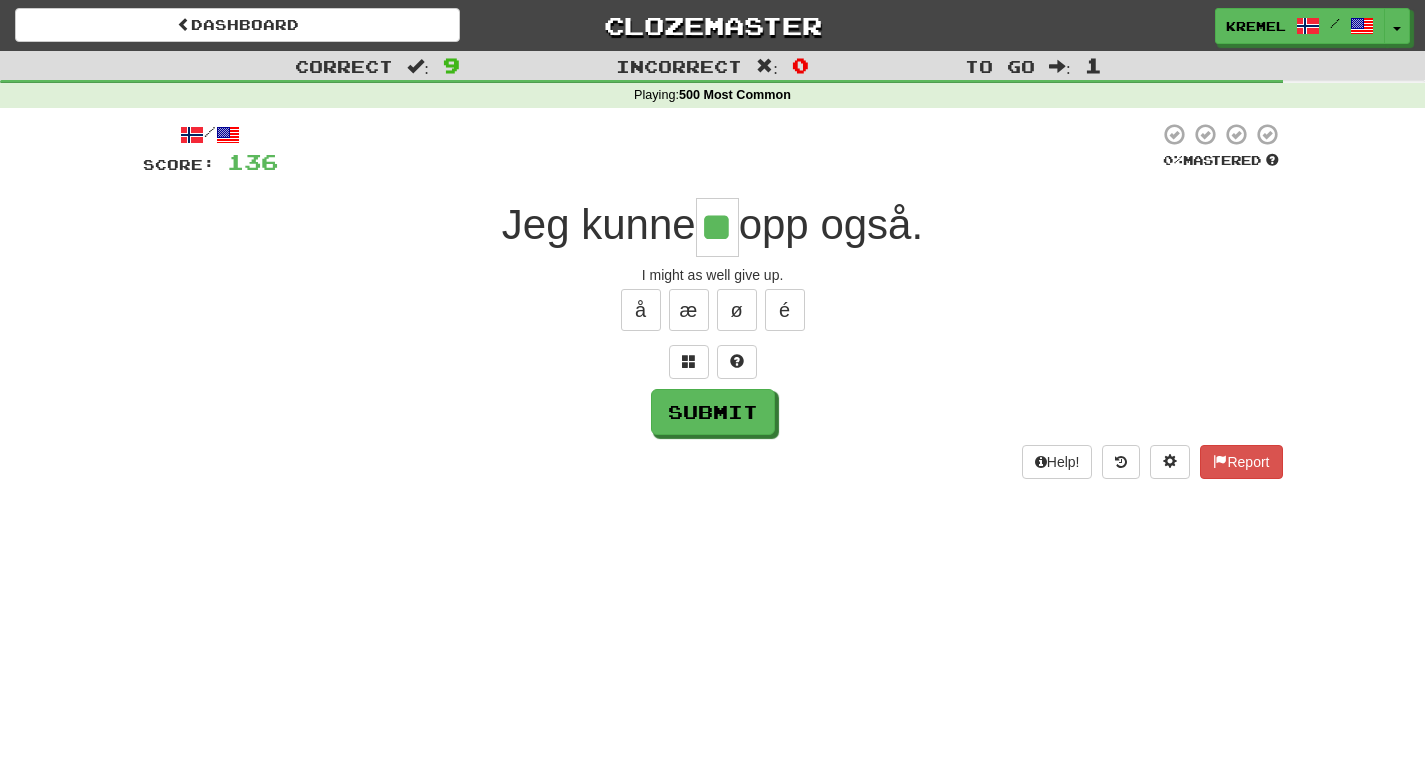 type on "**" 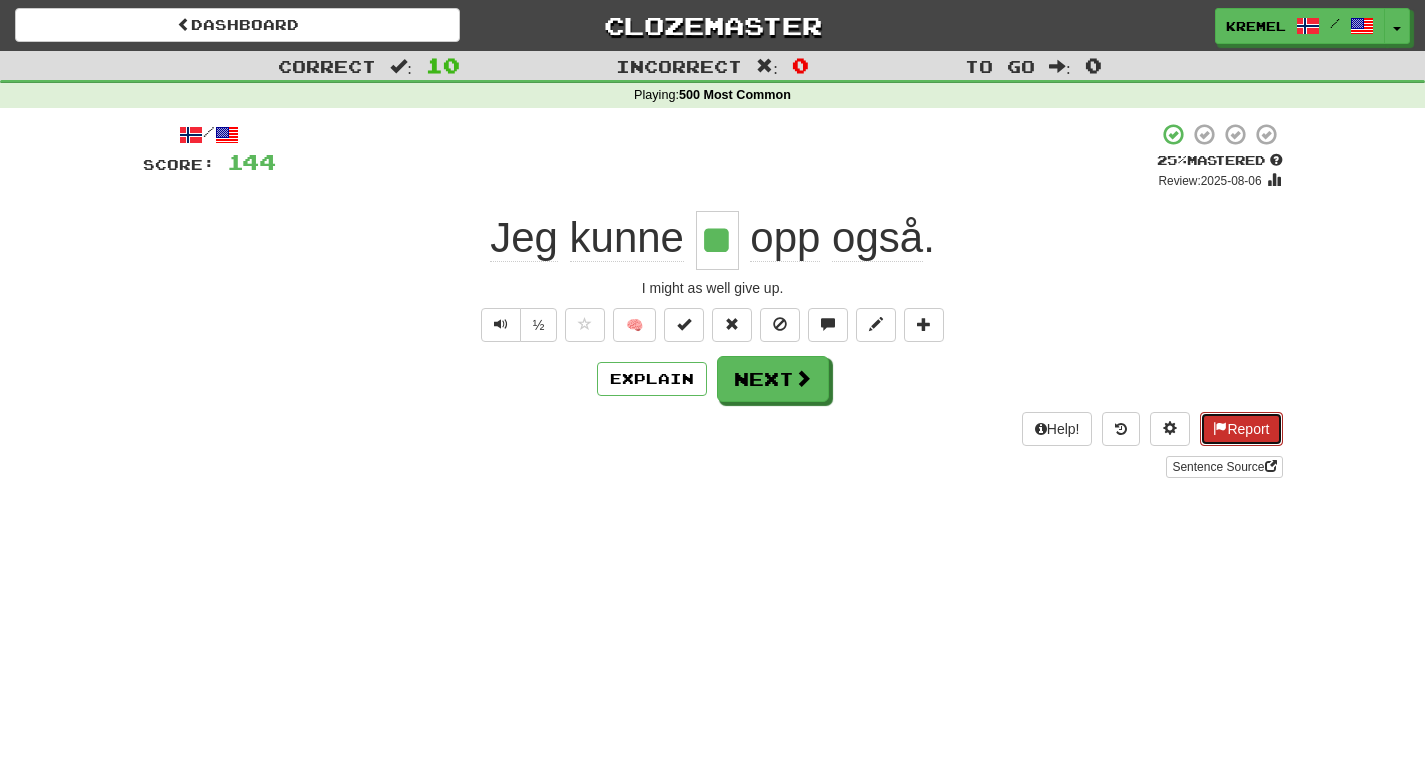 click on "Report" at bounding box center (1241, 429) 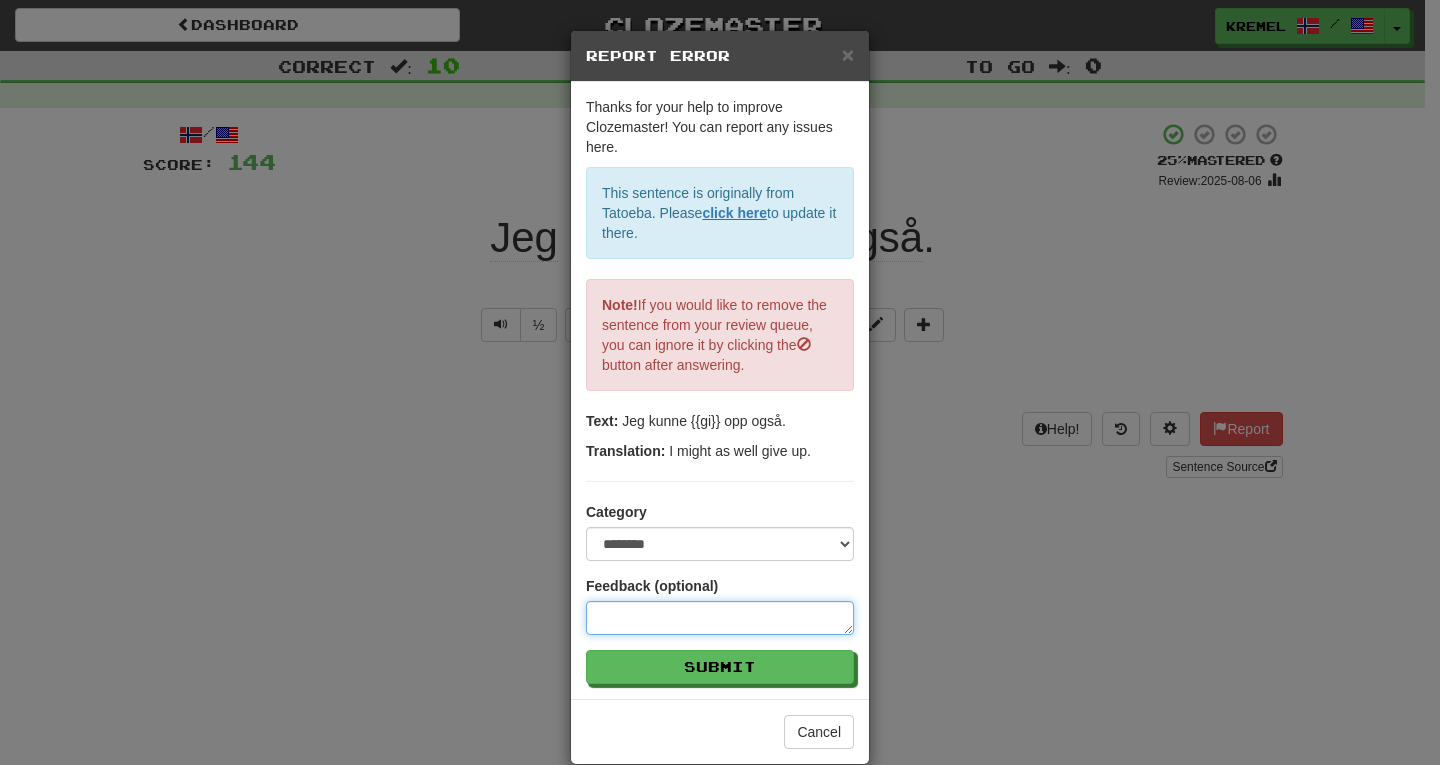 click at bounding box center (720, 618) 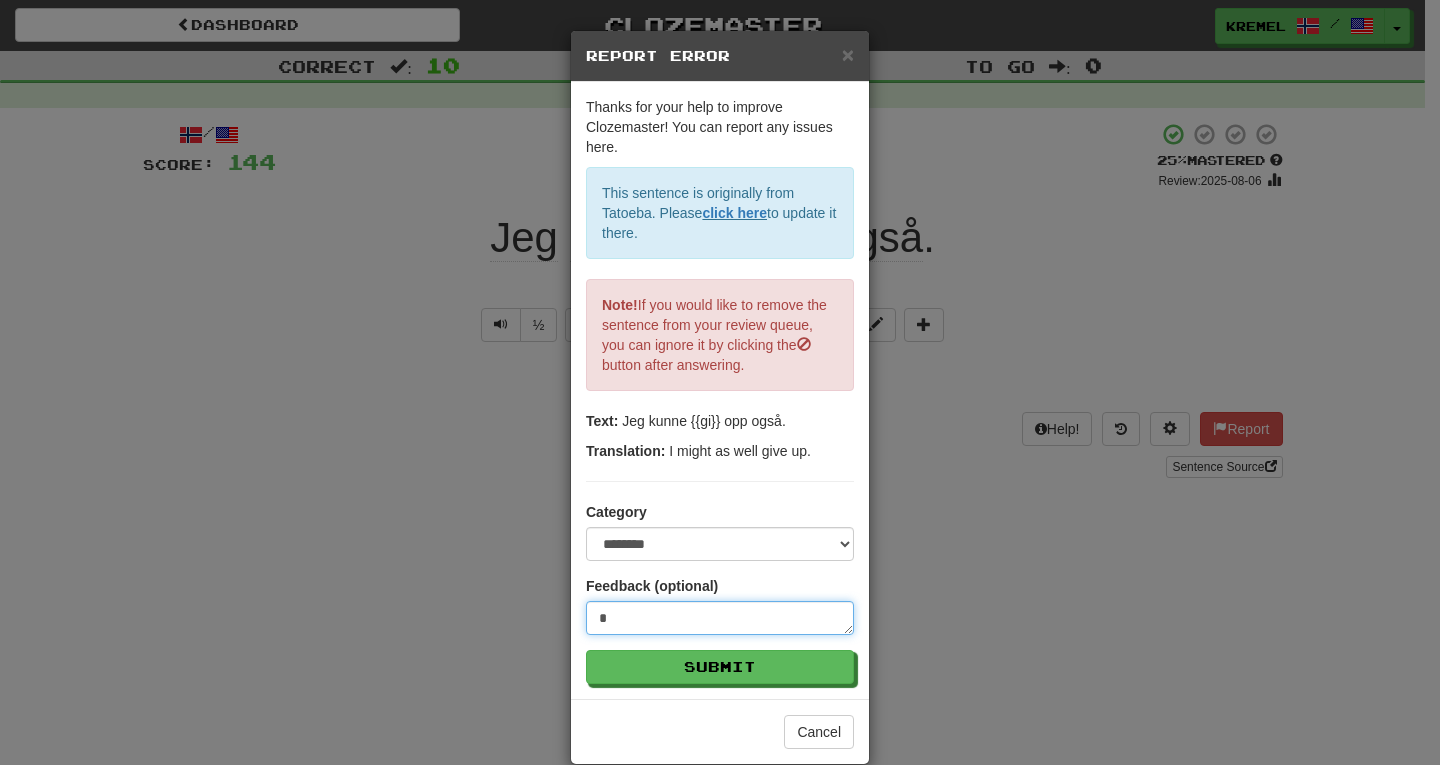 type on "**" 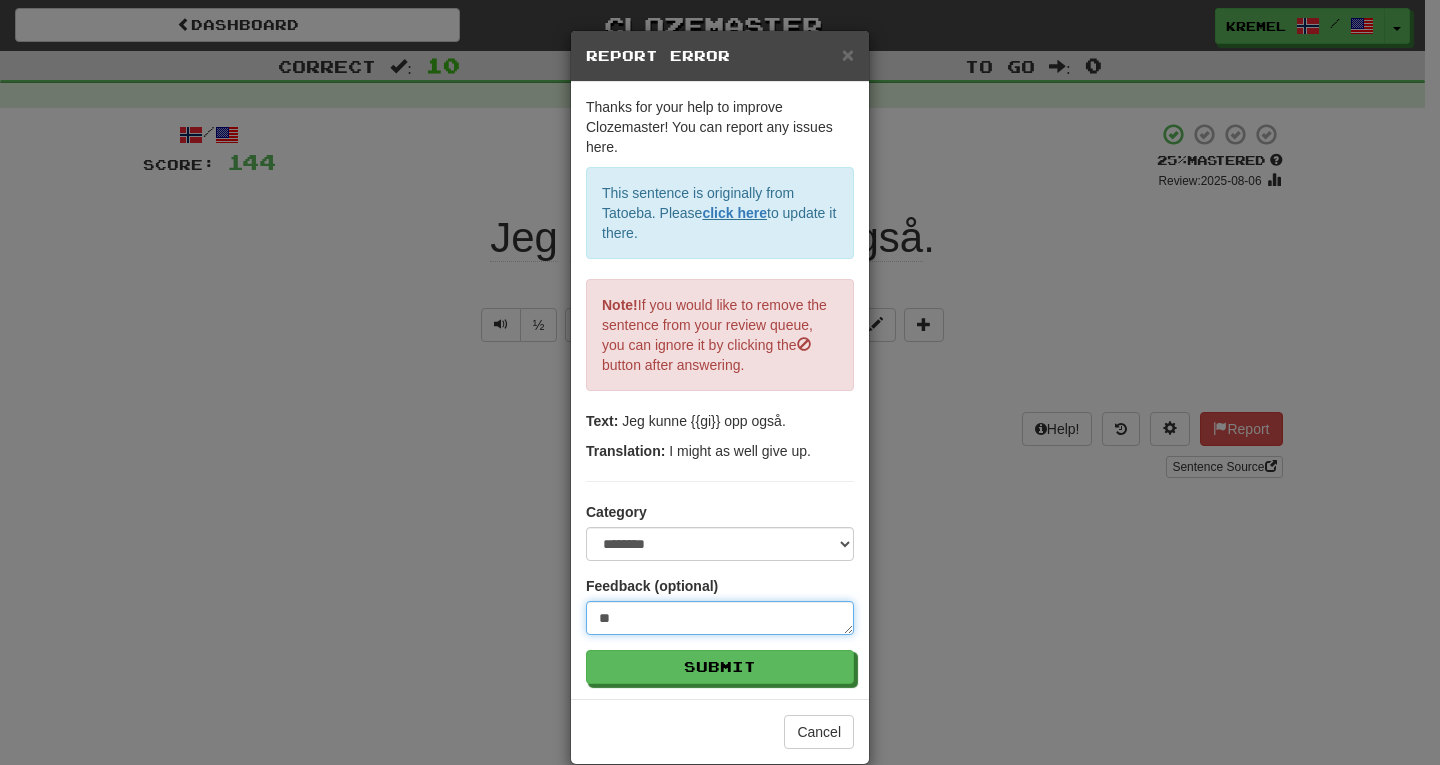 type on "***" 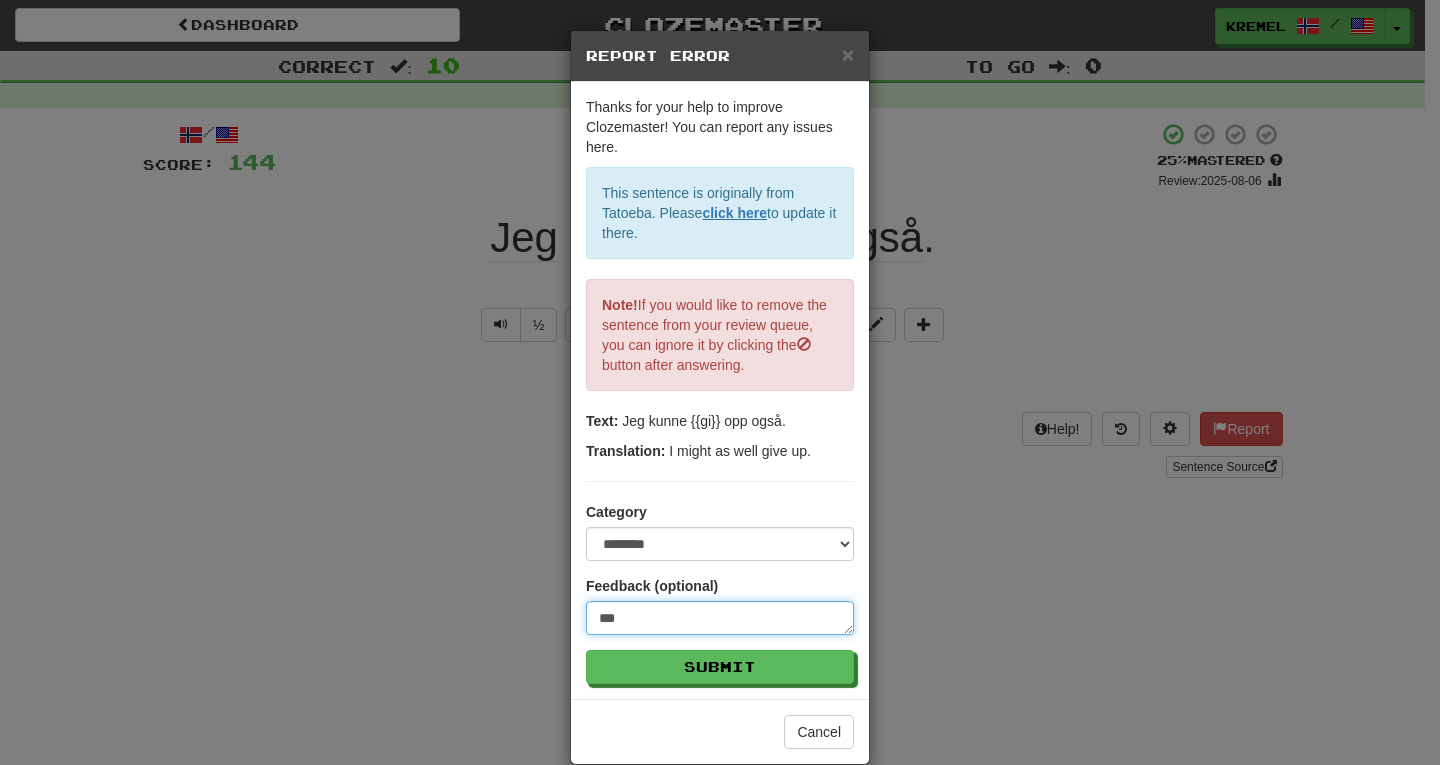 type on "****" 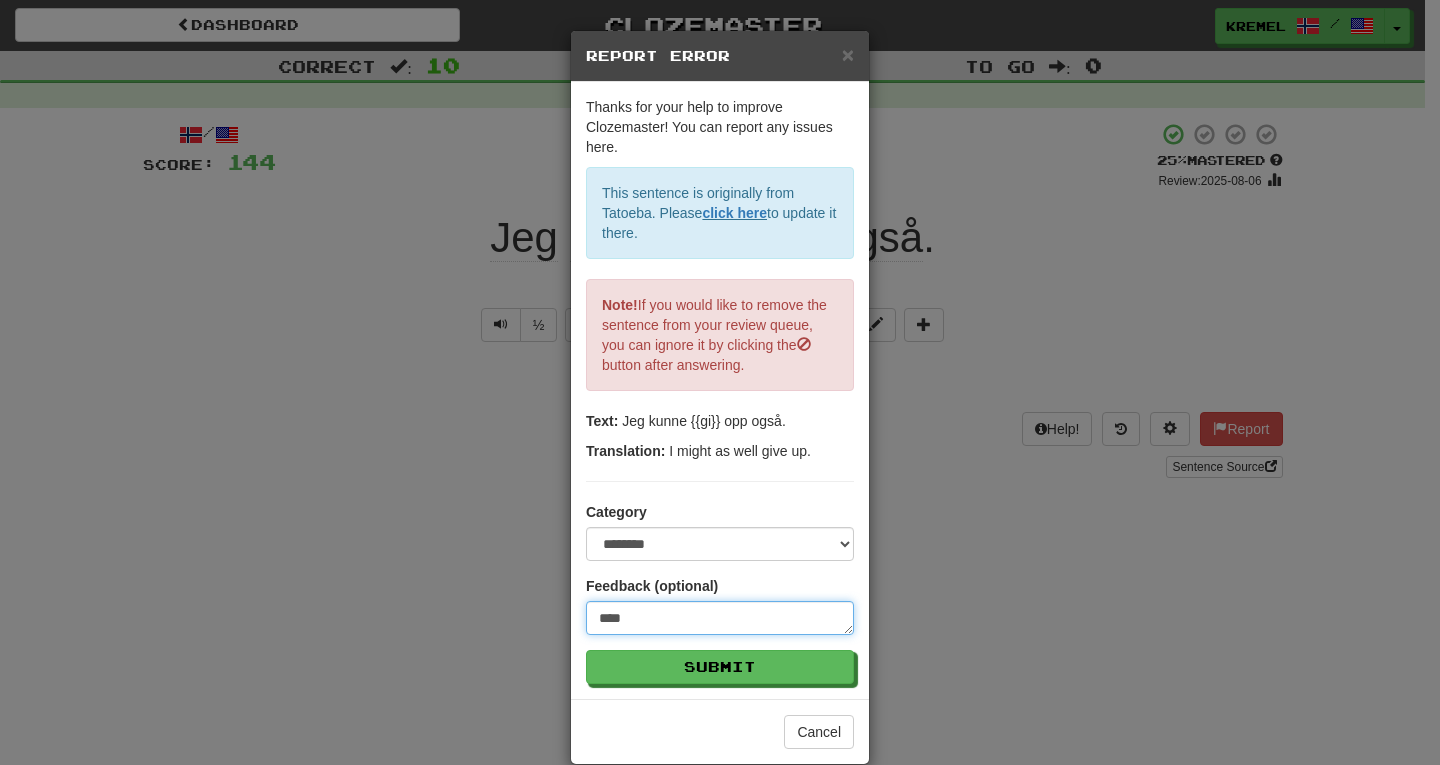 type on "*****" 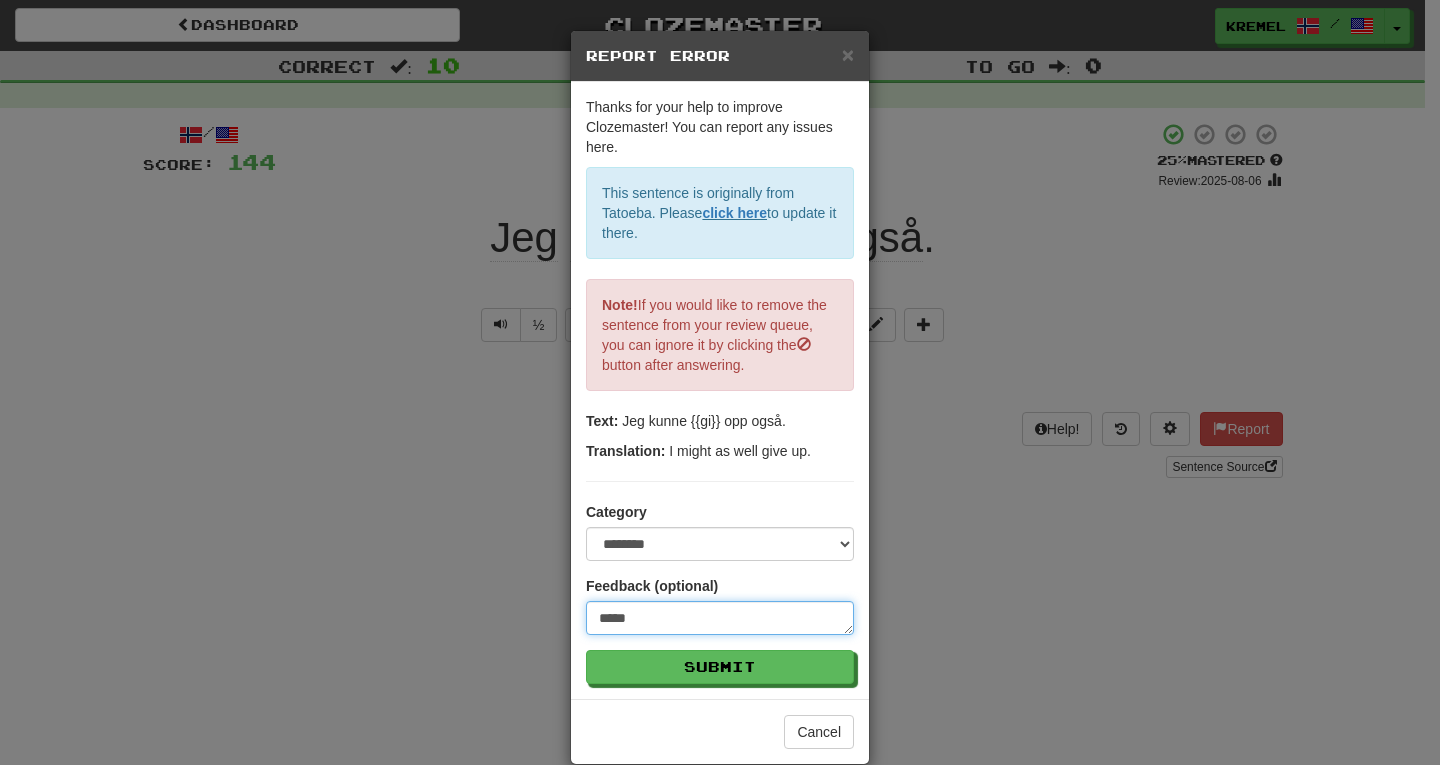 type on "******" 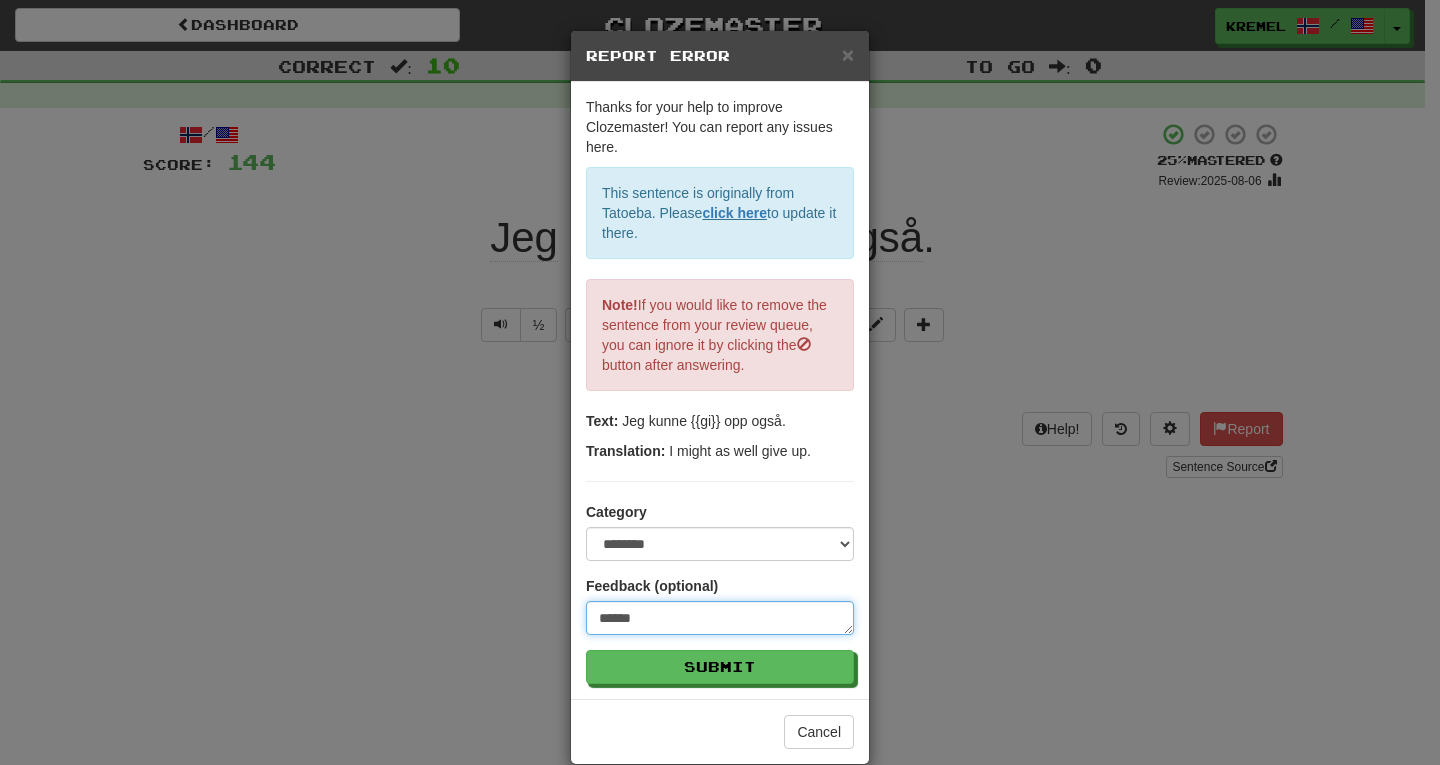 type on "*******" 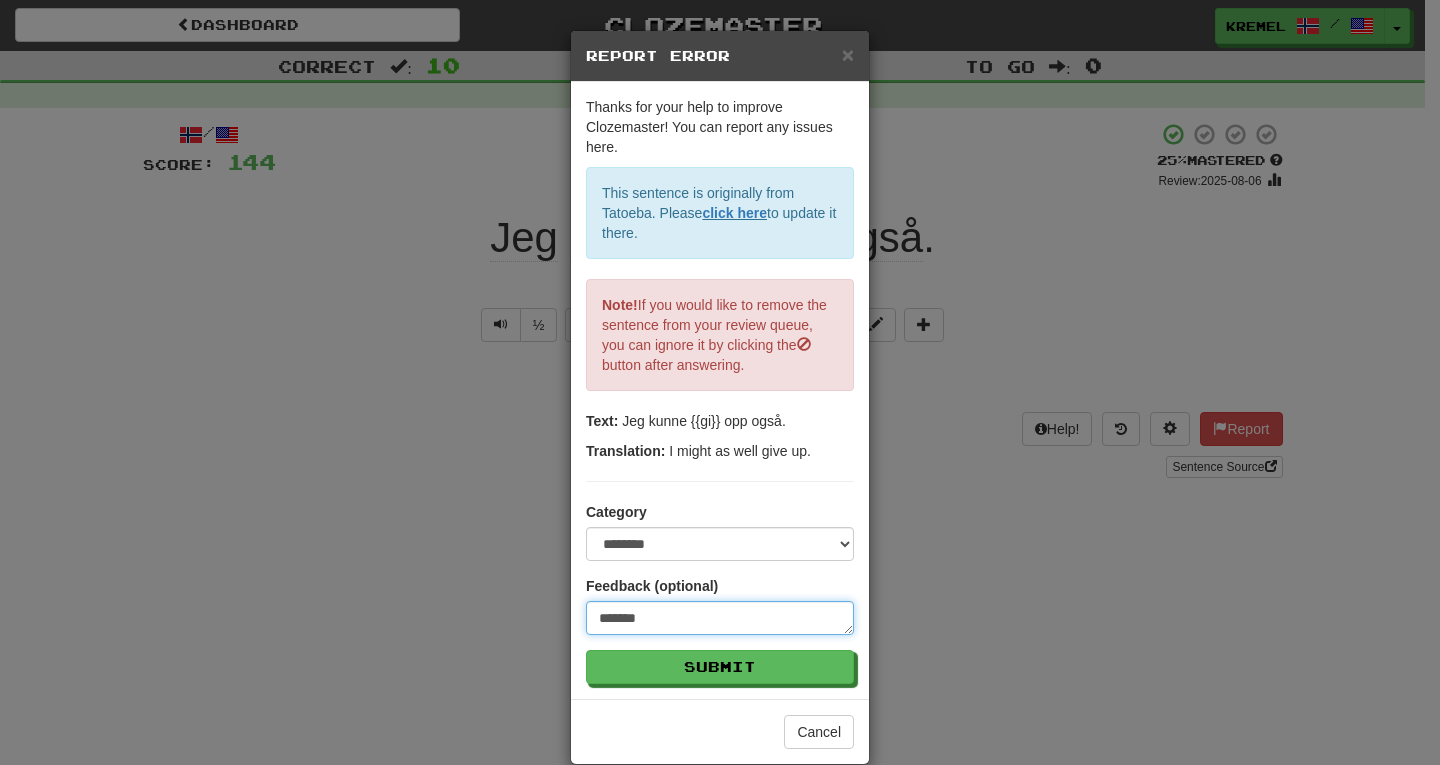 type on "********" 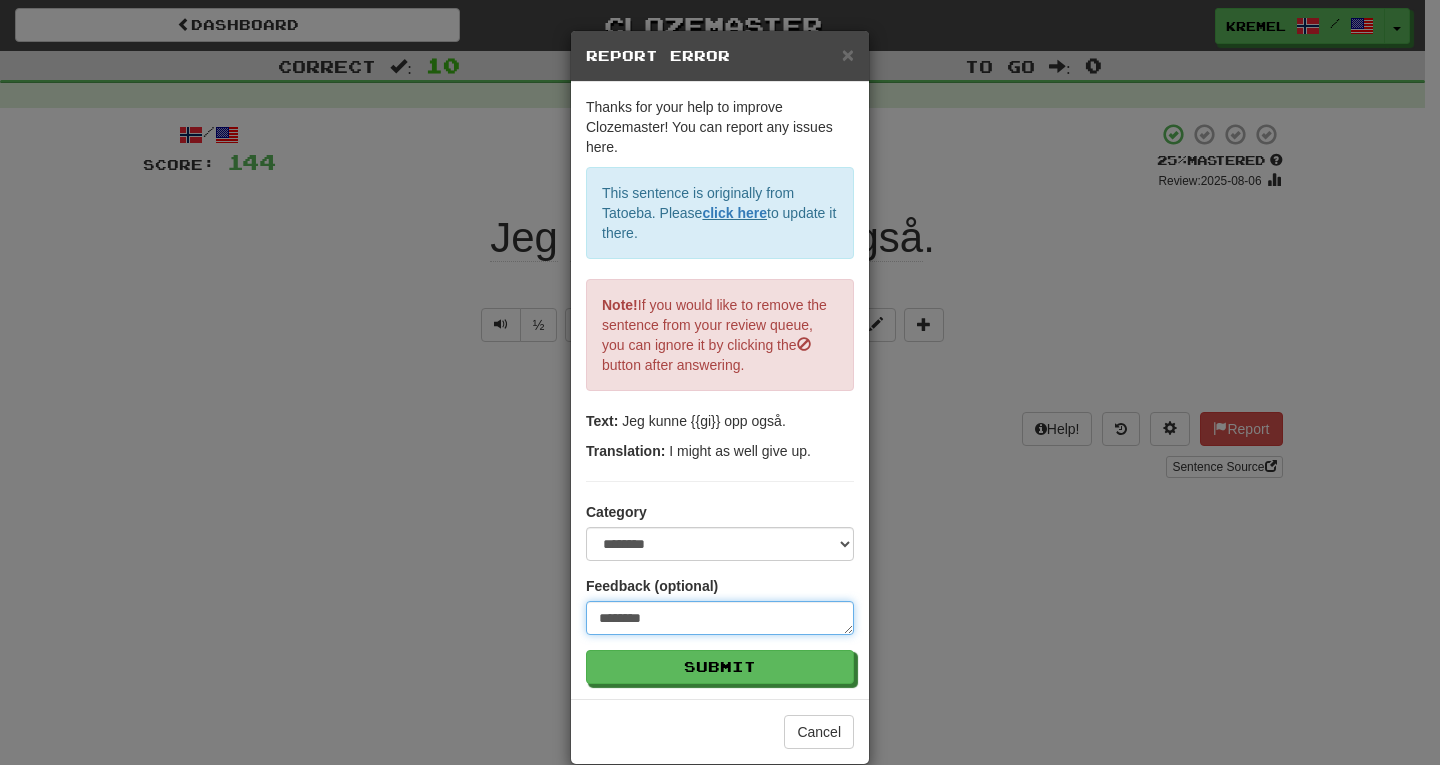 type on "*********" 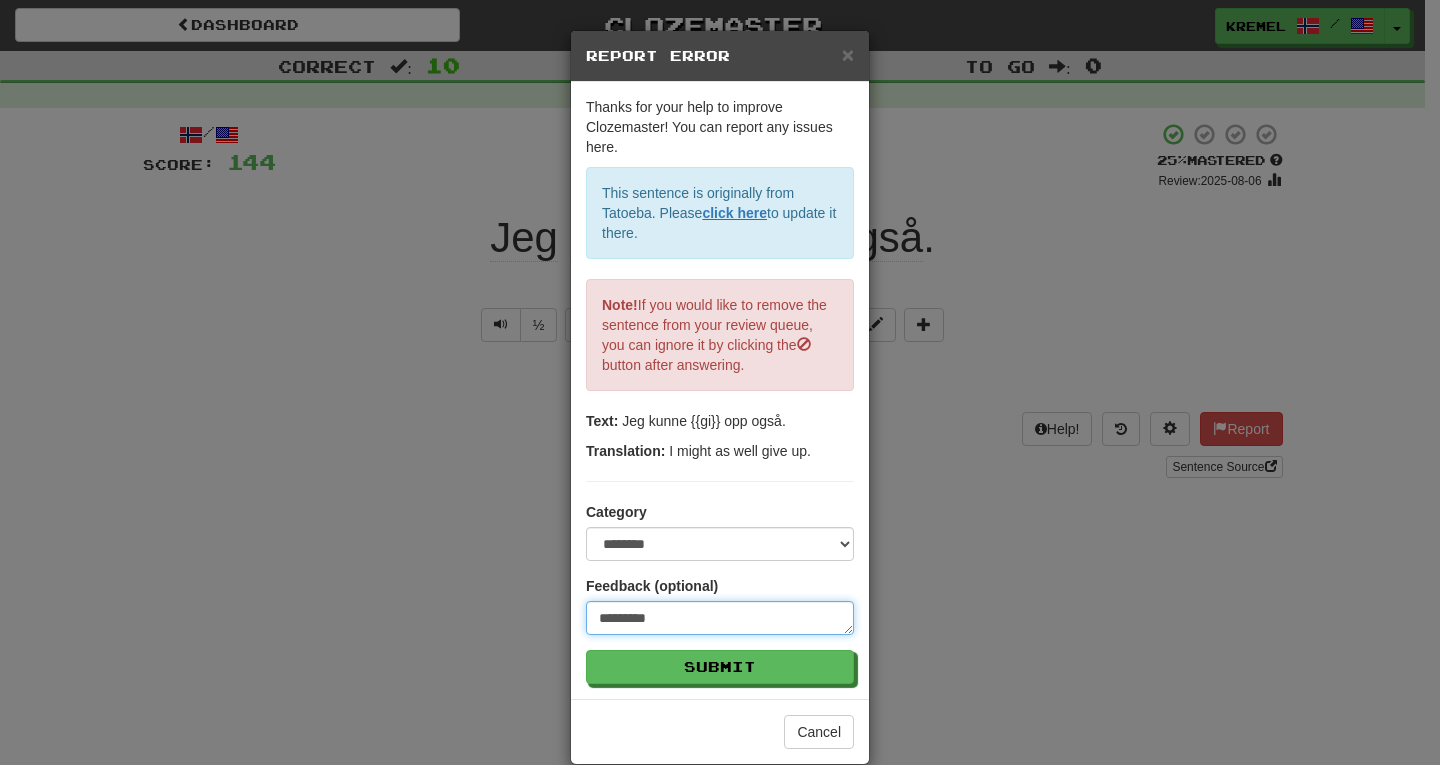 type on "*********" 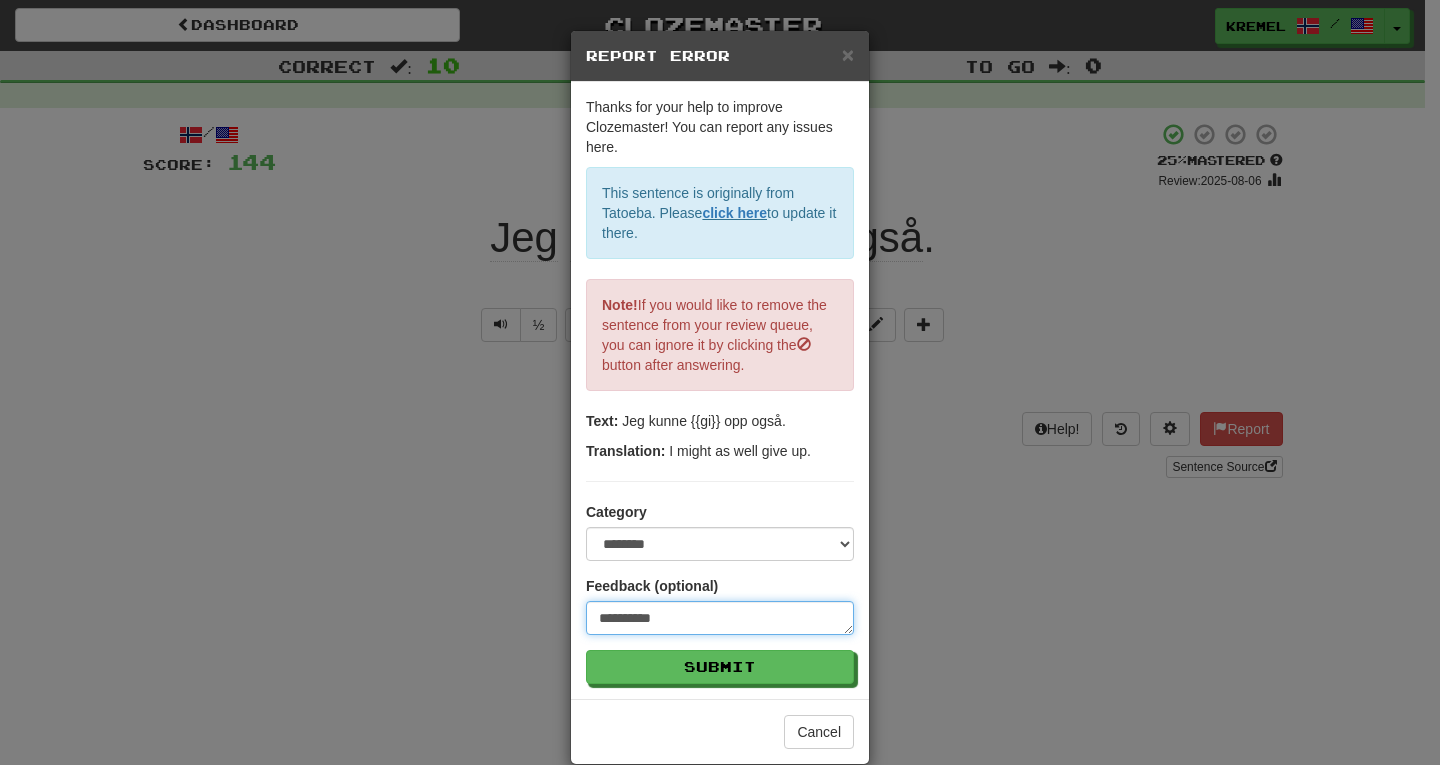 type on "**********" 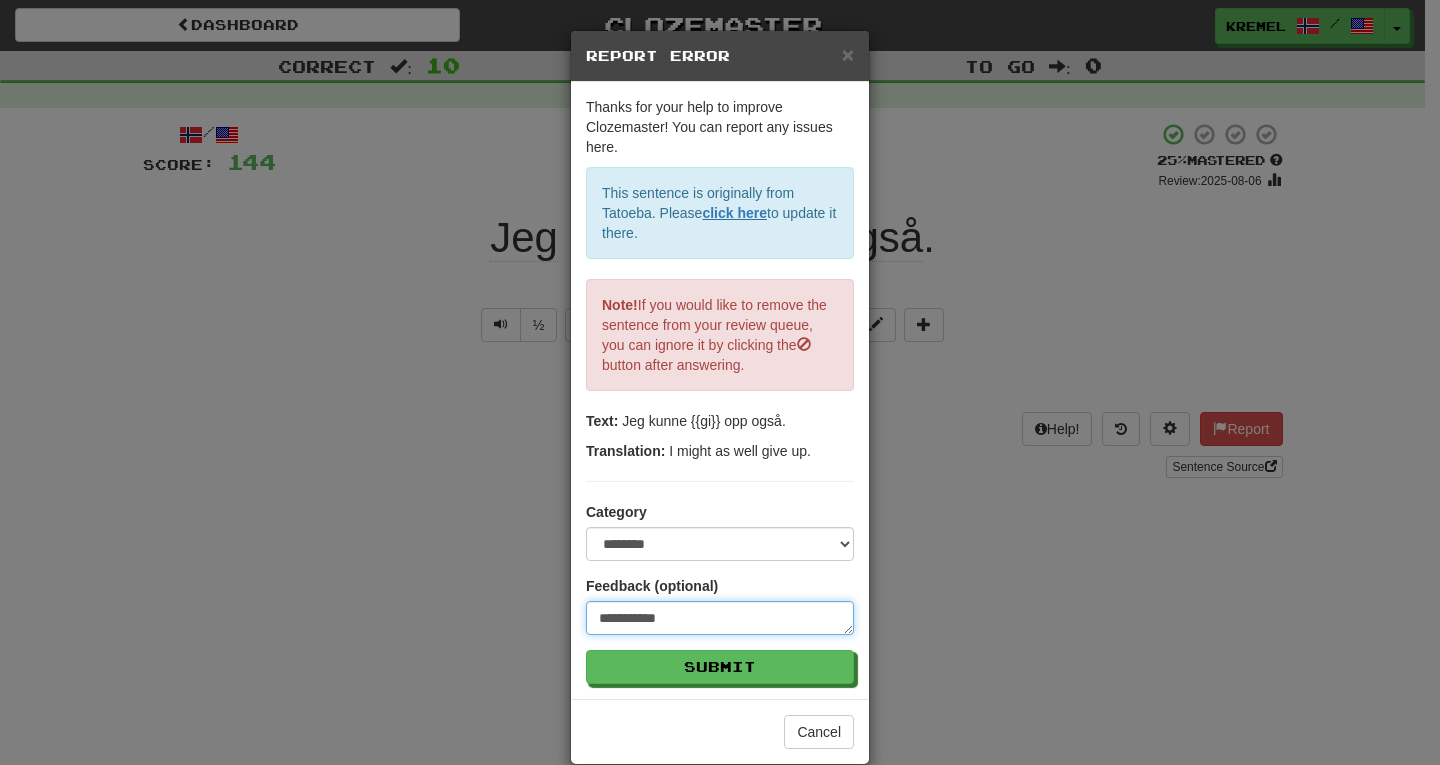 type on "**********" 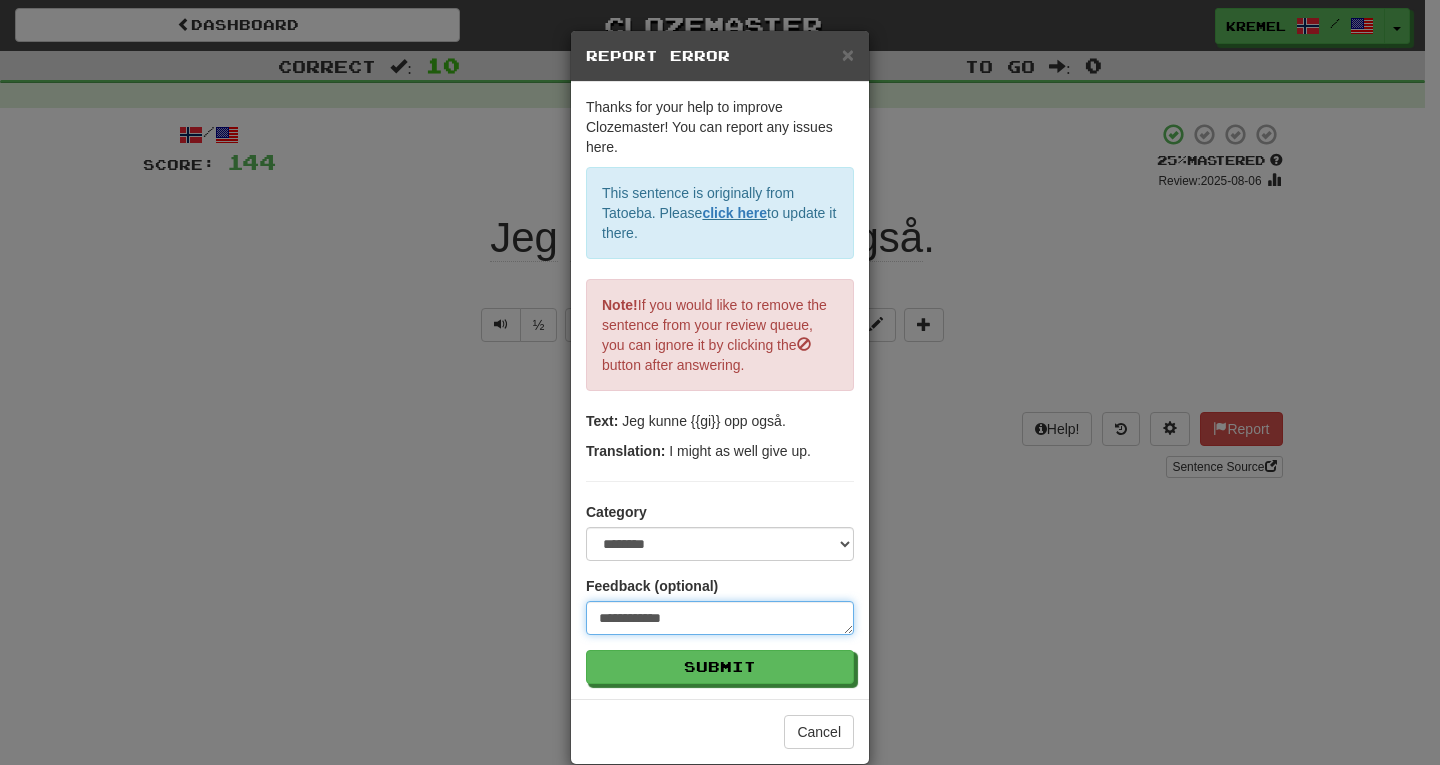 type on "**********" 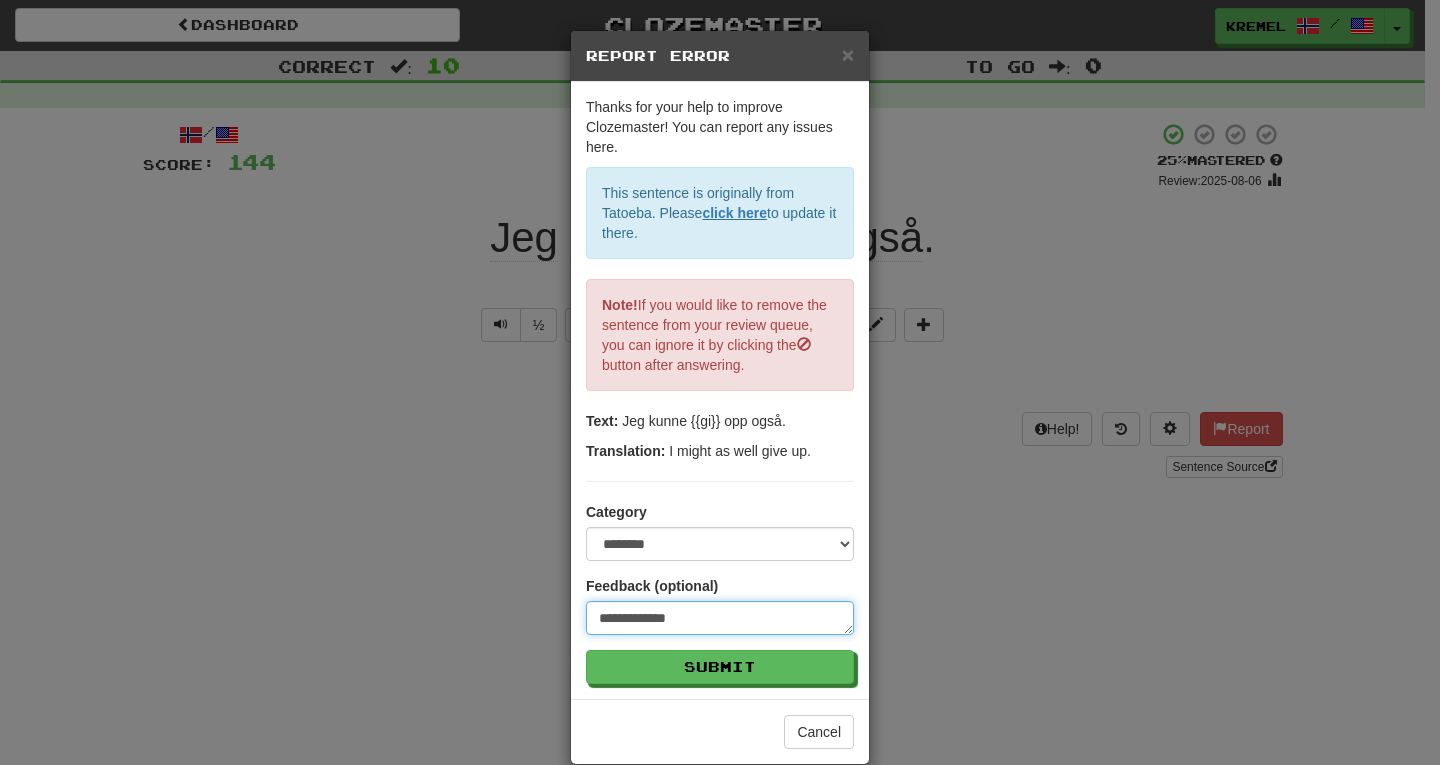 type on "**********" 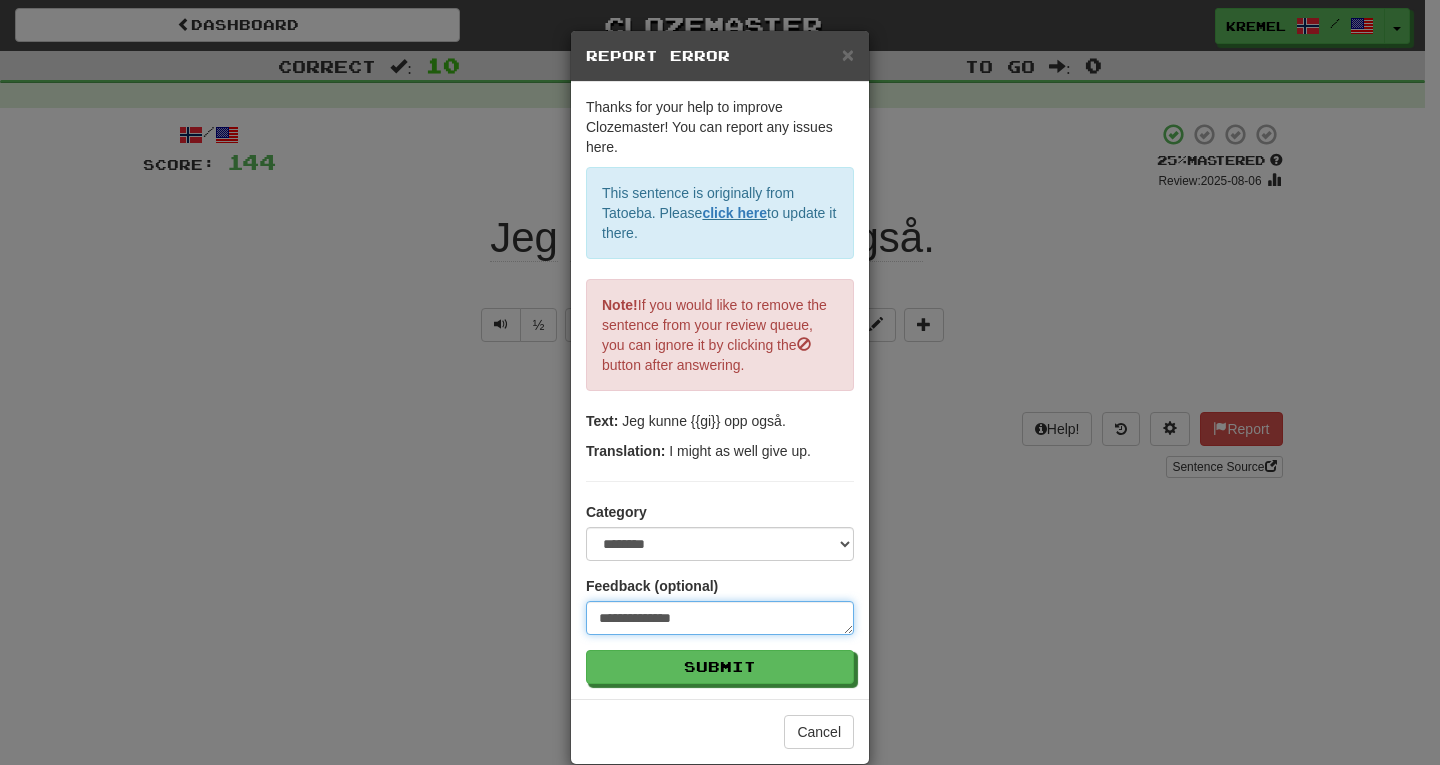type on "**********" 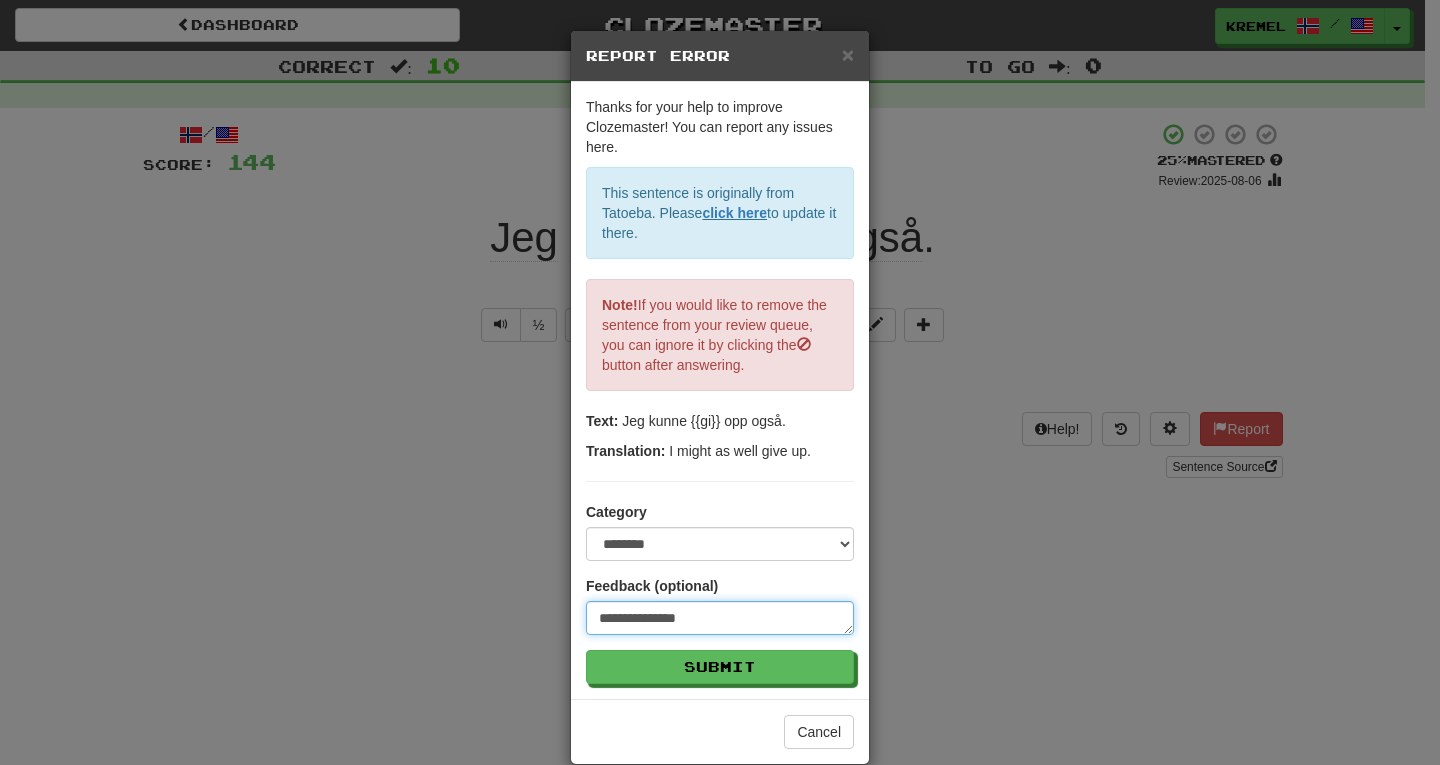 type on "**********" 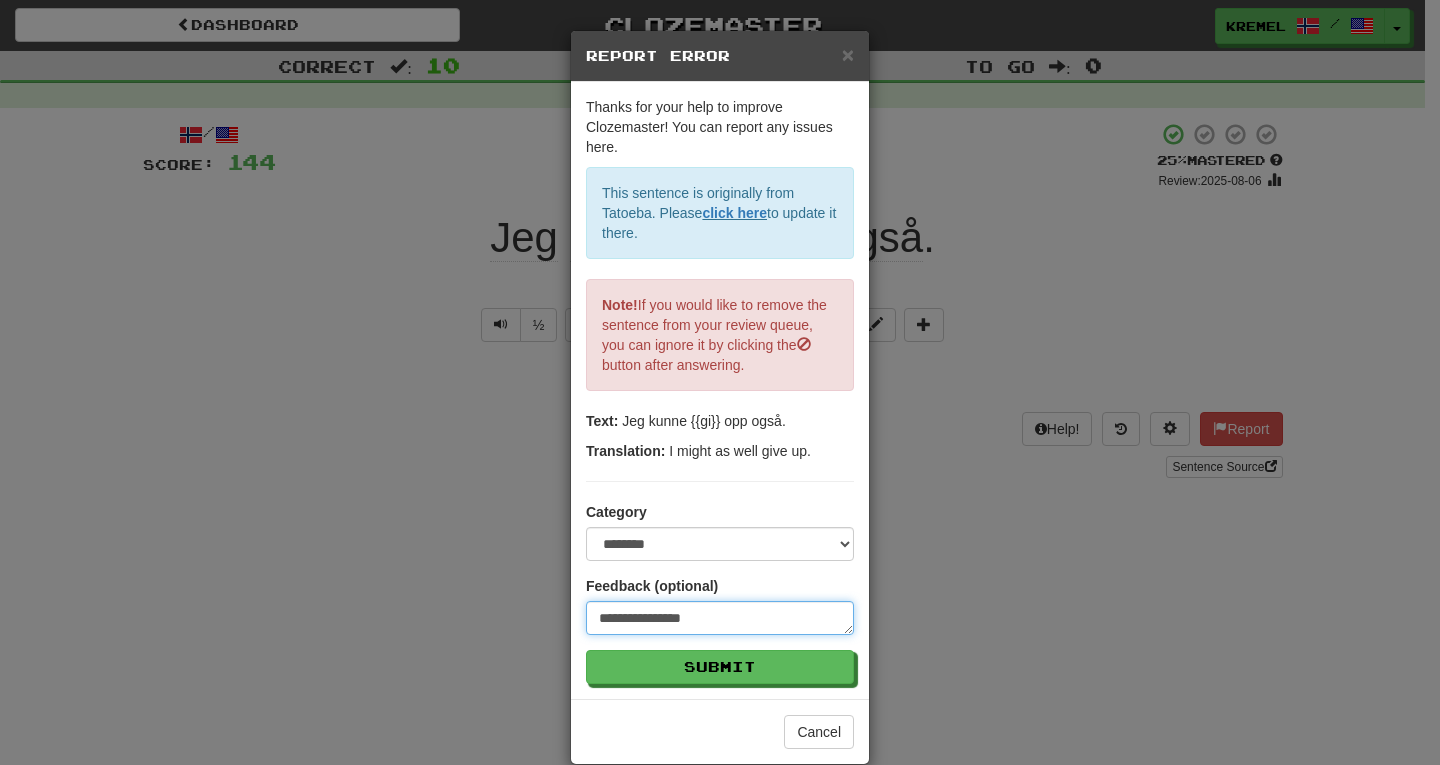 type on "**********" 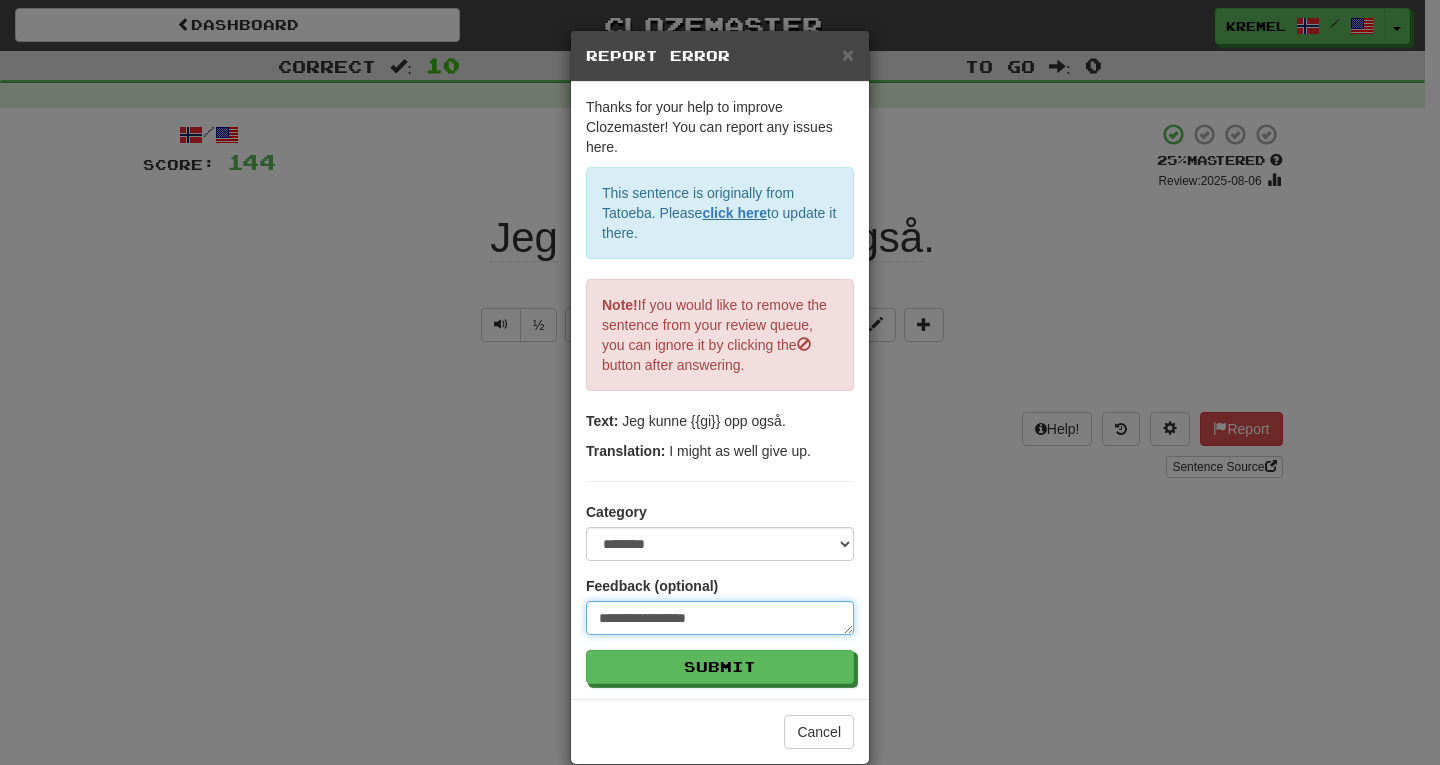 type on "**********" 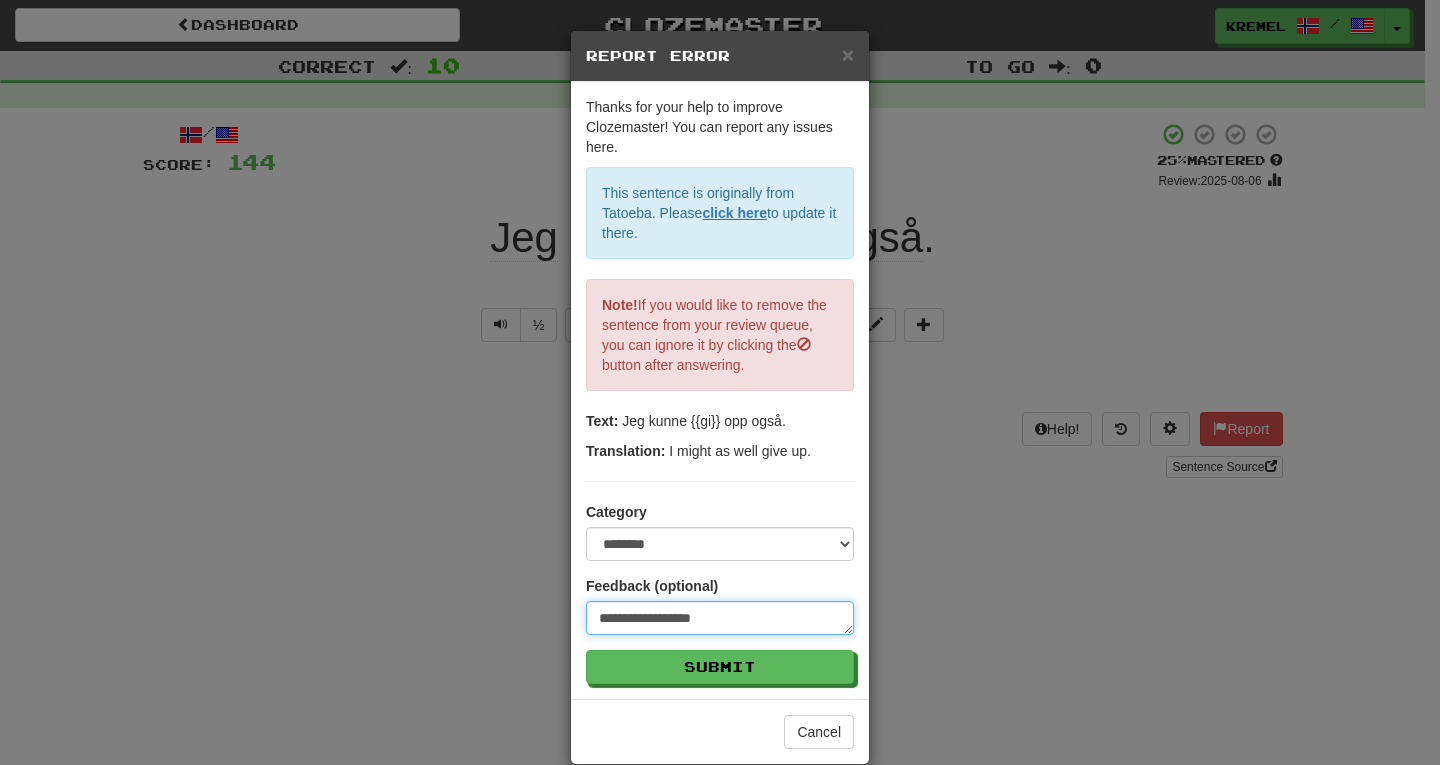 type on "**********" 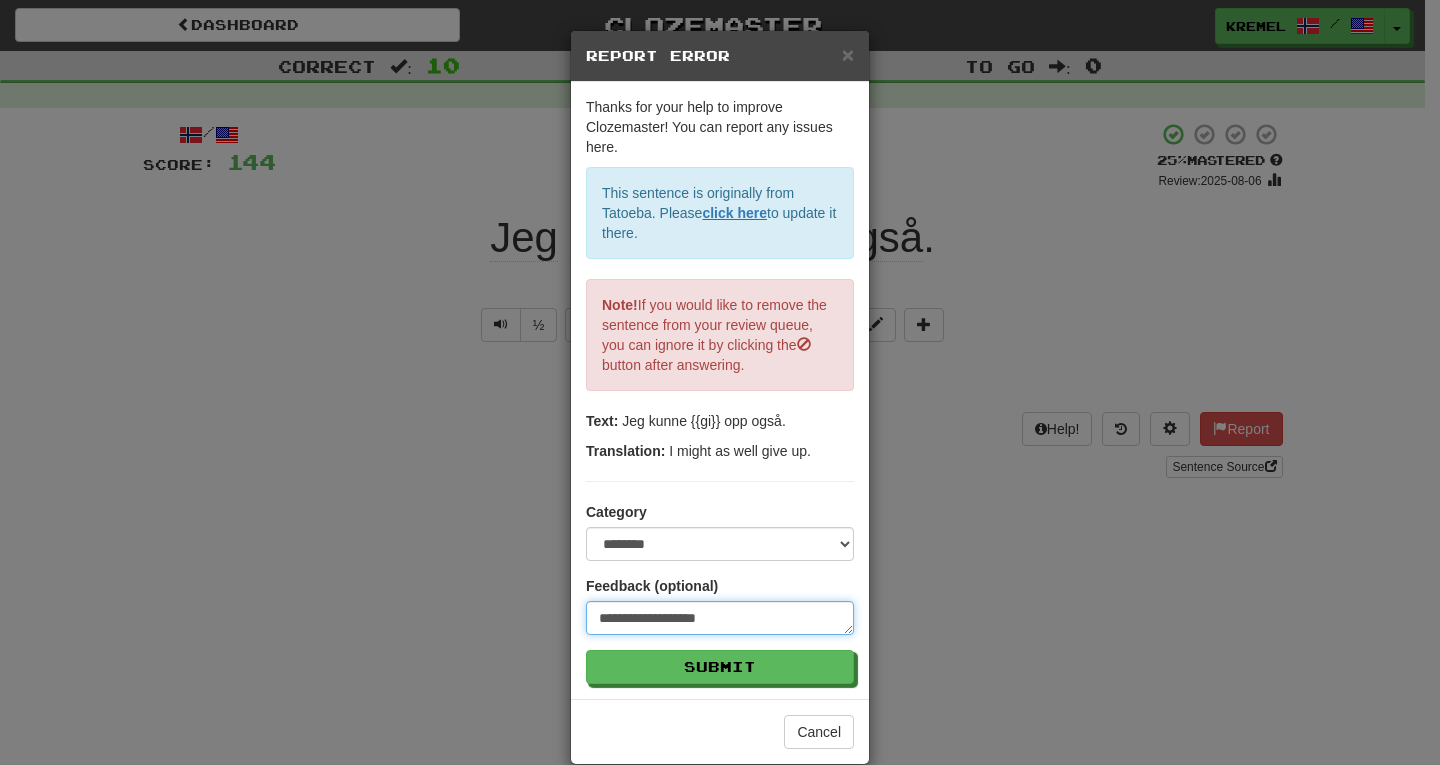 type on "**********" 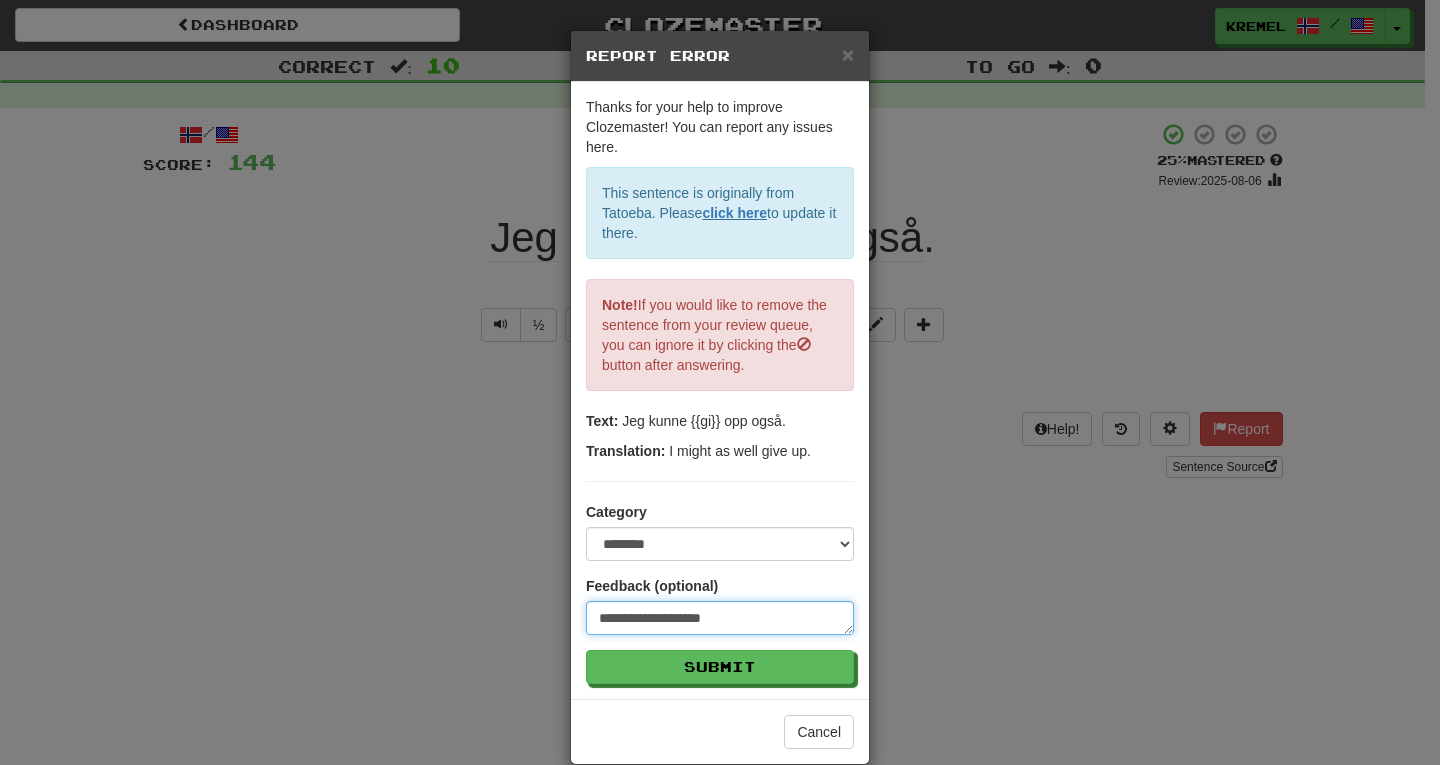 type on "**********" 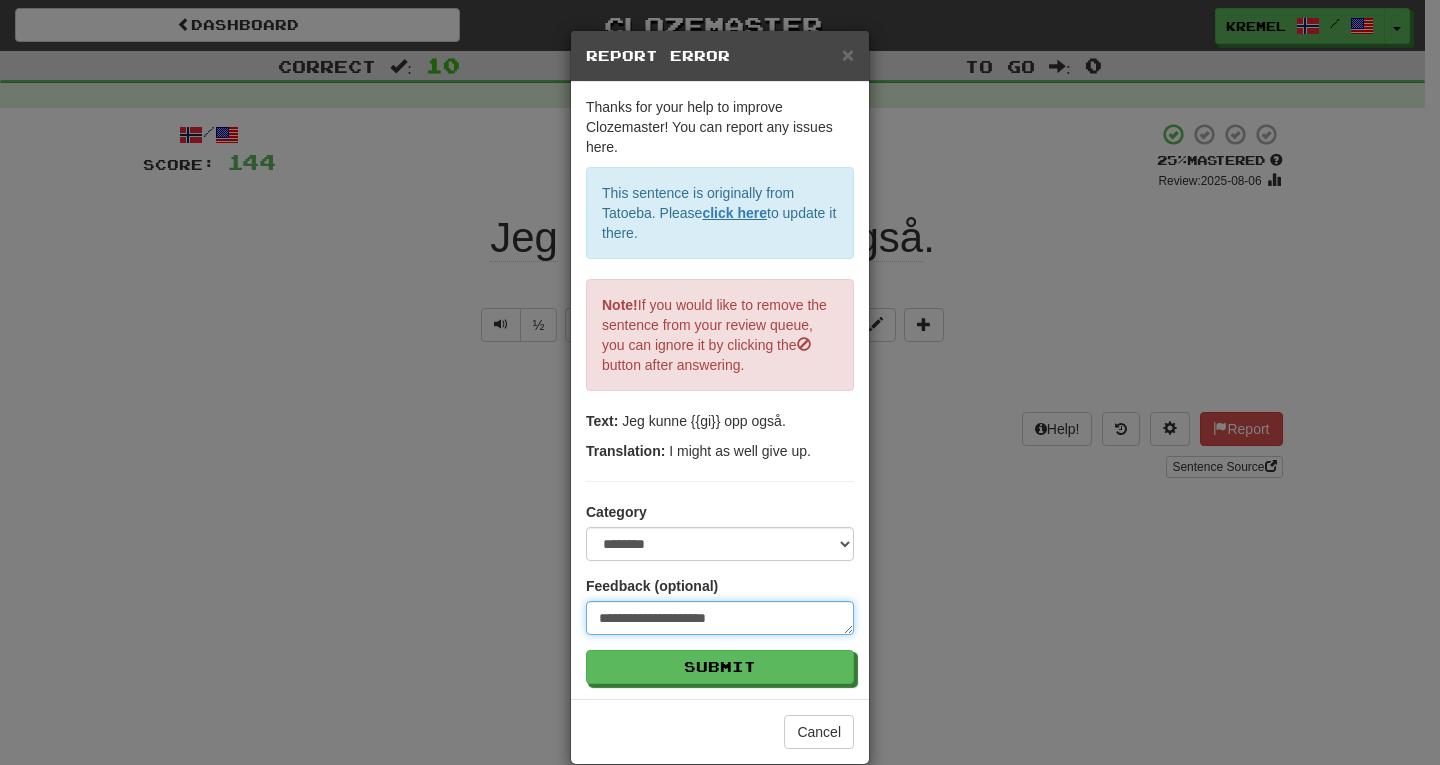 type on "**********" 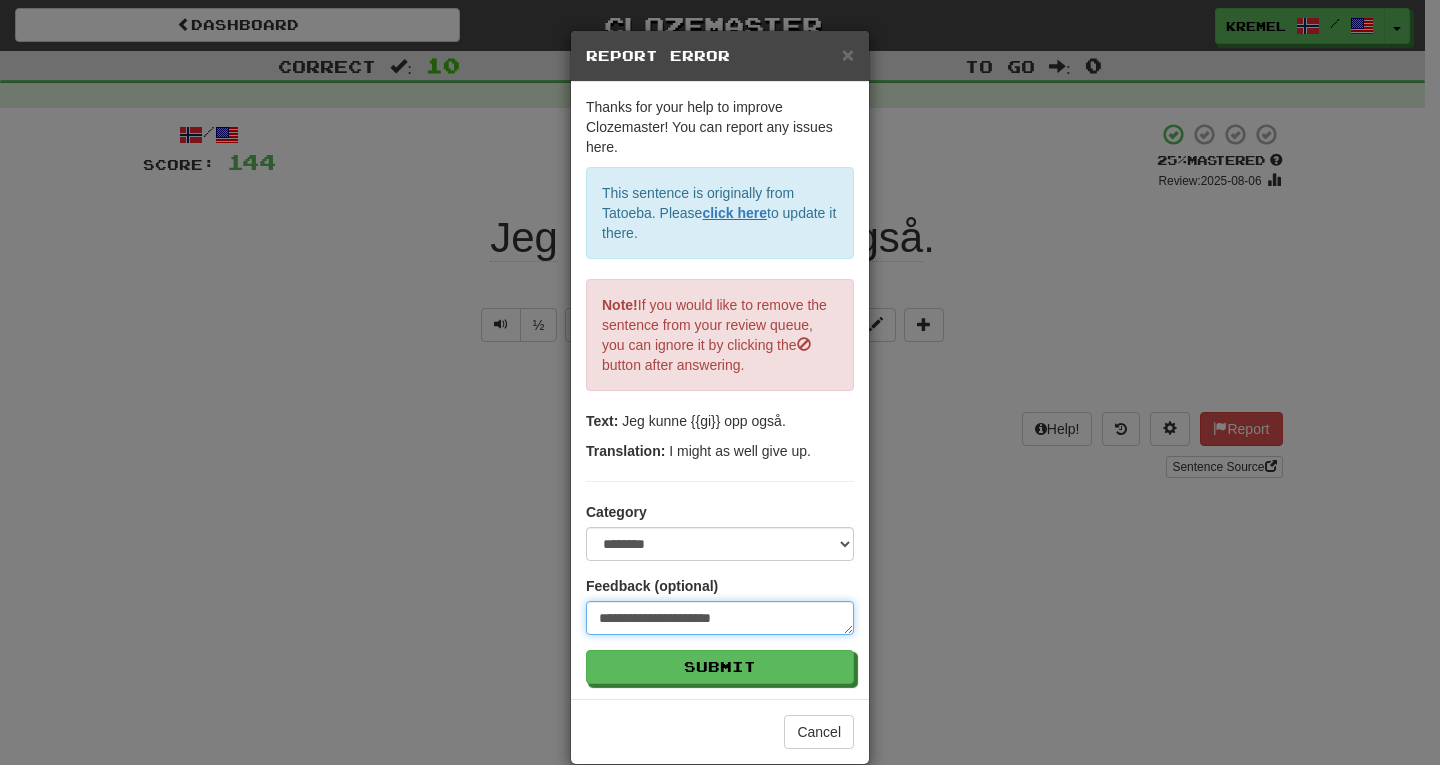 type on "**********" 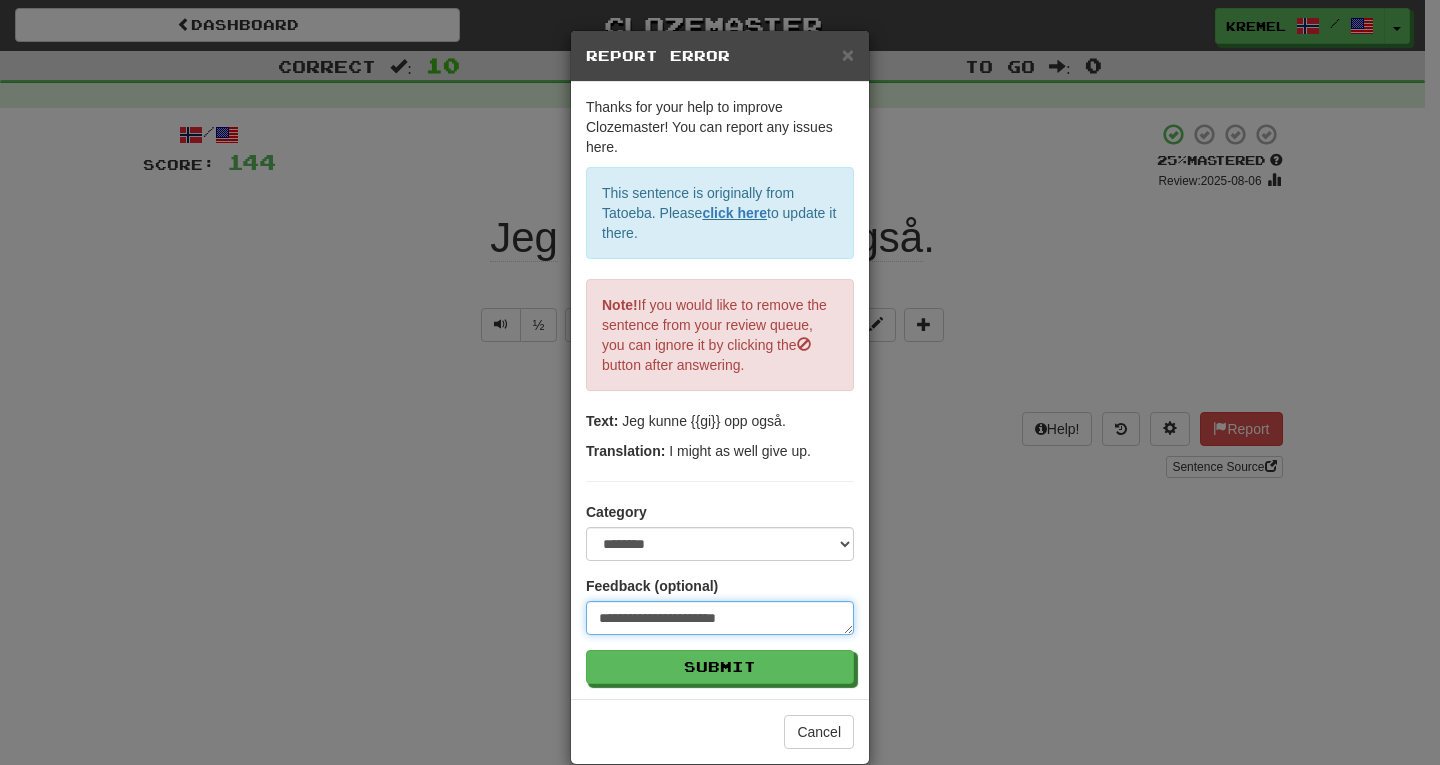 type on "**********" 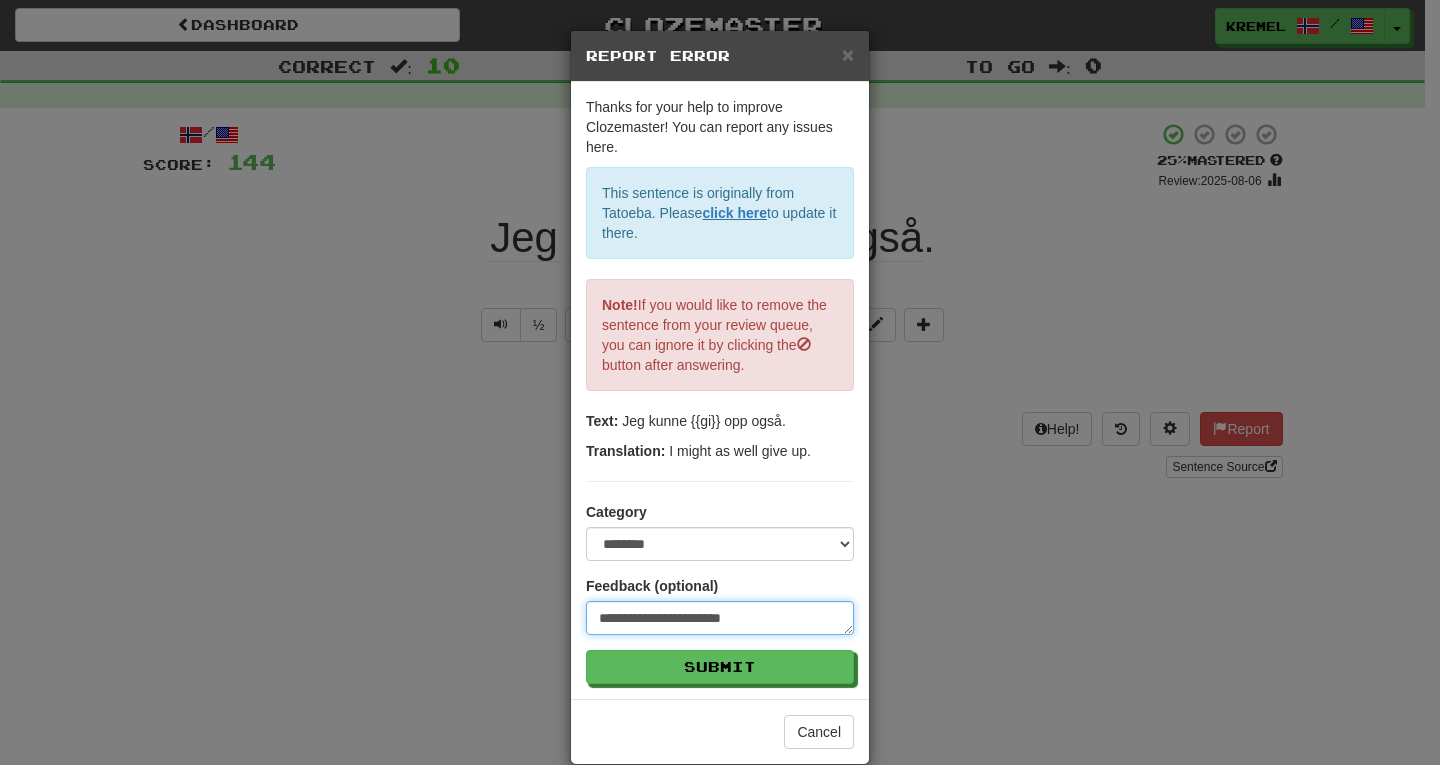 type on "**********" 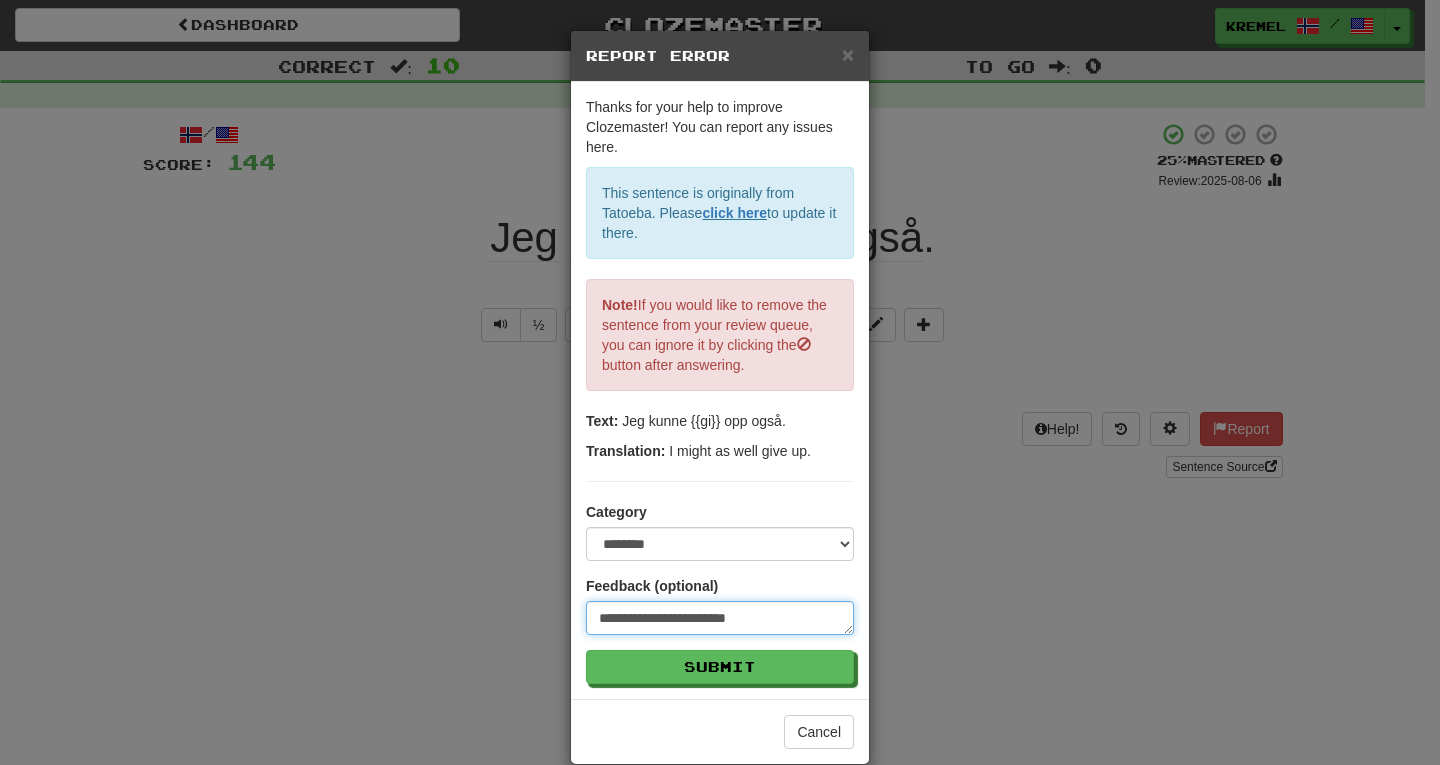 type on "**********" 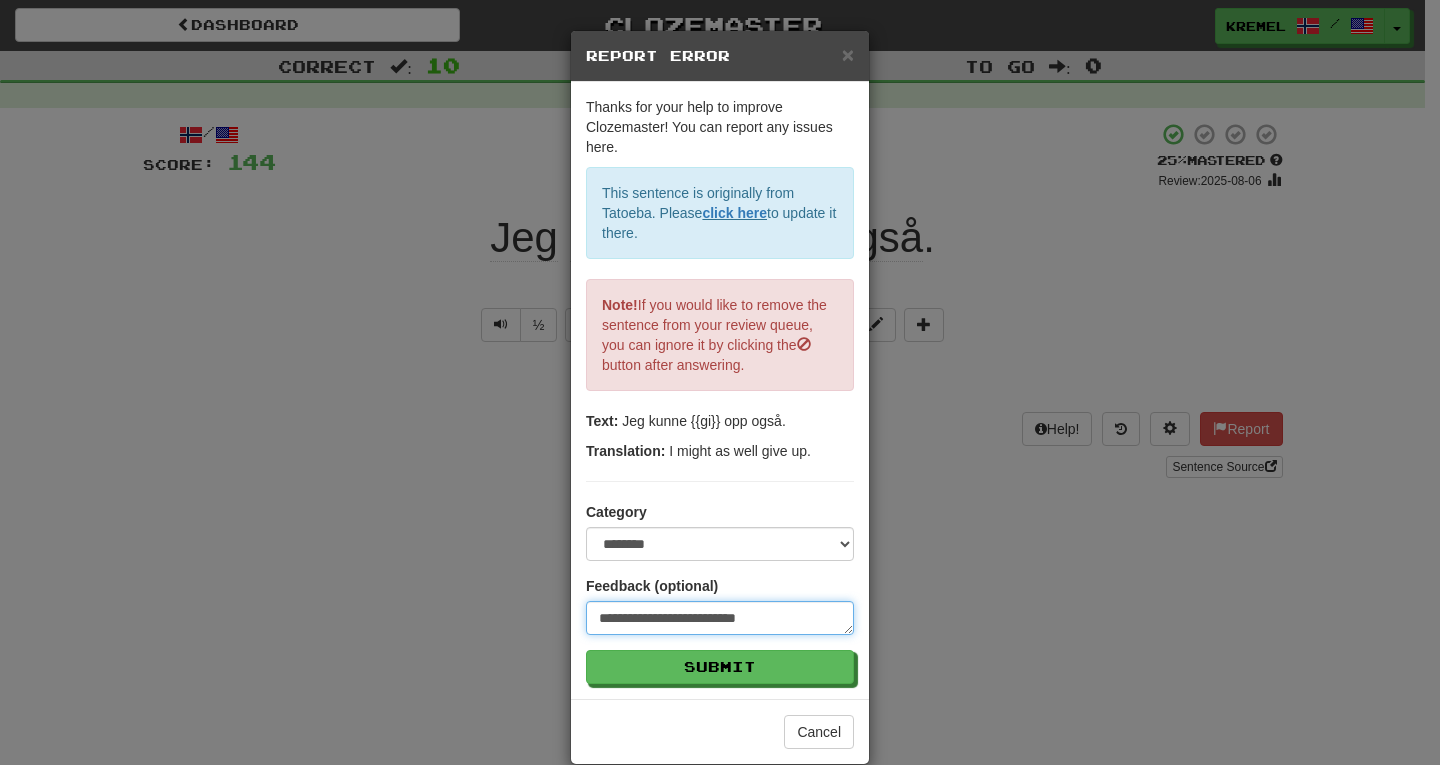 type on "**********" 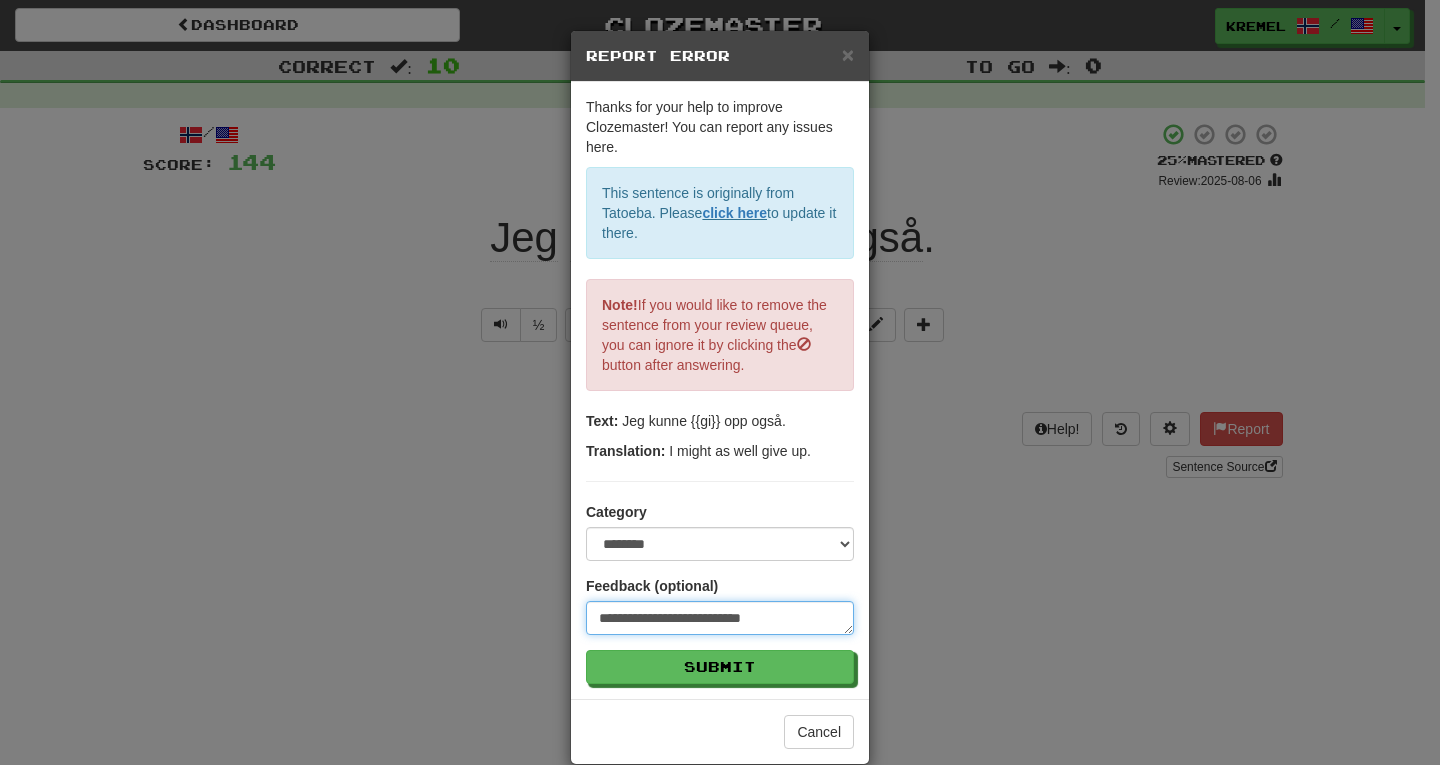 type on "**********" 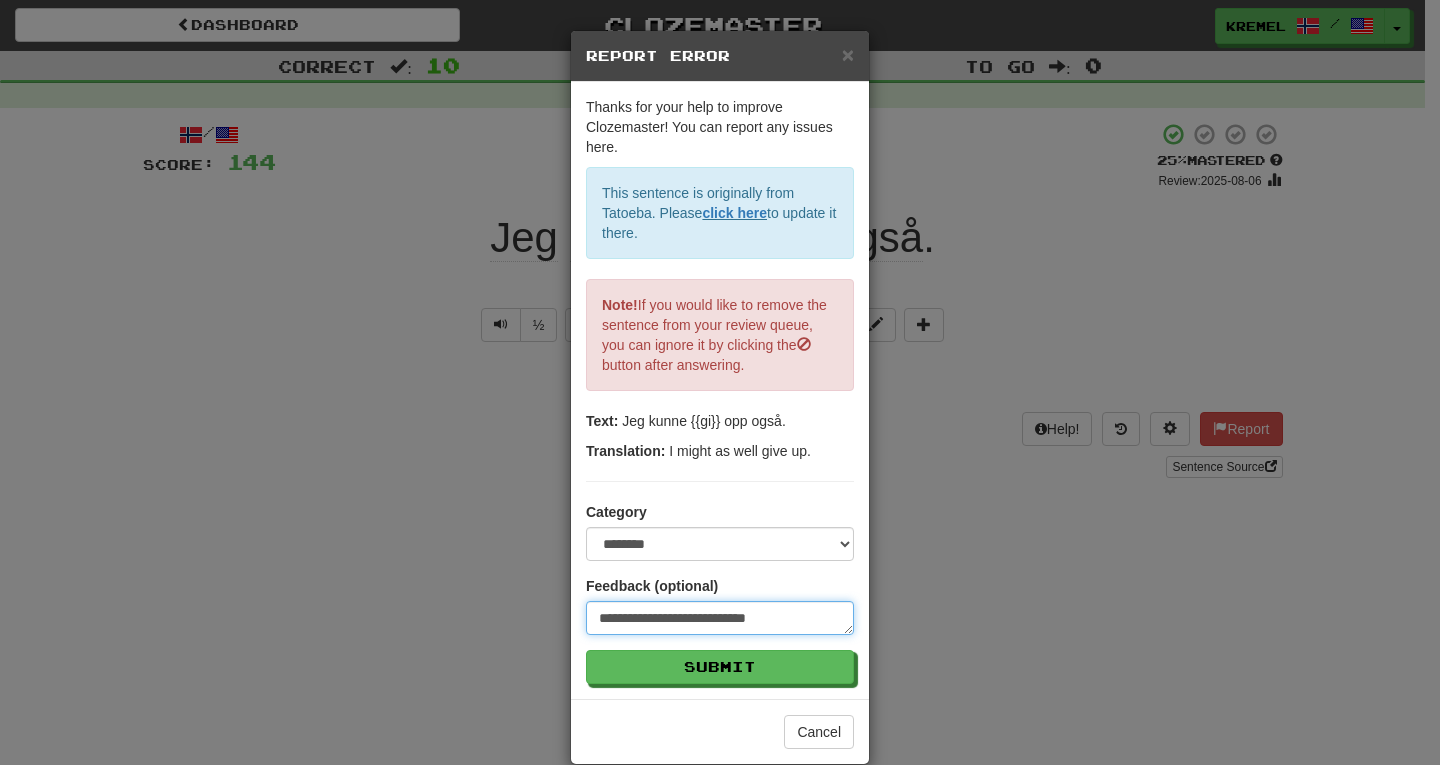 type on "**********" 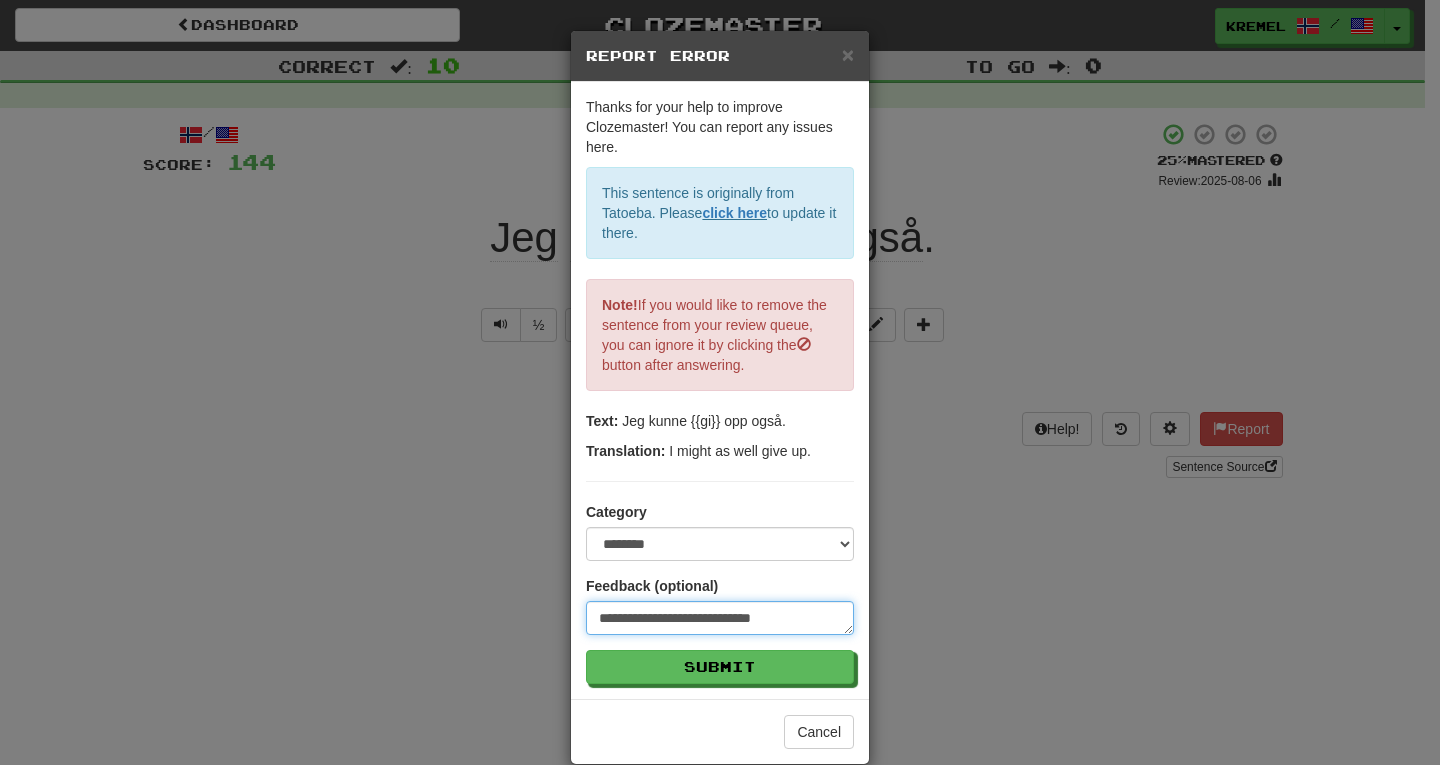 type on "**********" 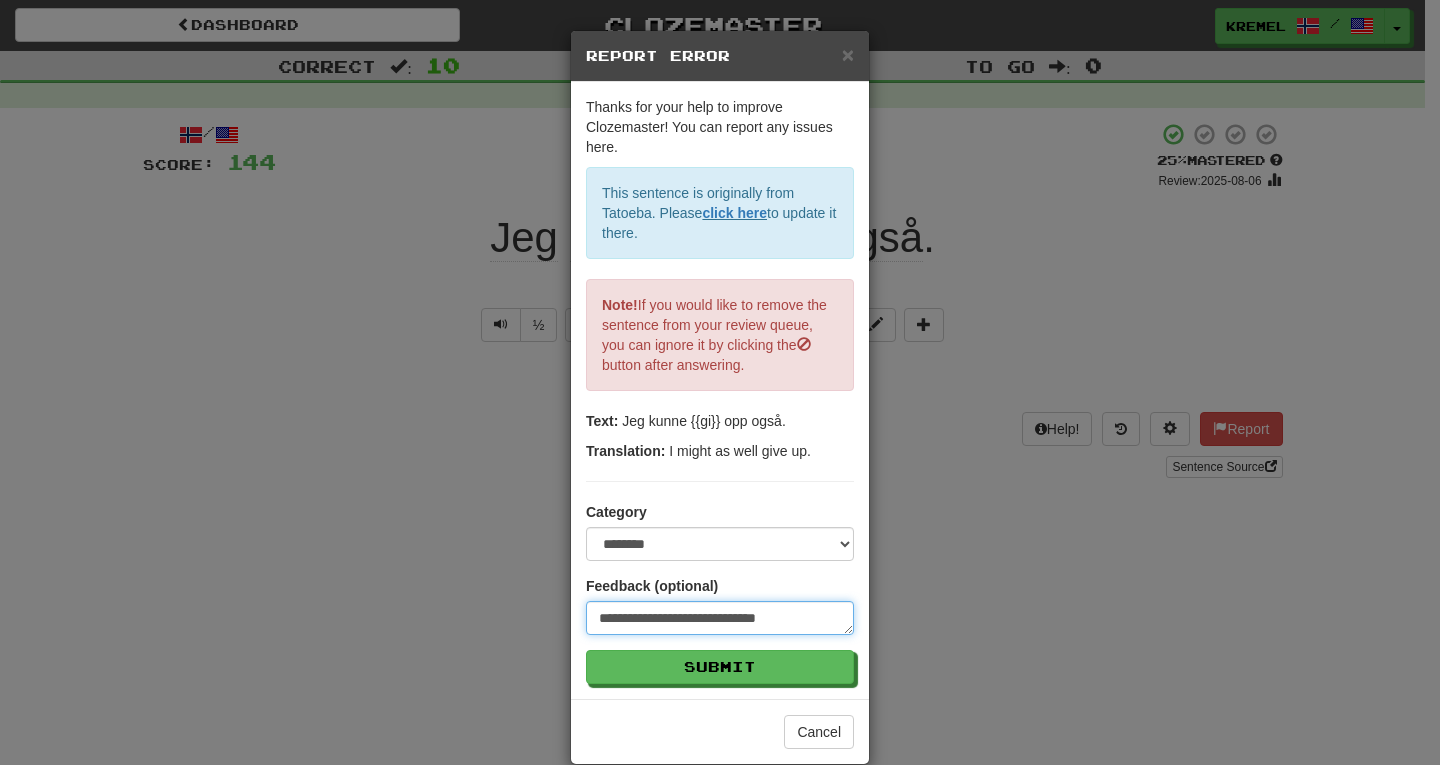 type on "**********" 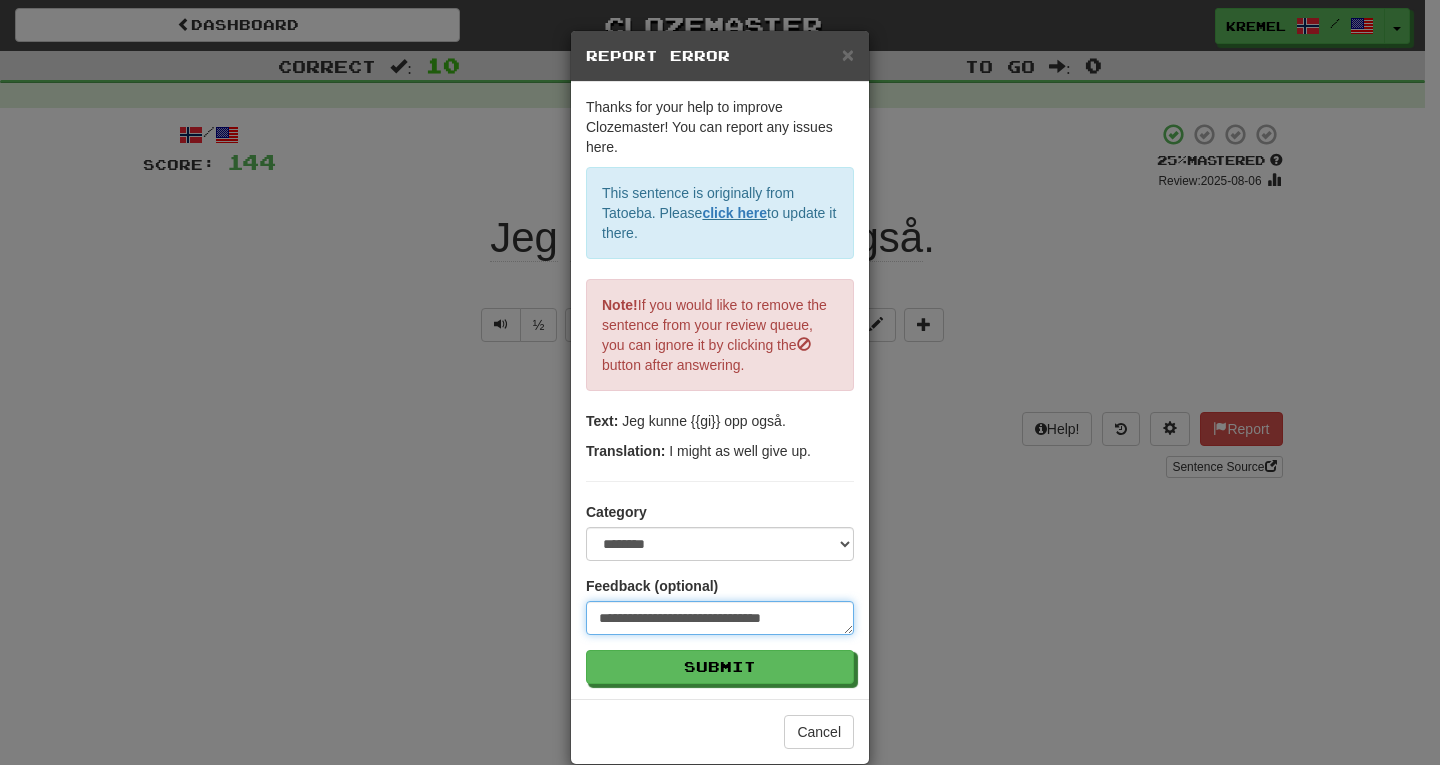 type on "**********" 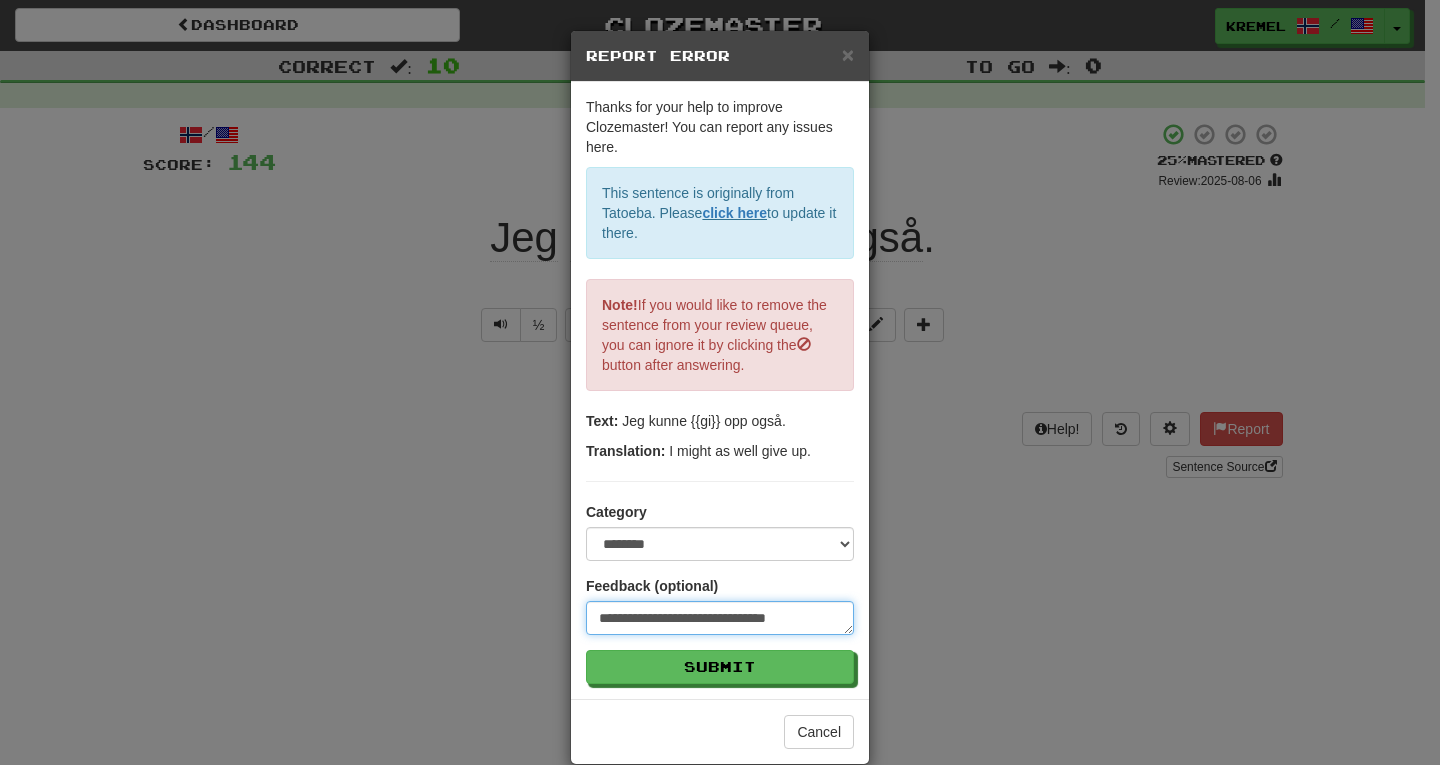 type on "**********" 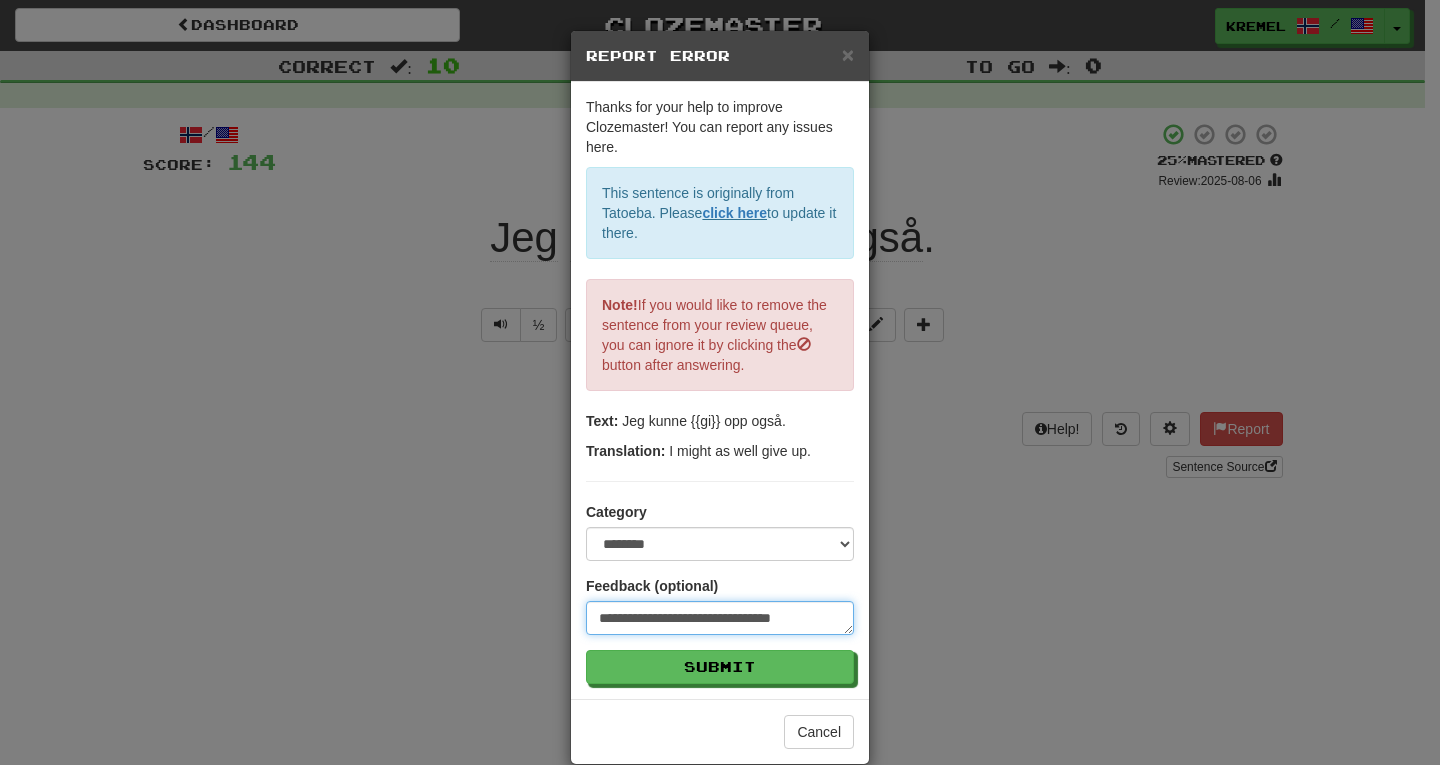type on "**********" 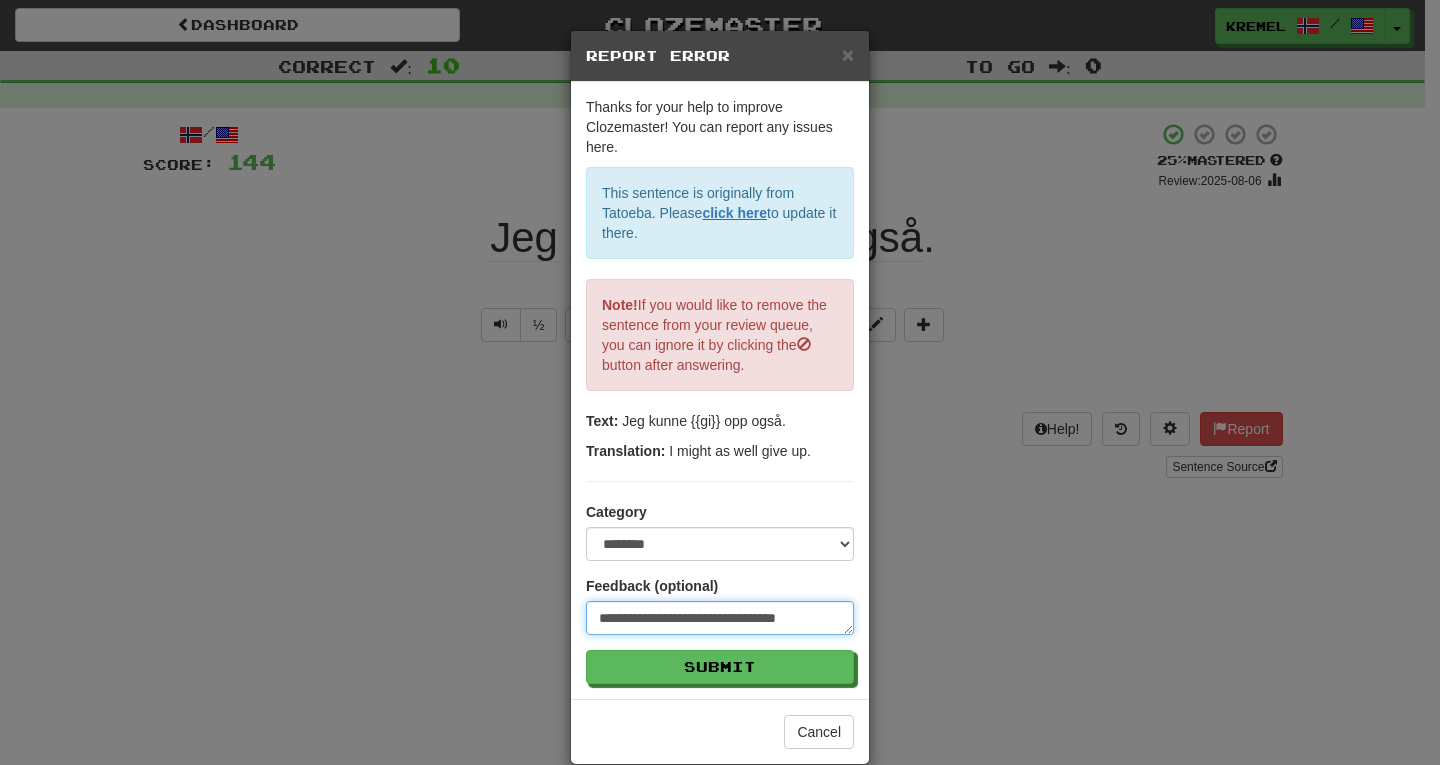 type on "**********" 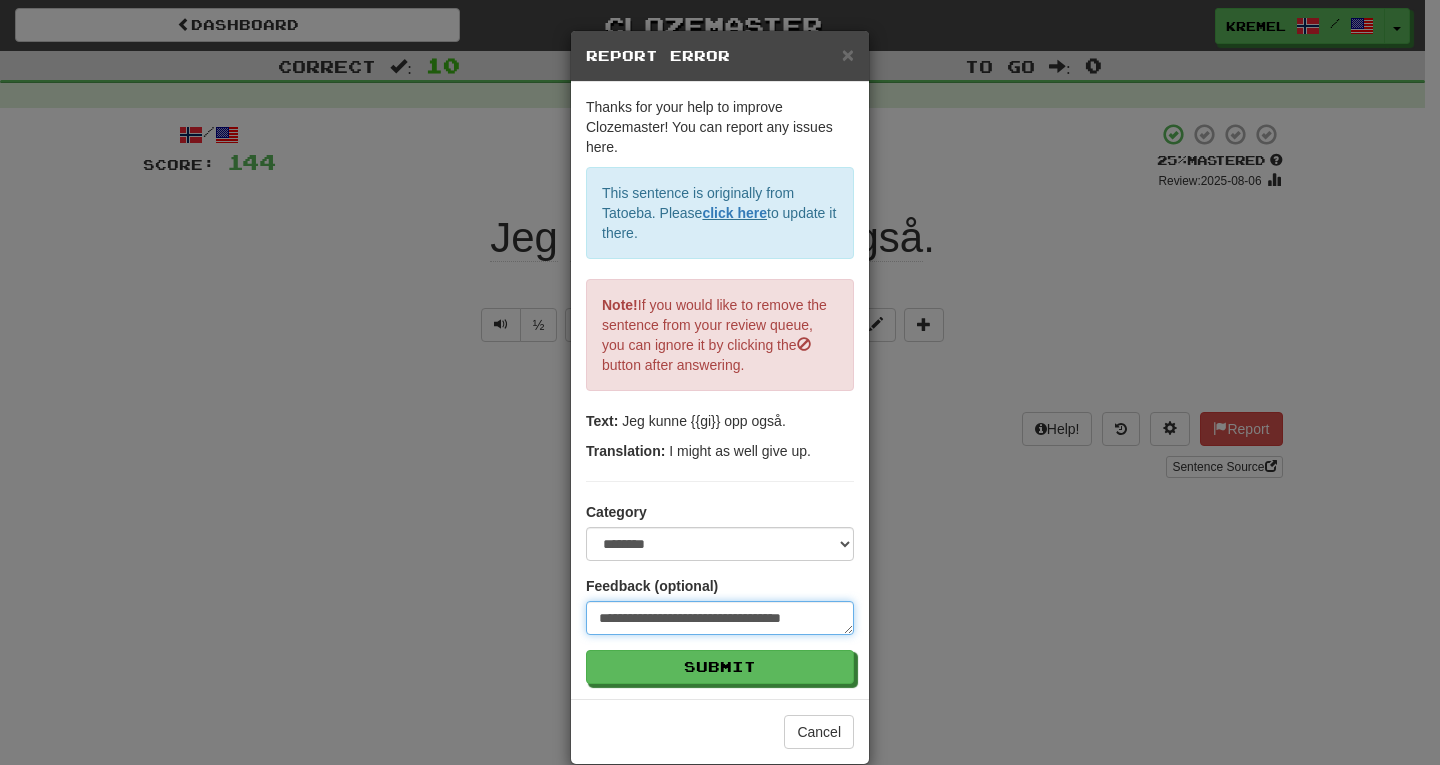 type on "**********" 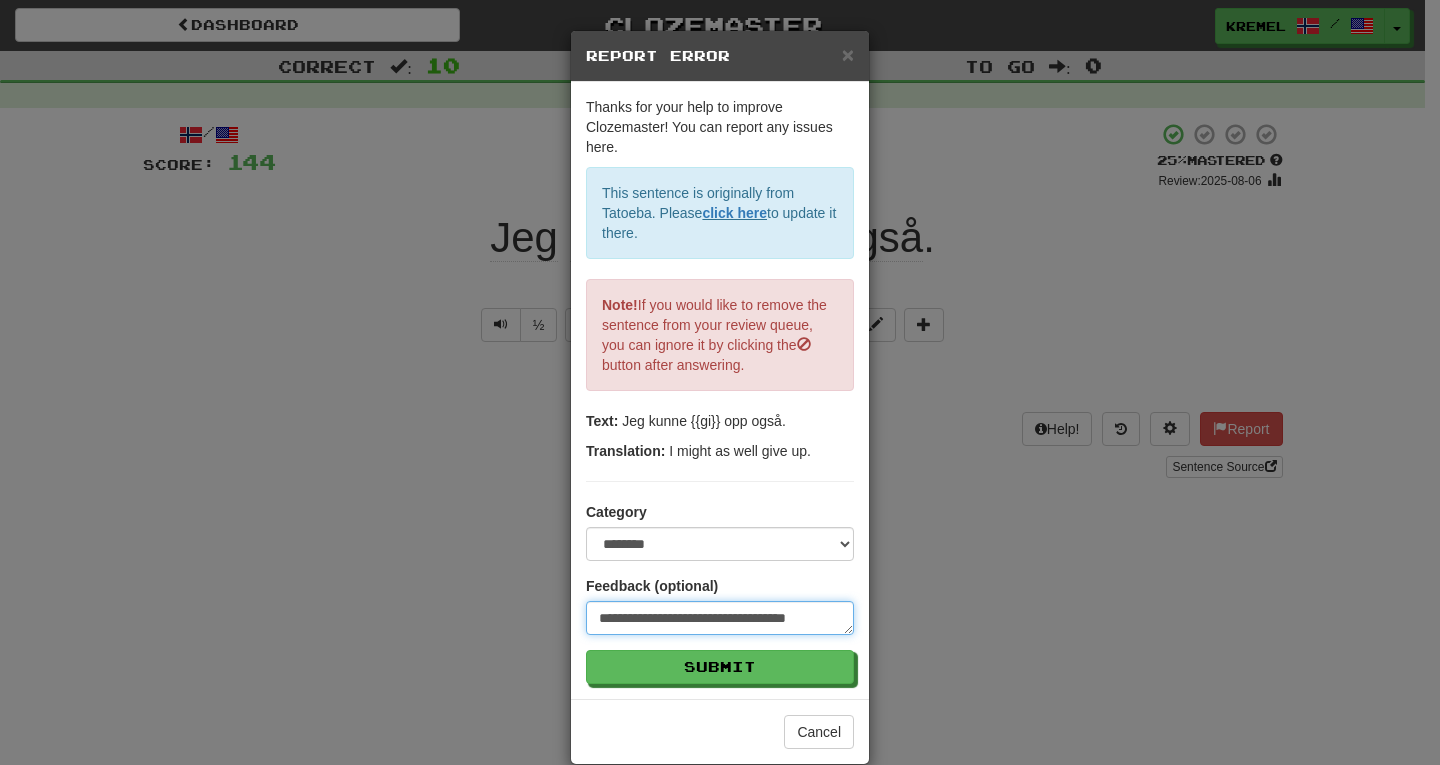 type on "**********" 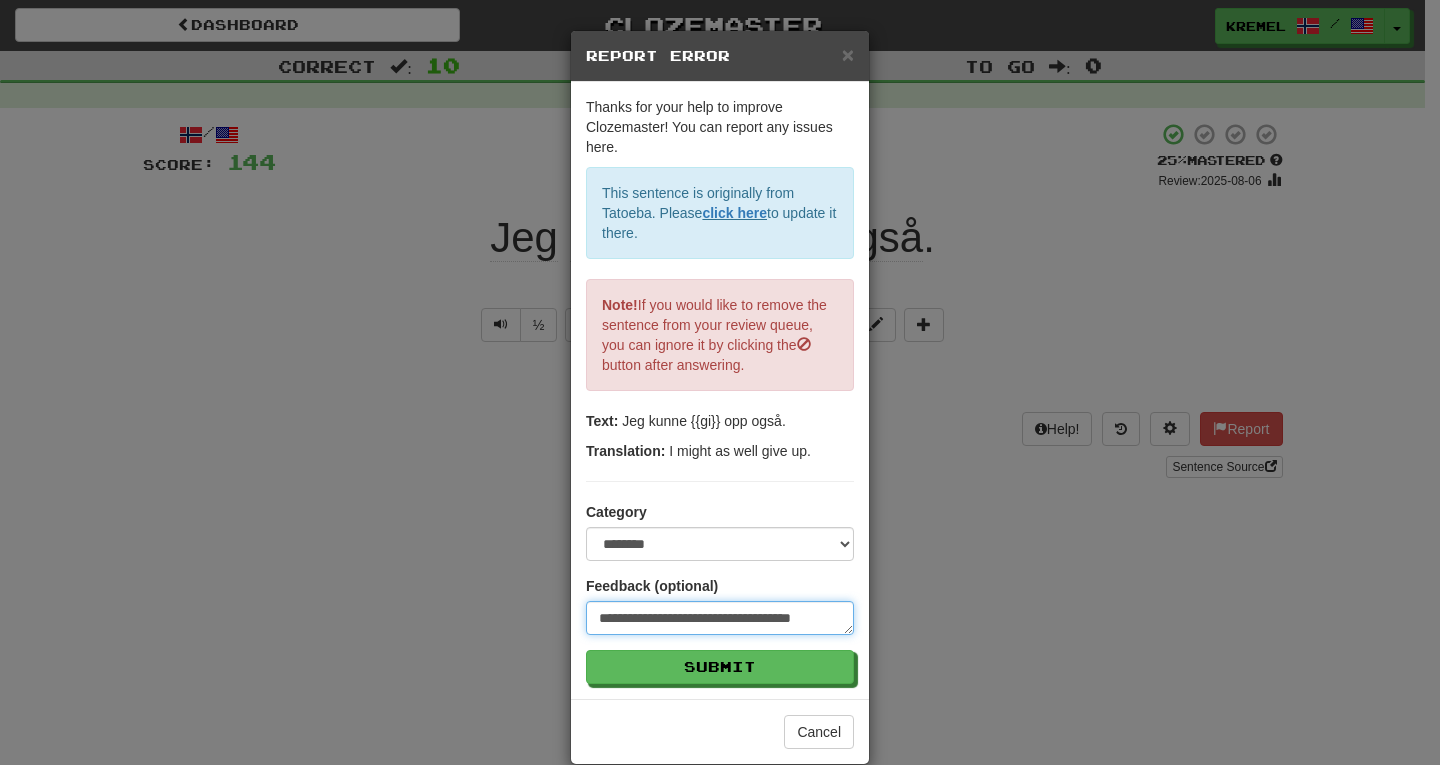 type on "**********" 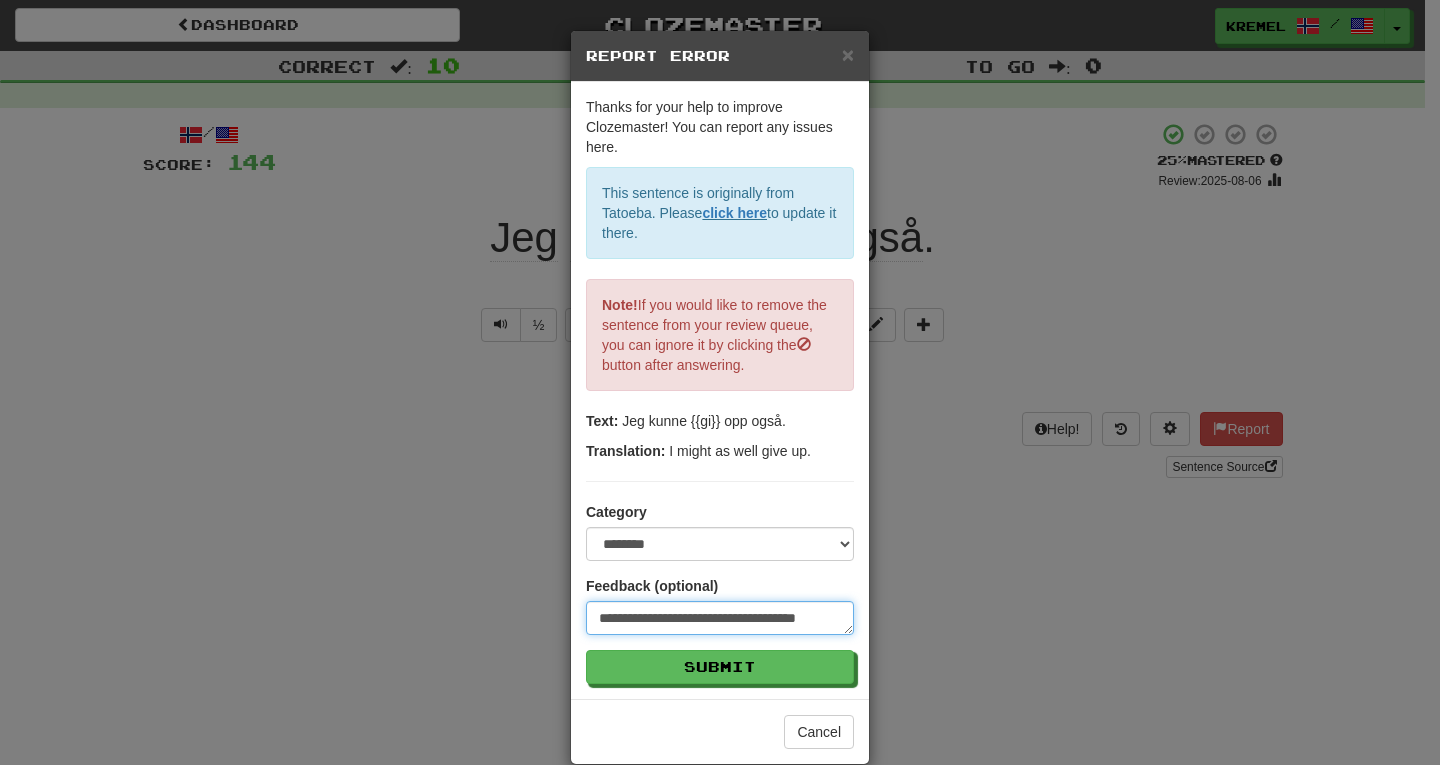 type on "**********" 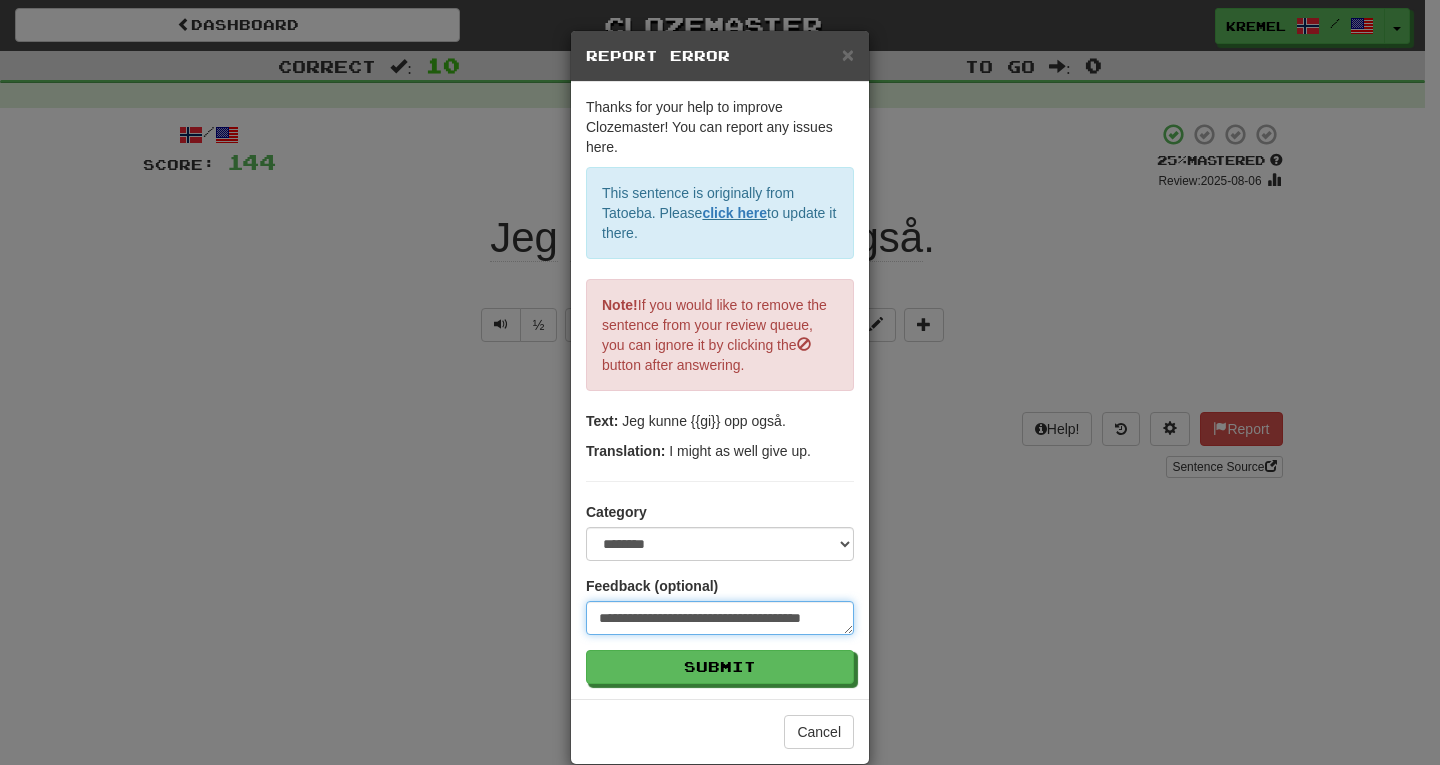 type on "**********" 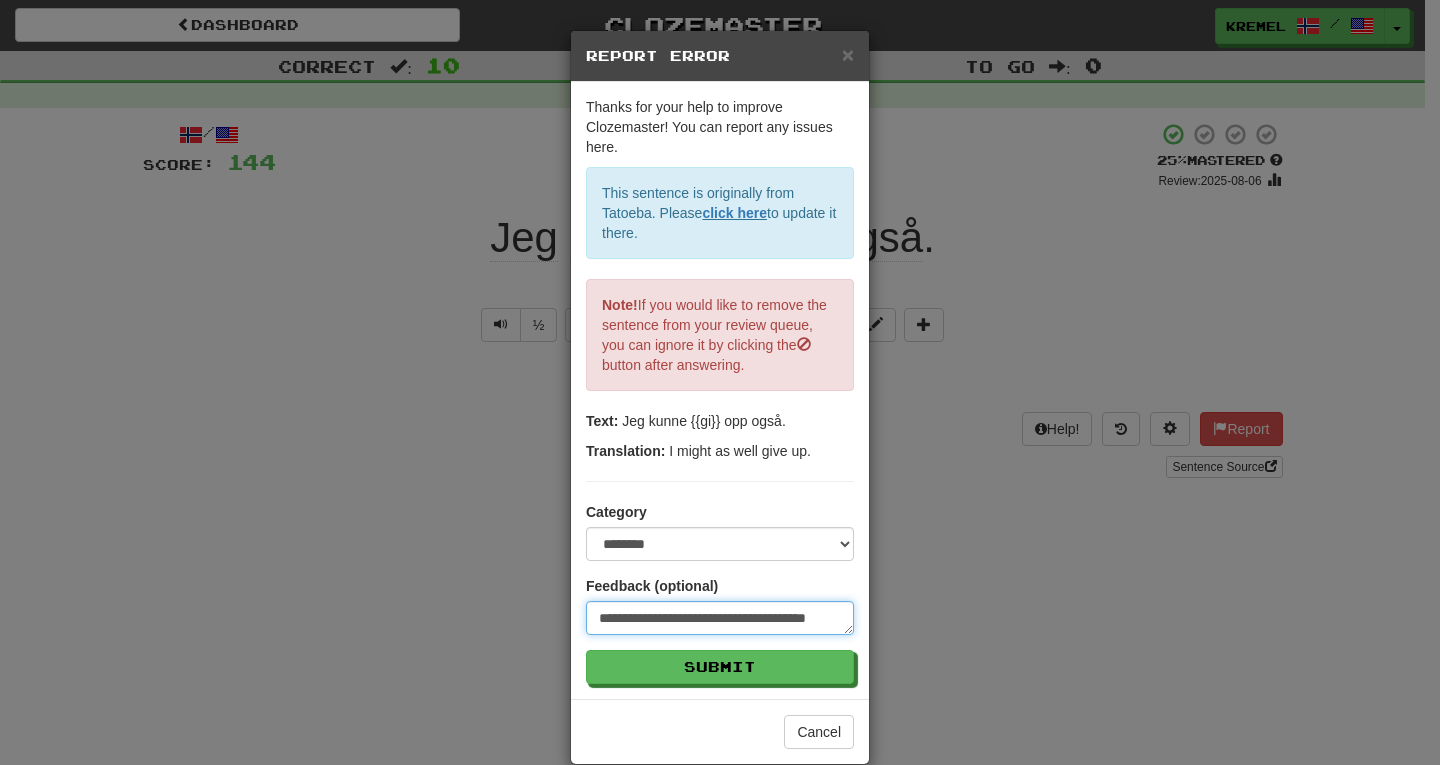 type on "*" 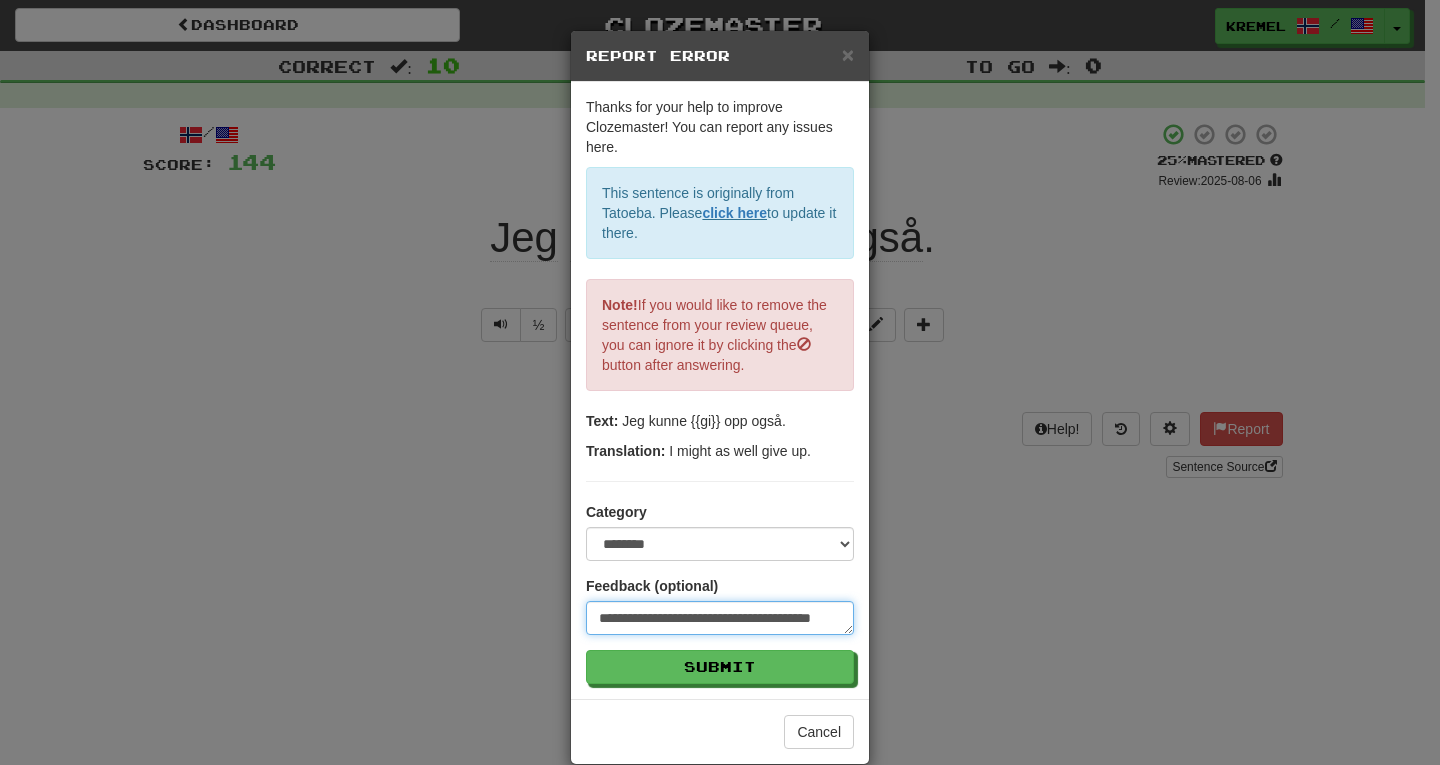 type on "**********" 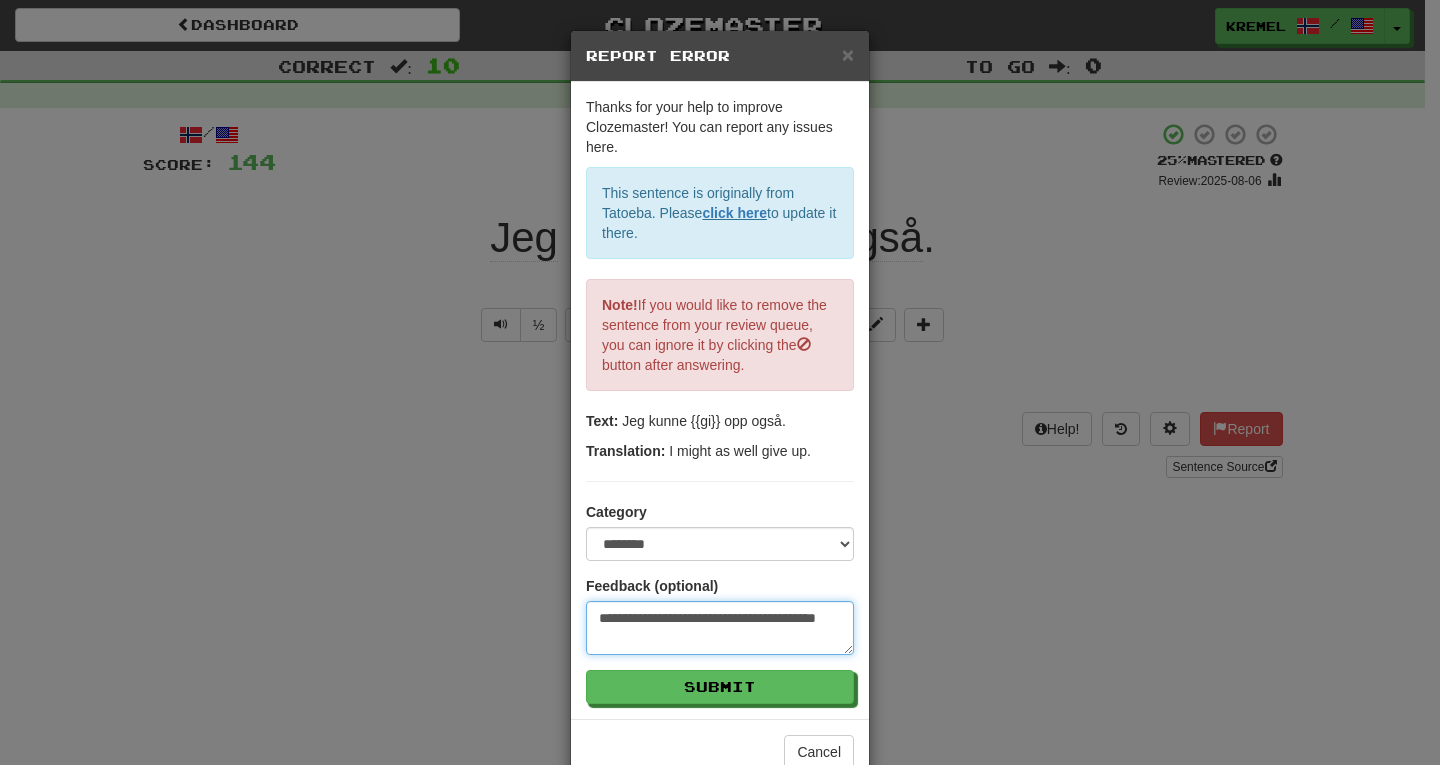 type on "**********" 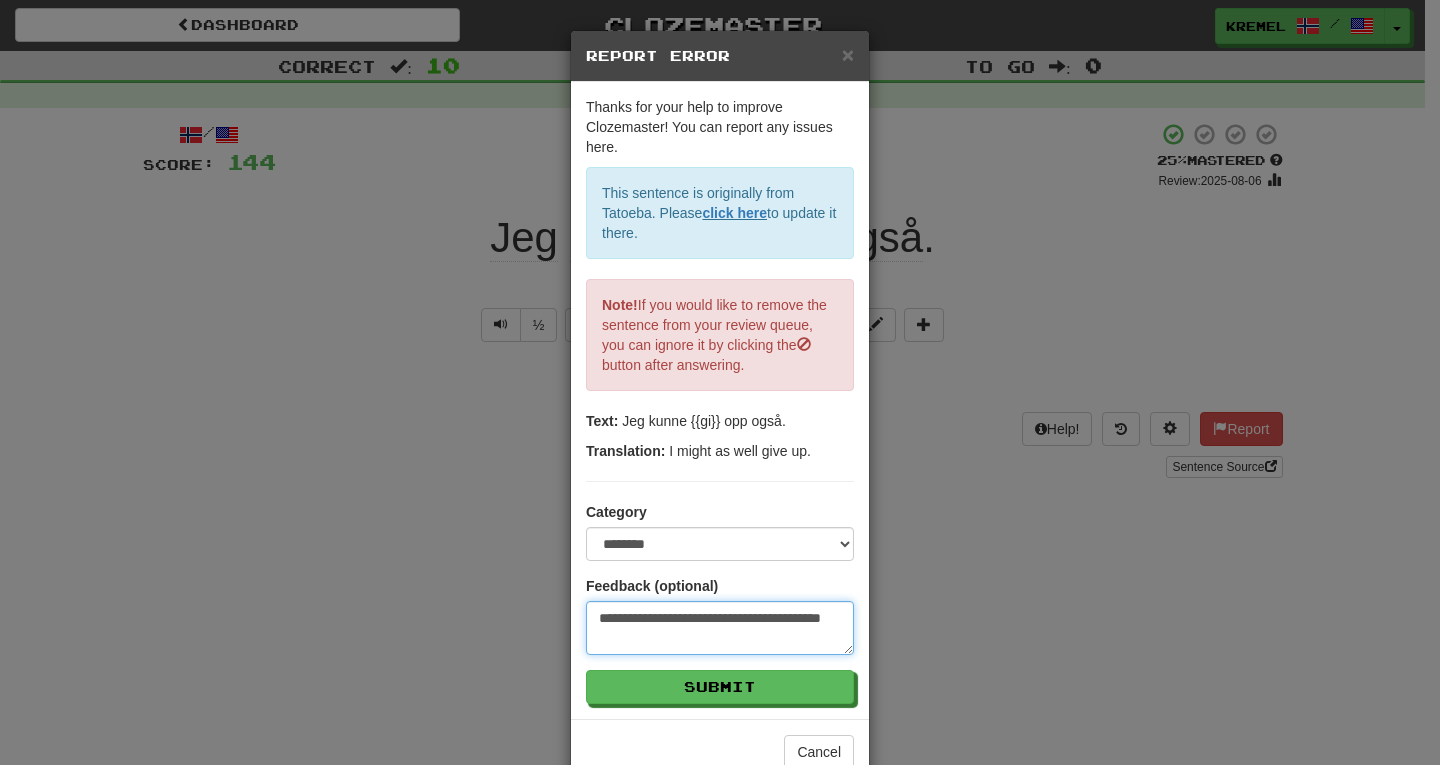 type on "**********" 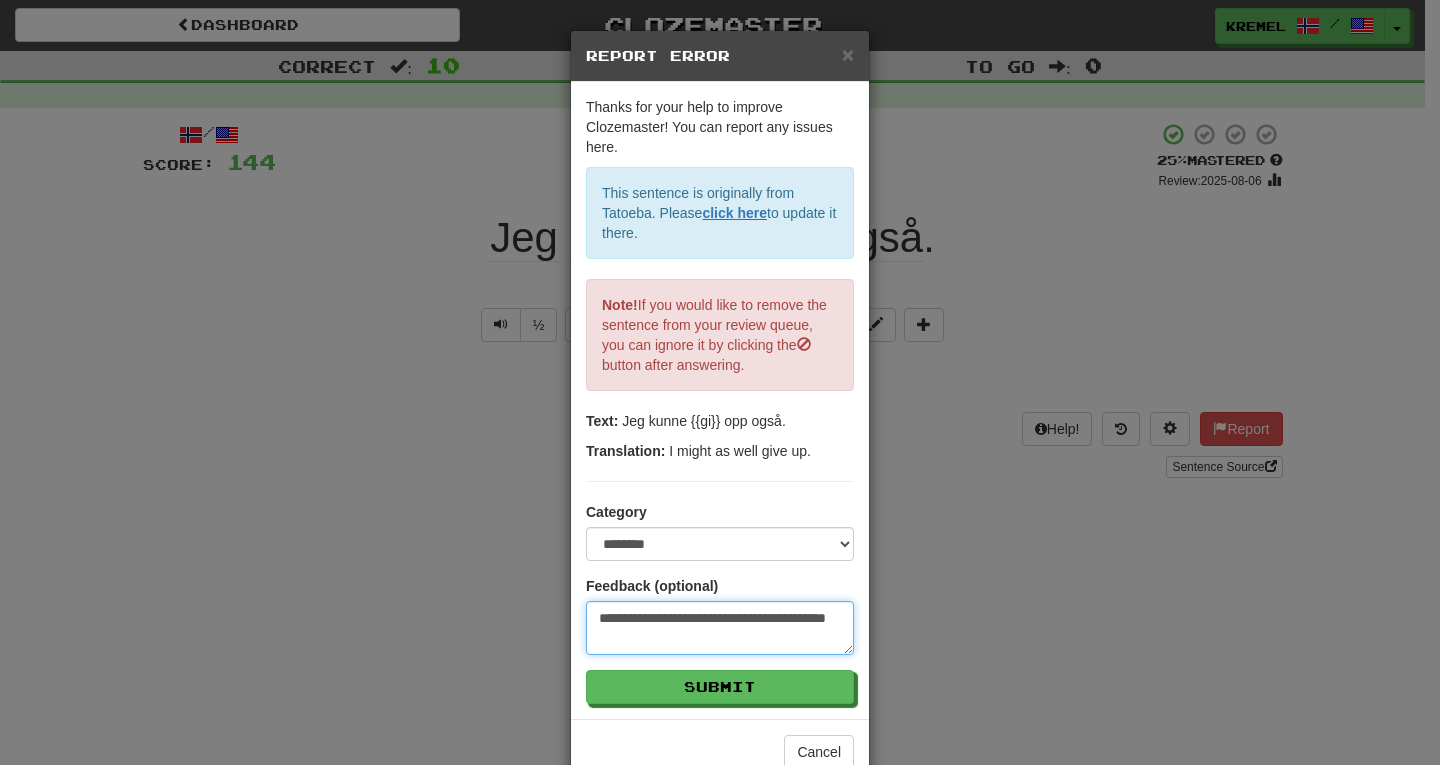 type on "**********" 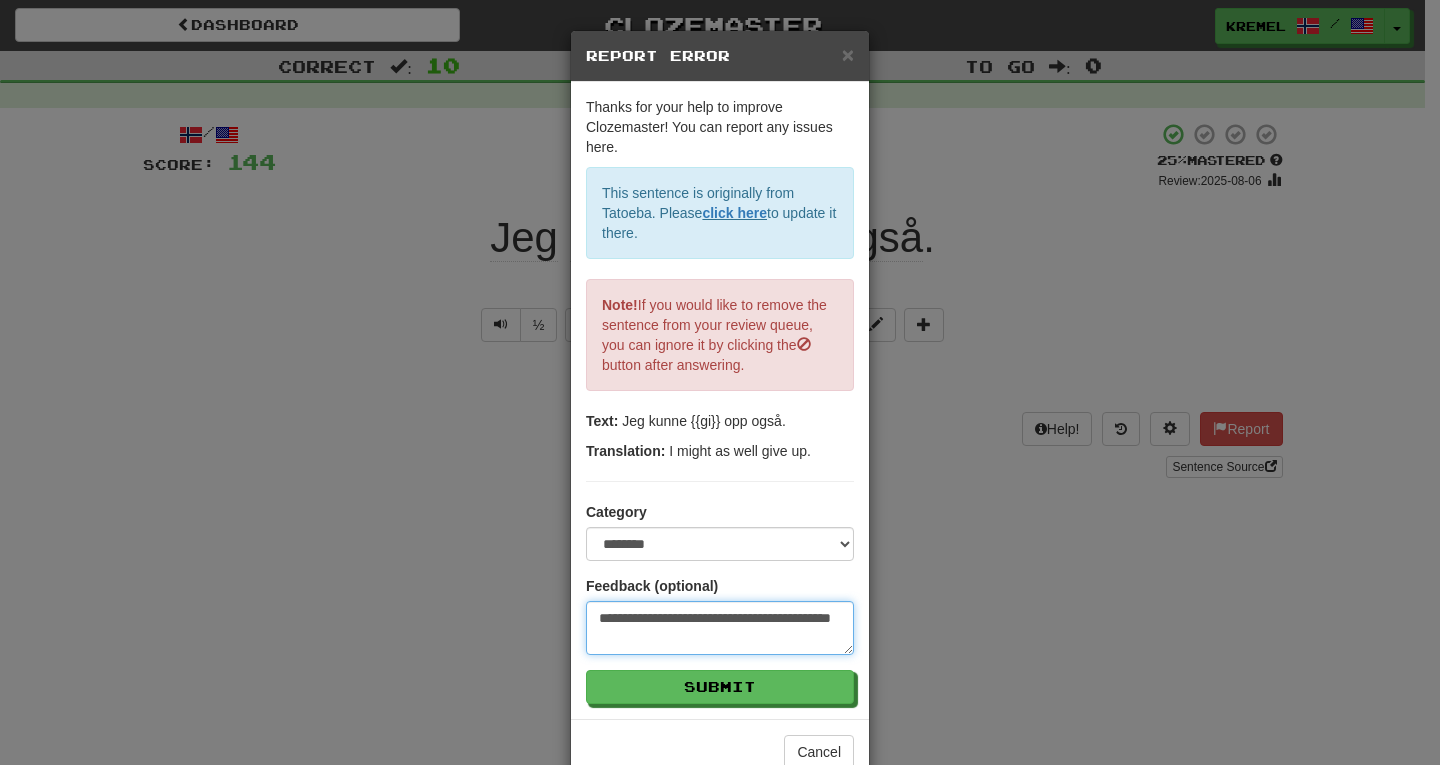type on "**********" 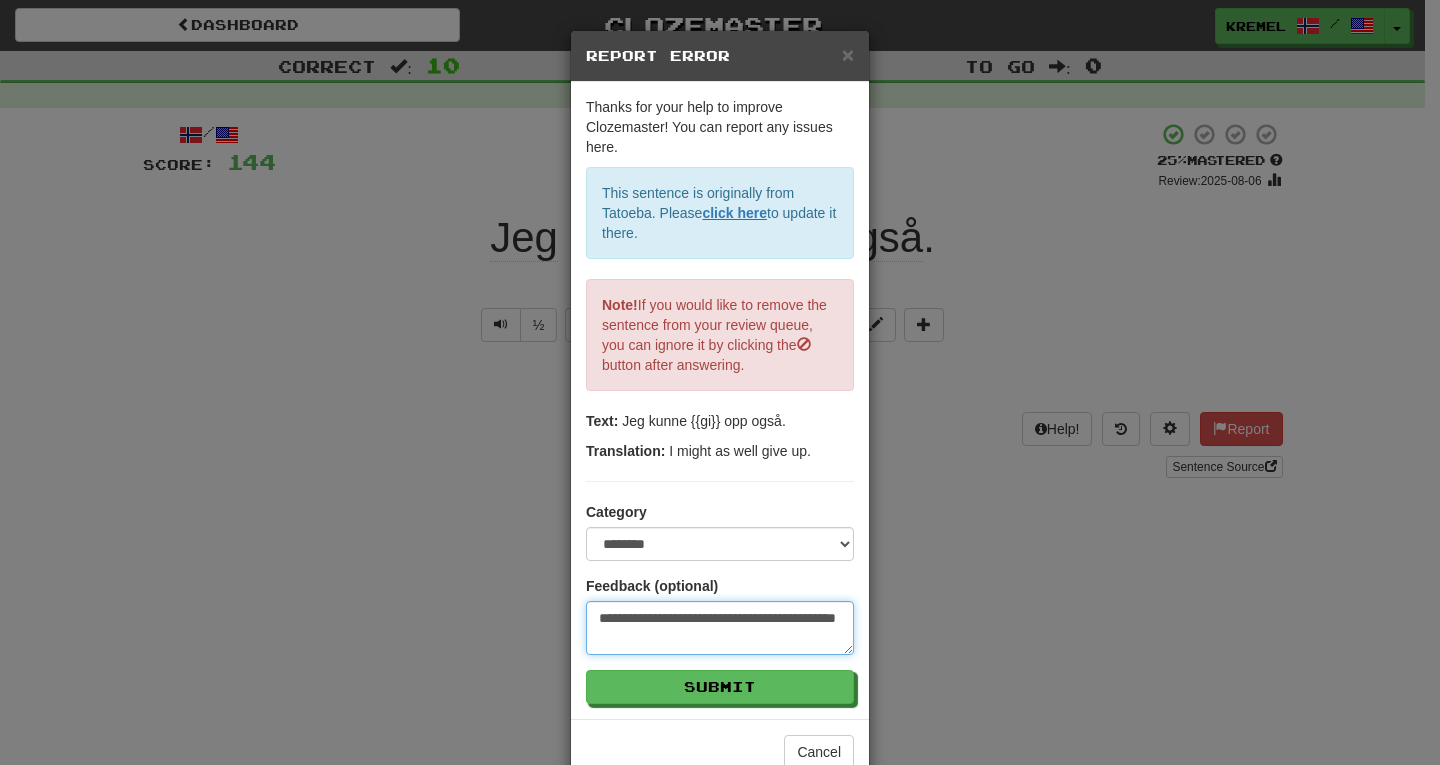 type on "**********" 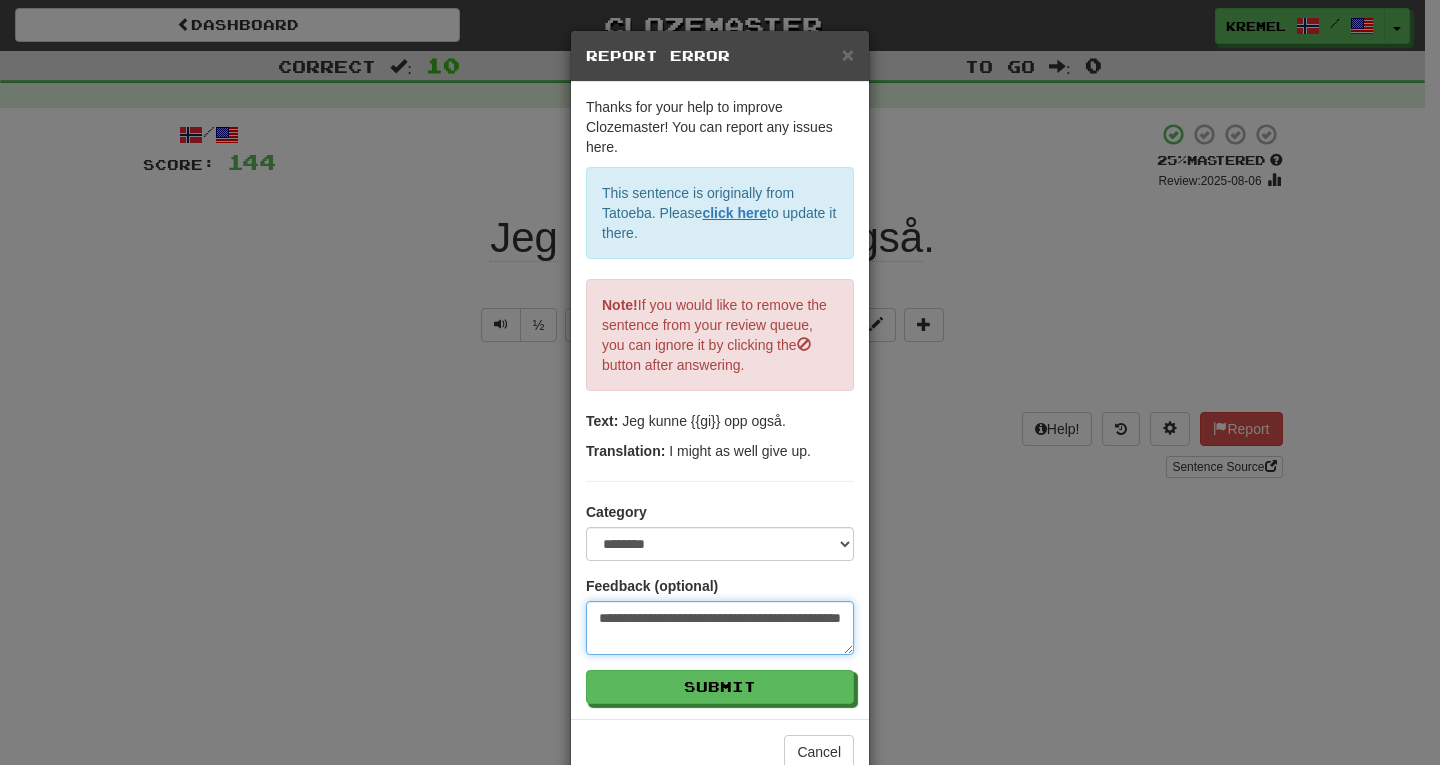 type on "**********" 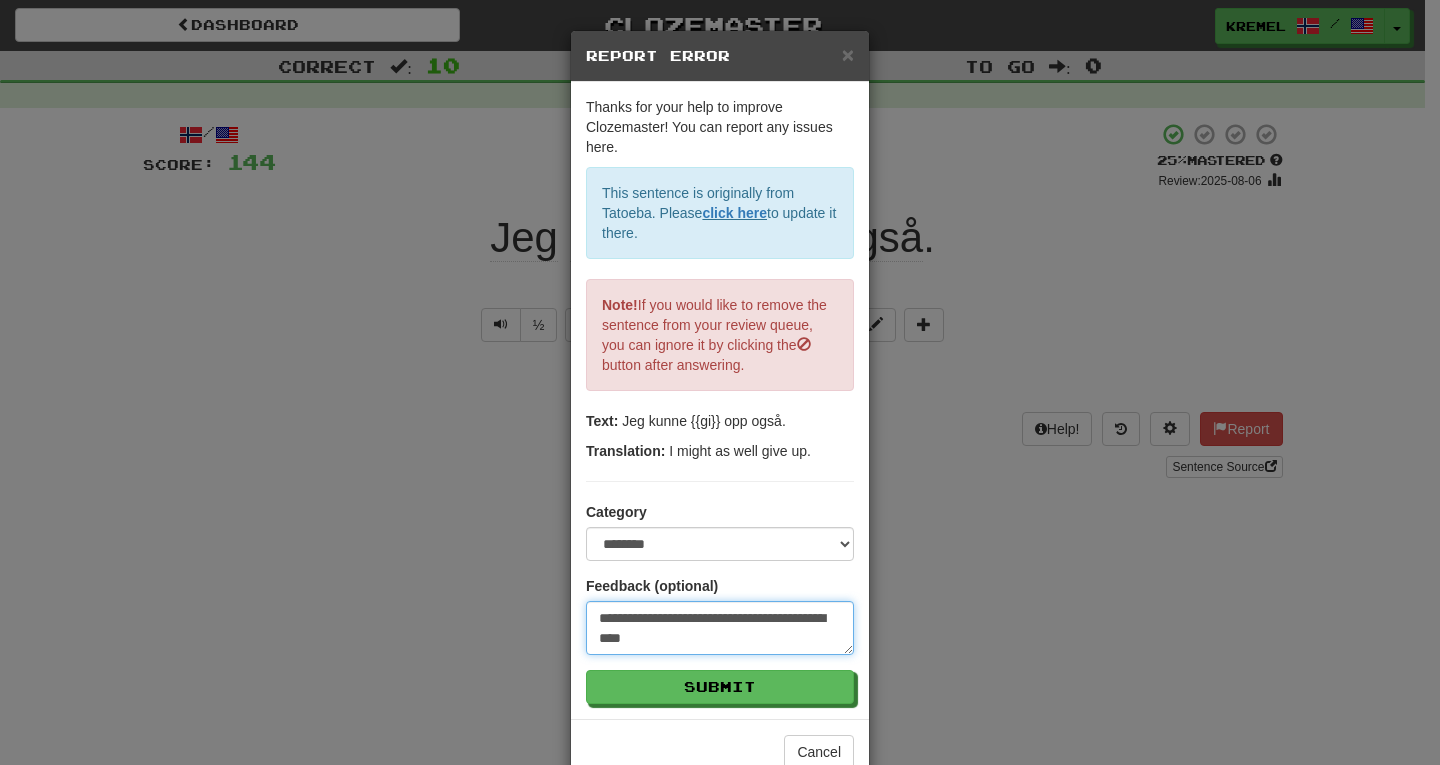 type on "**********" 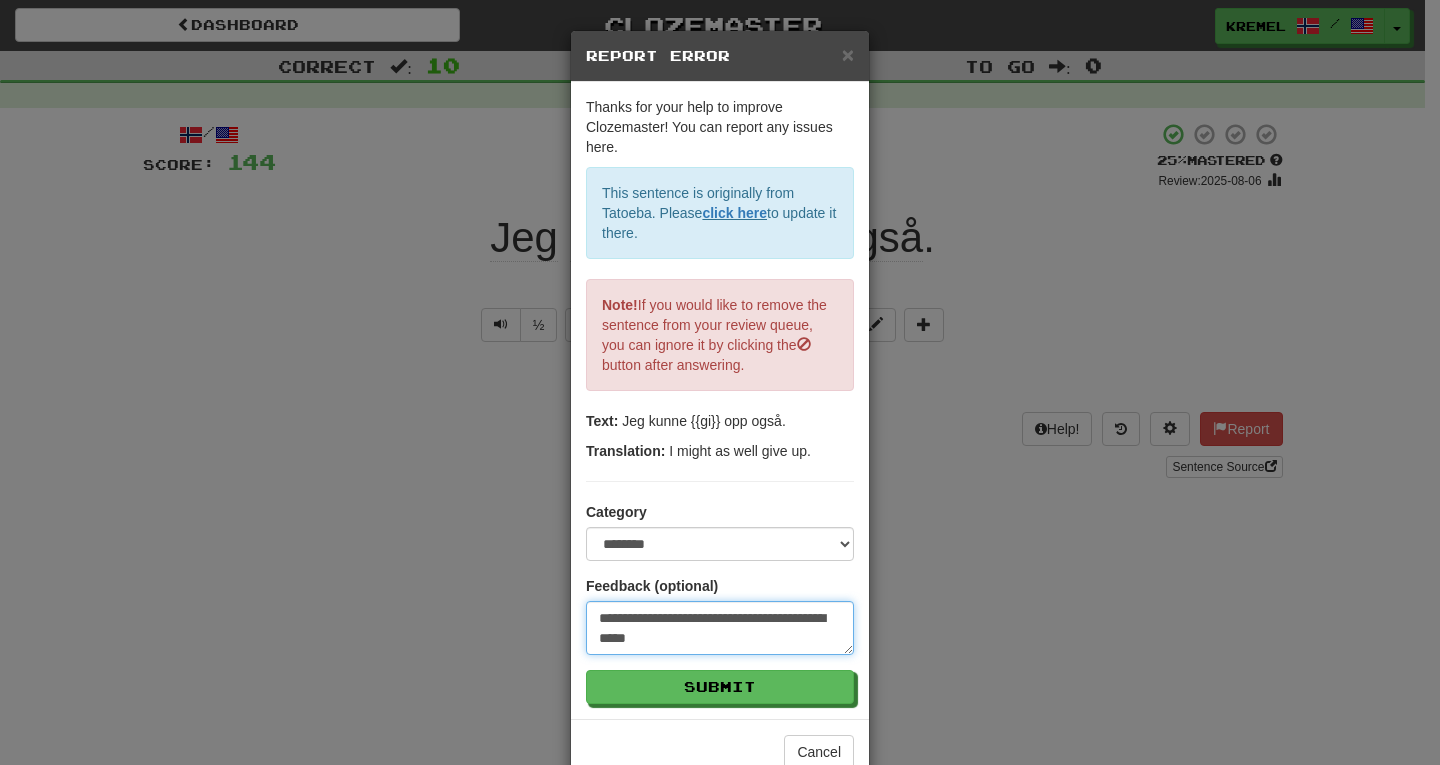 type on "**********" 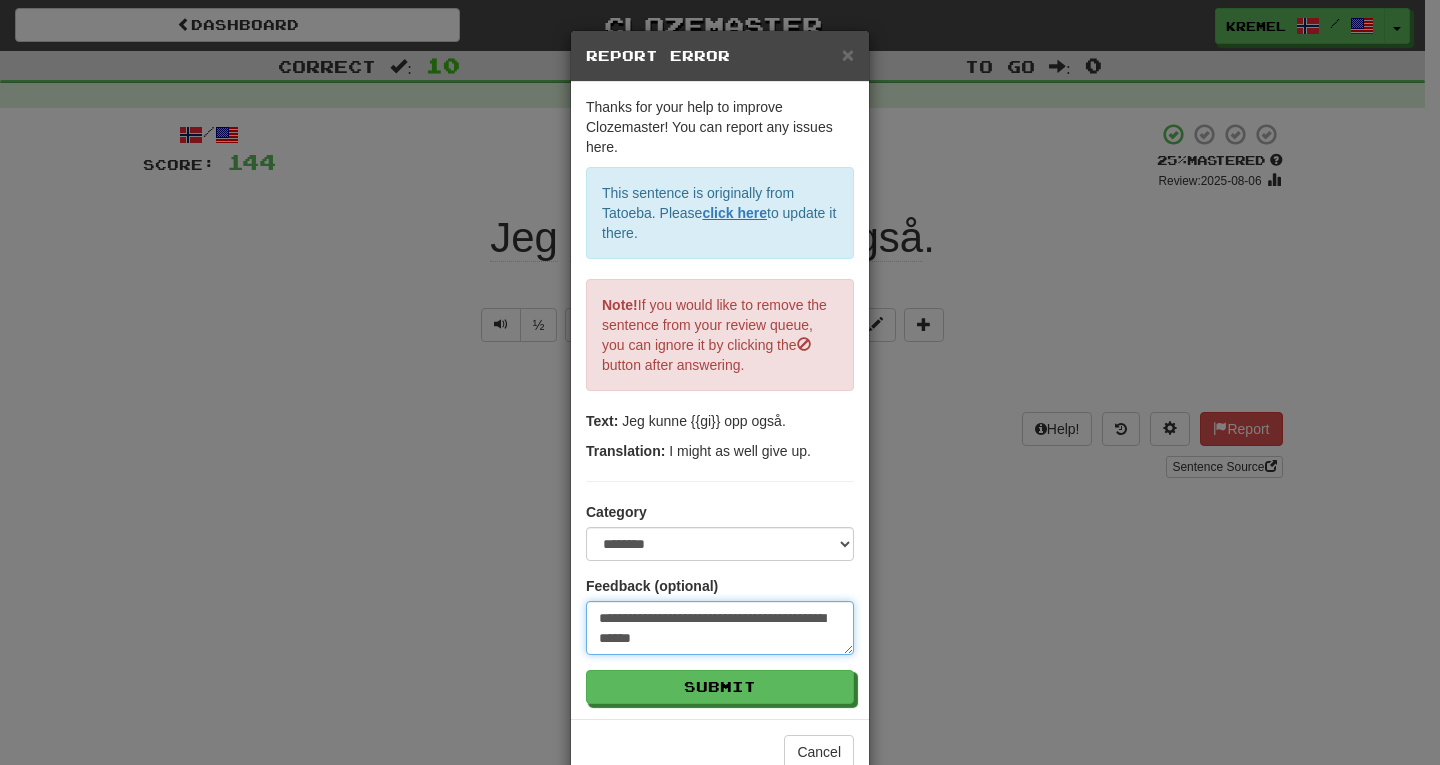 type on "**********" 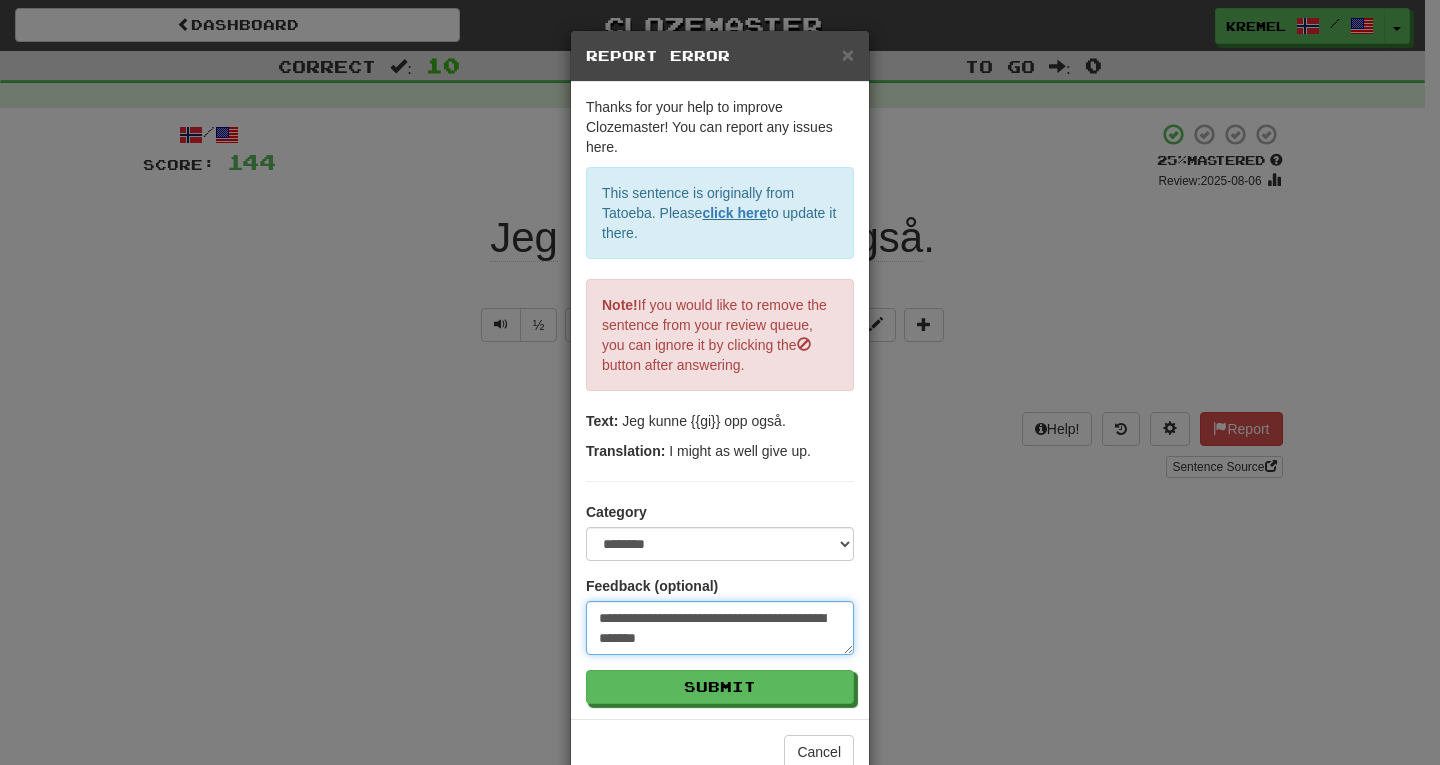 type on "**********" 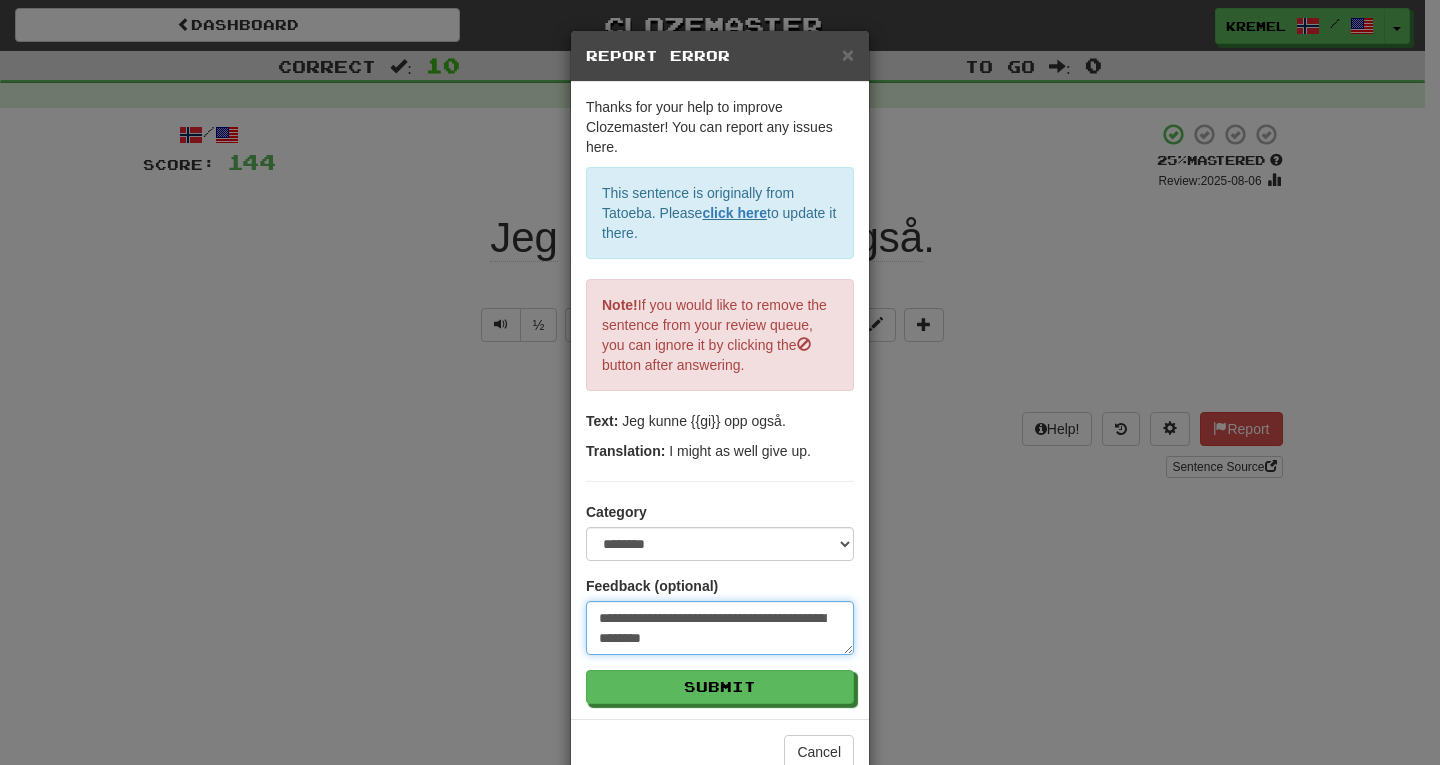 type on "**********" 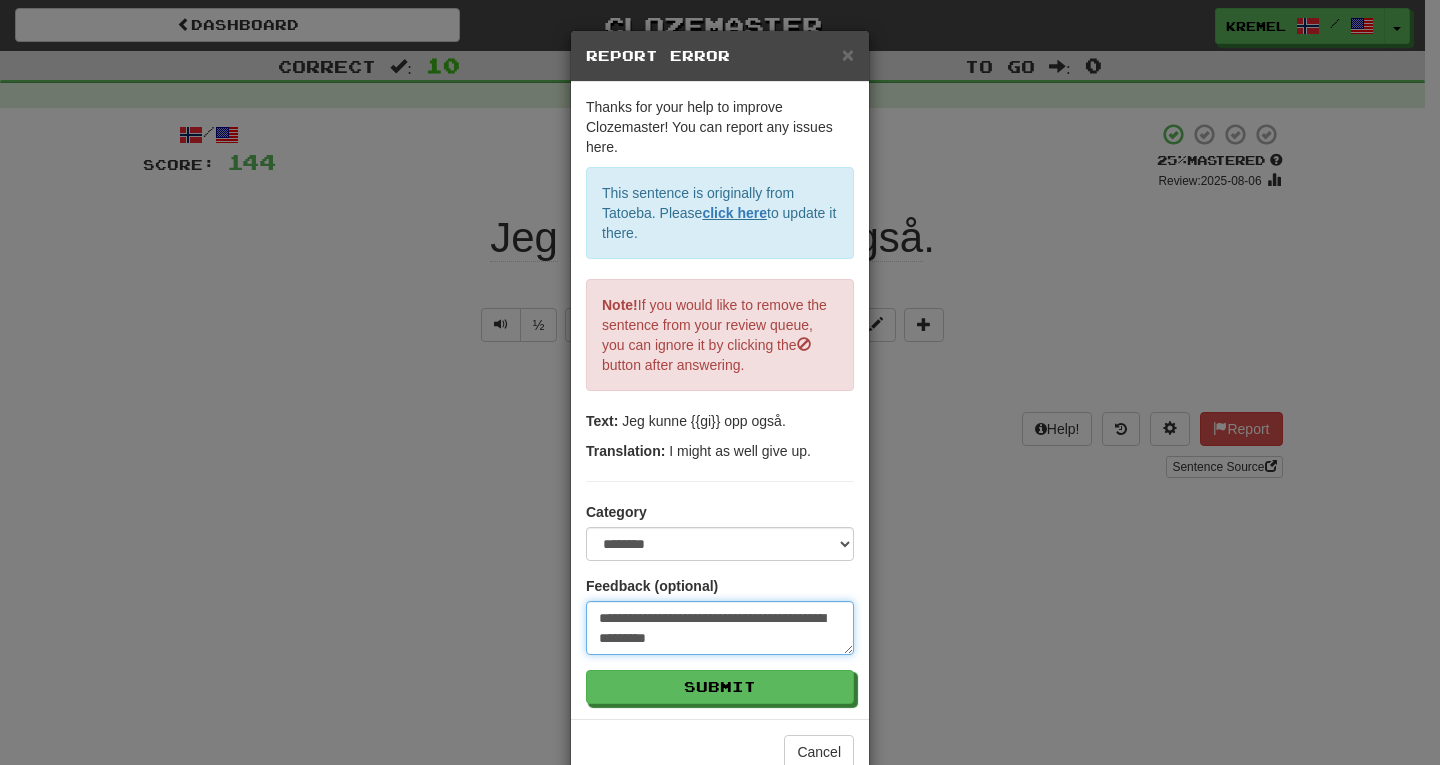 type on "**********" 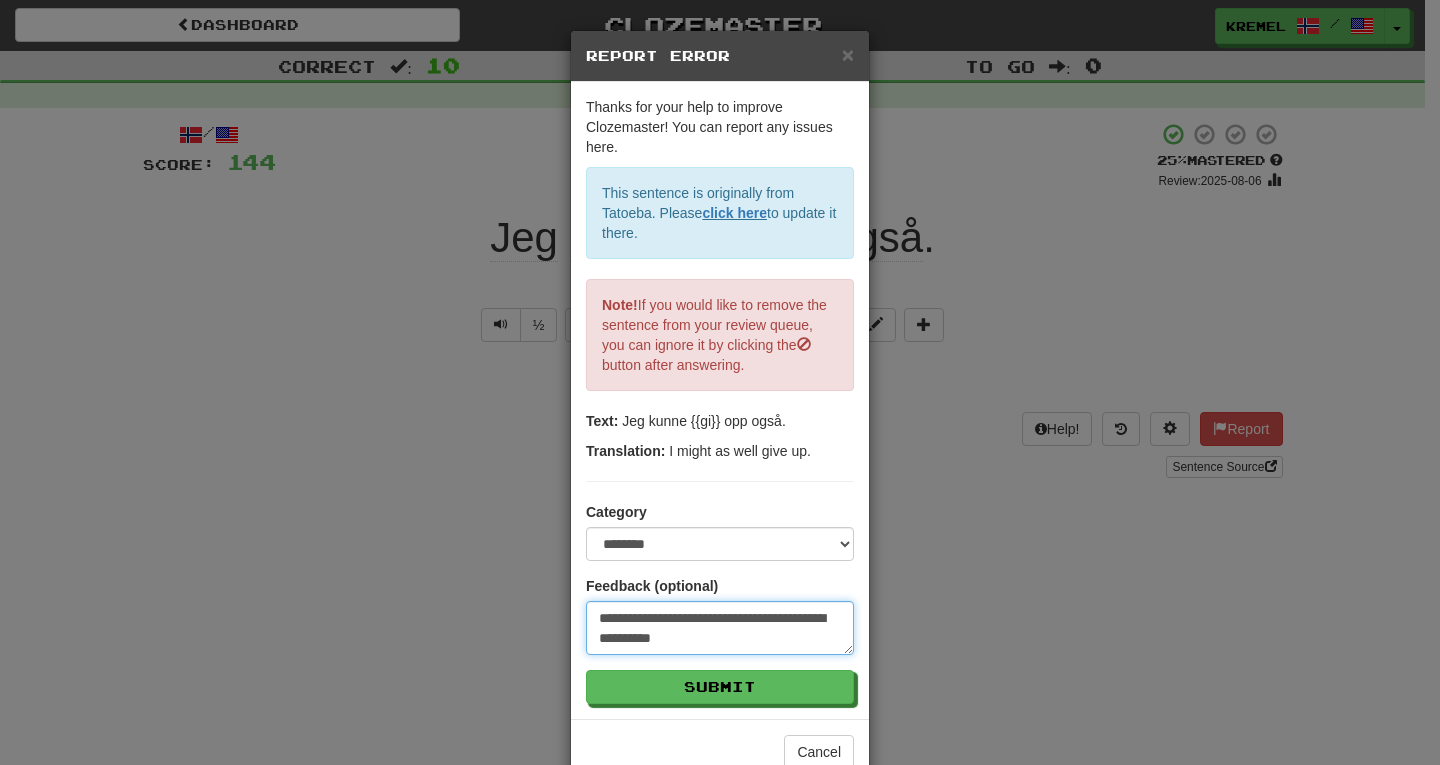 type on "**********" 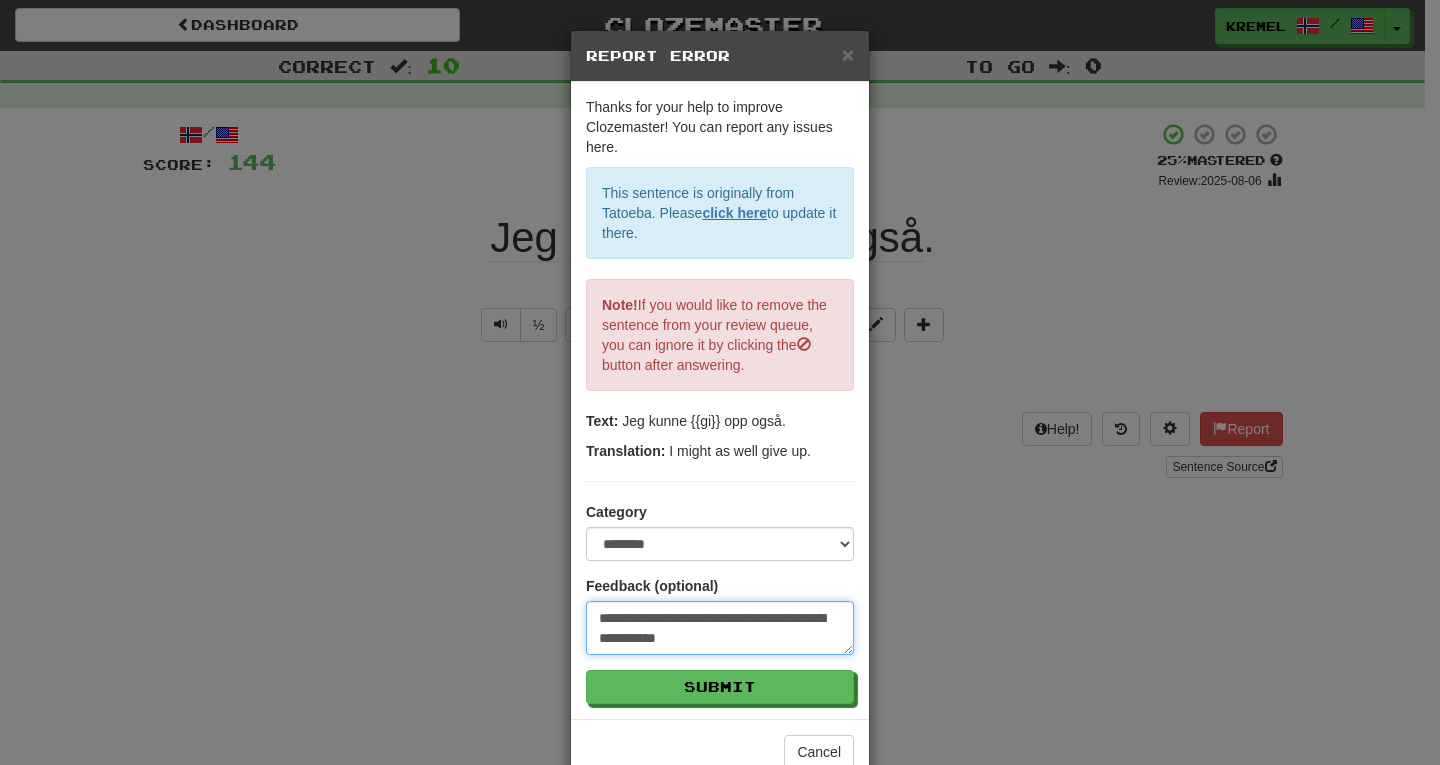 type on "**********" 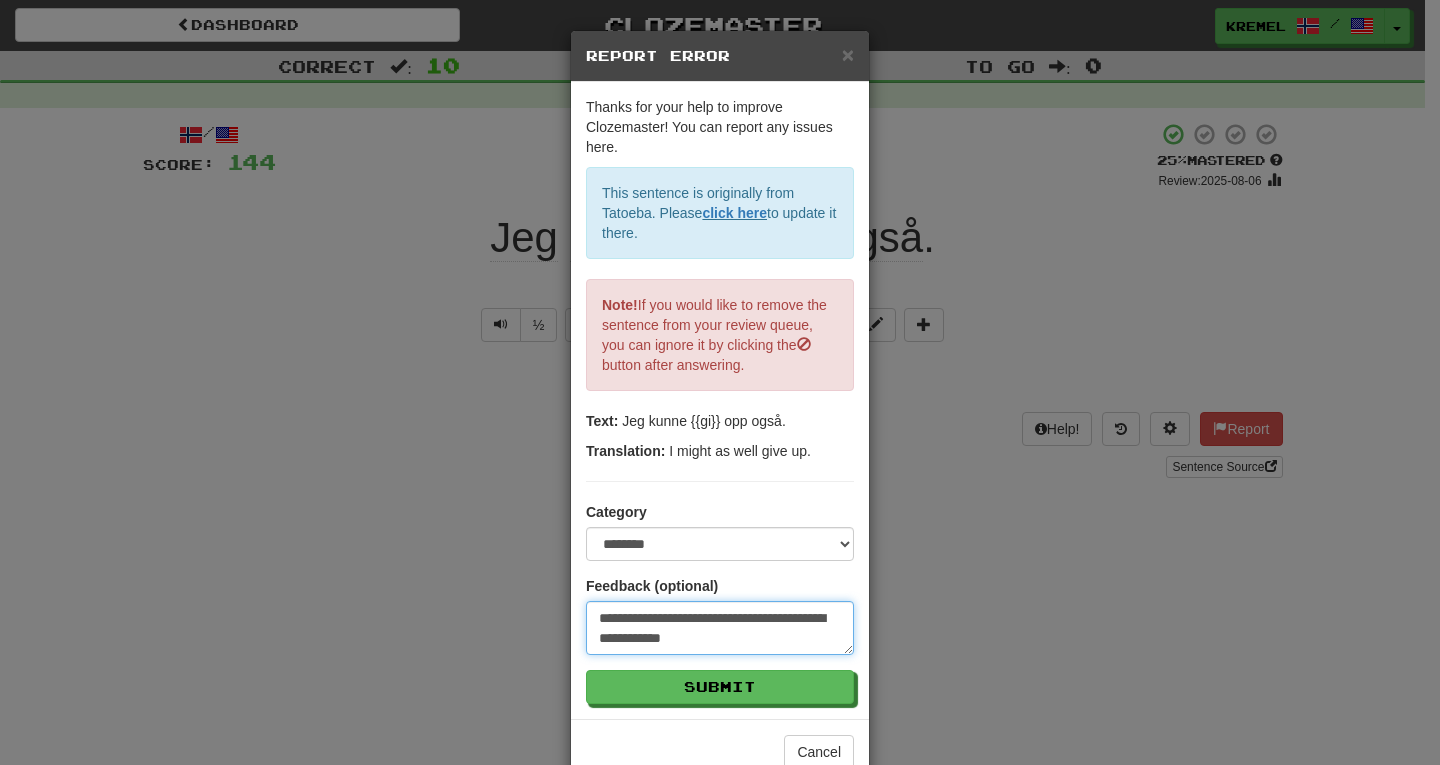 type on "**********" 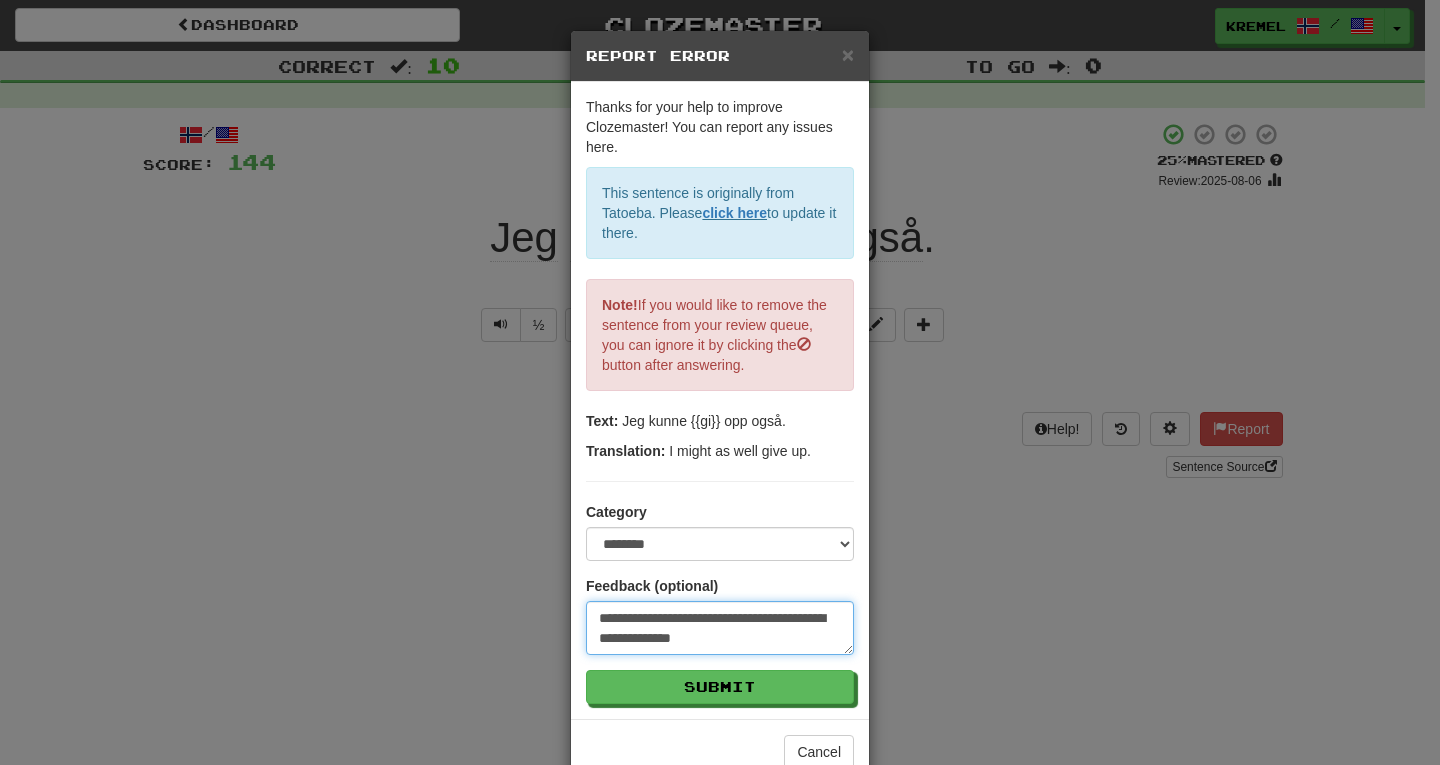 type on "**********" 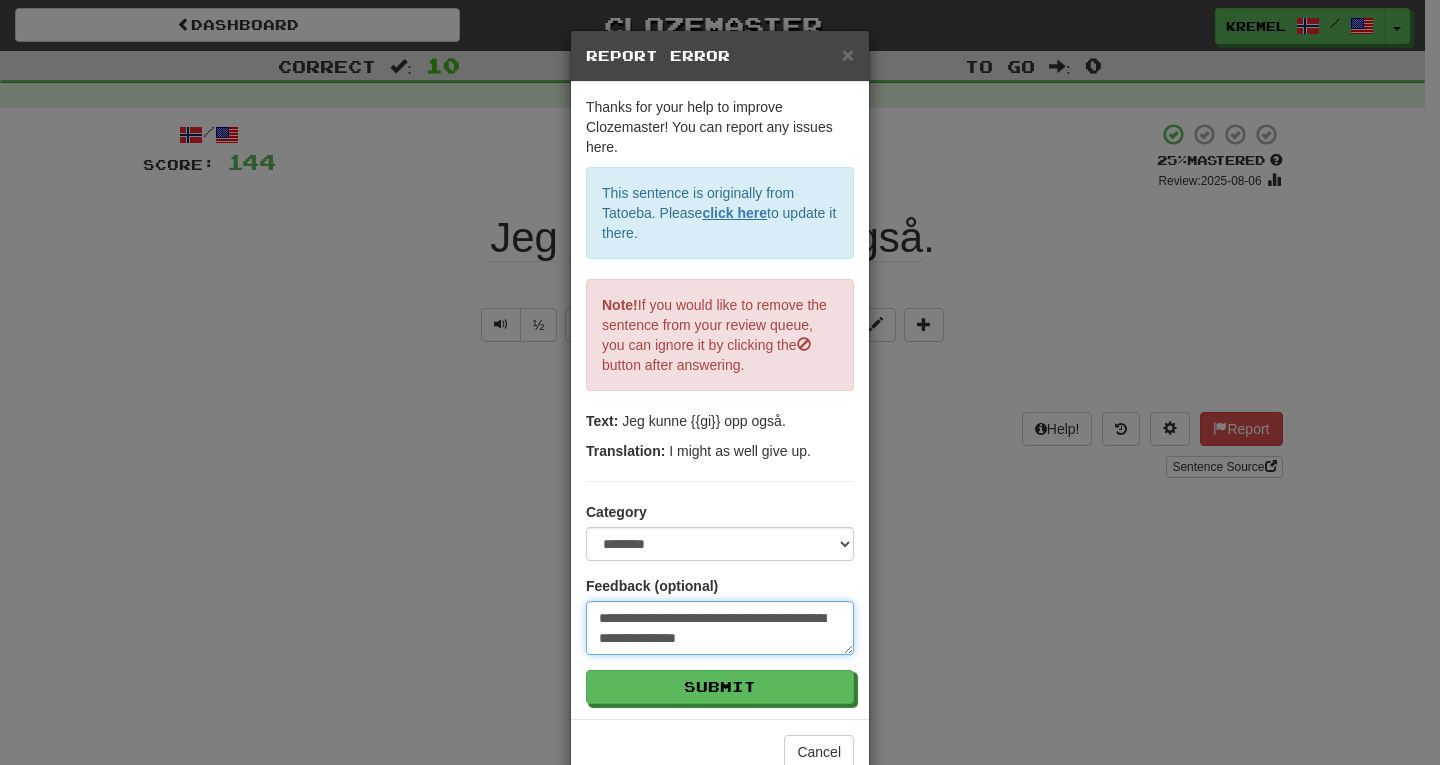 type on "**********" 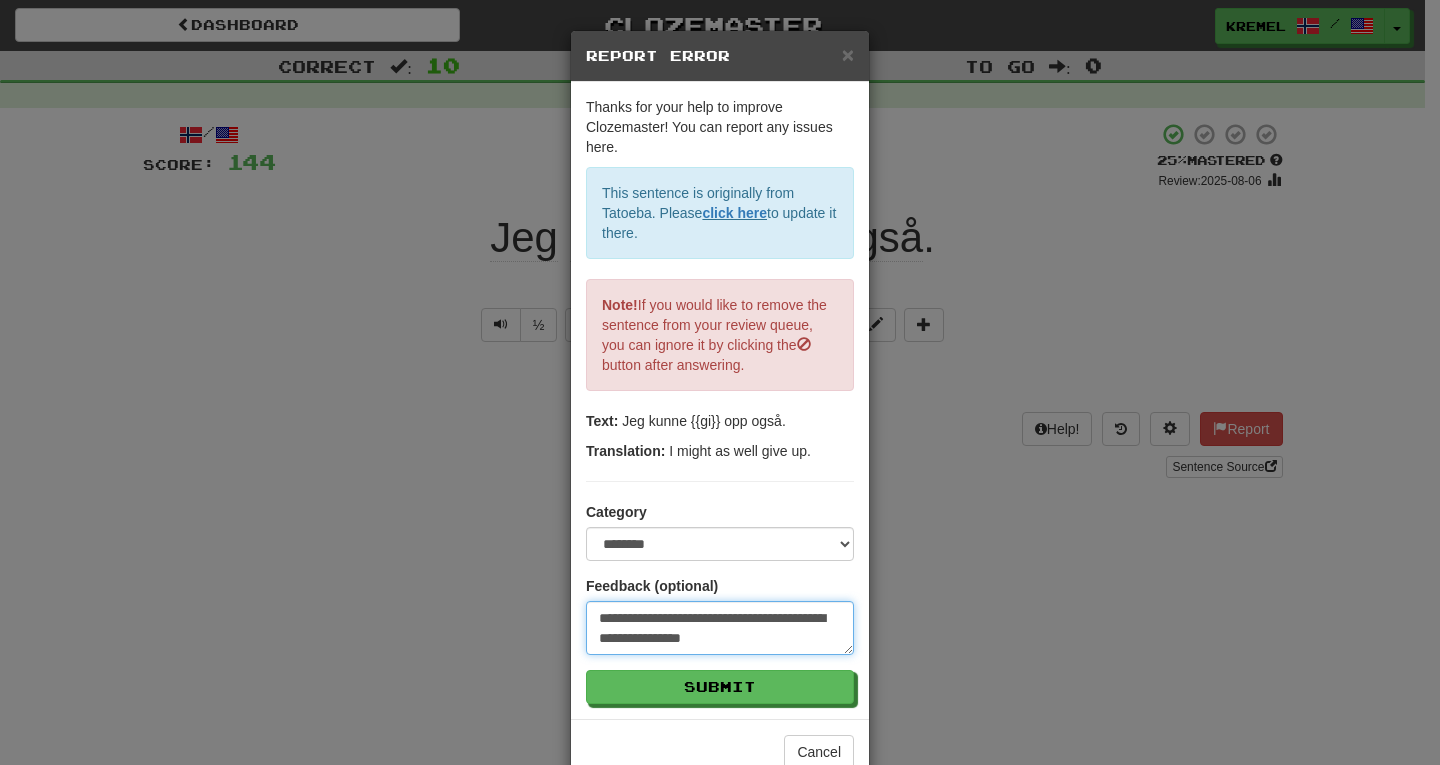 type on "**********" 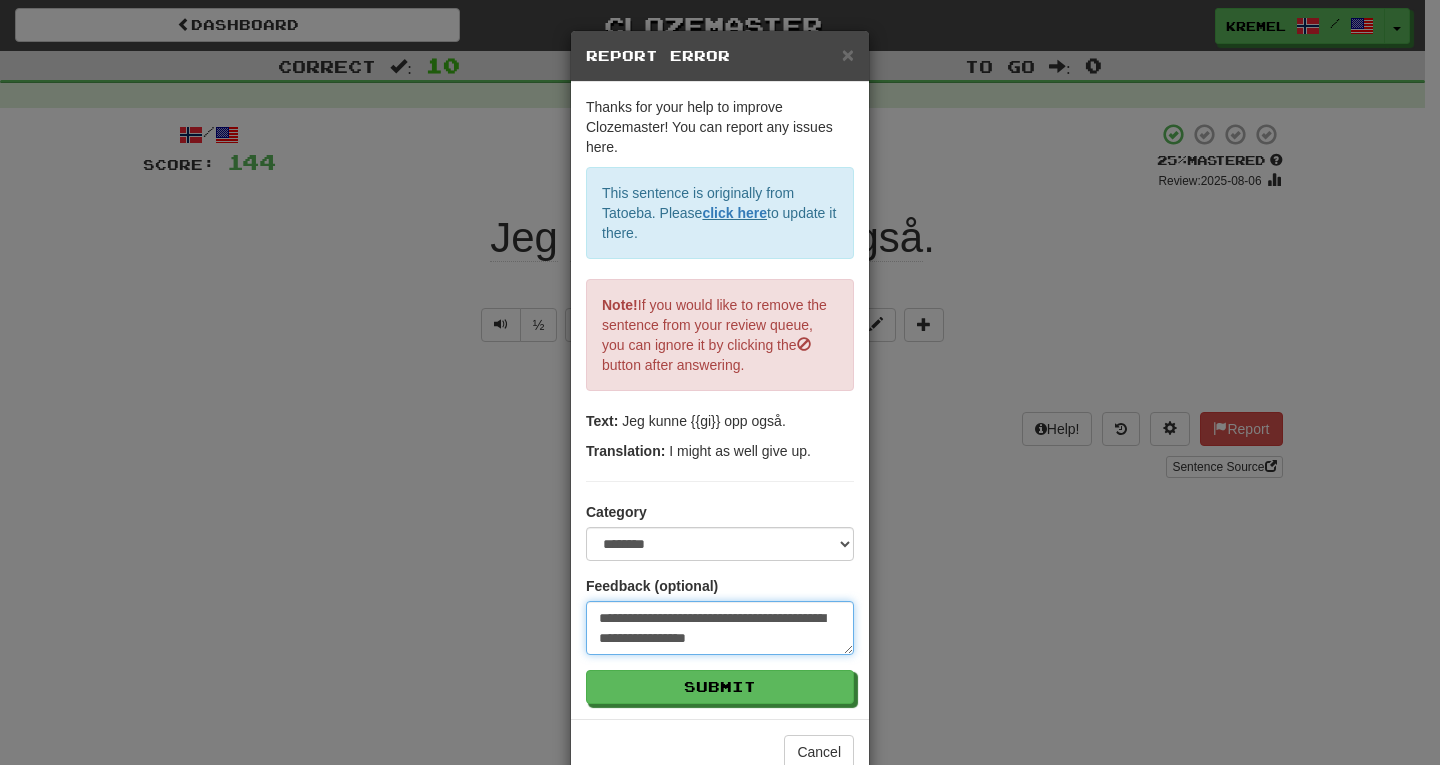 type on "**********" 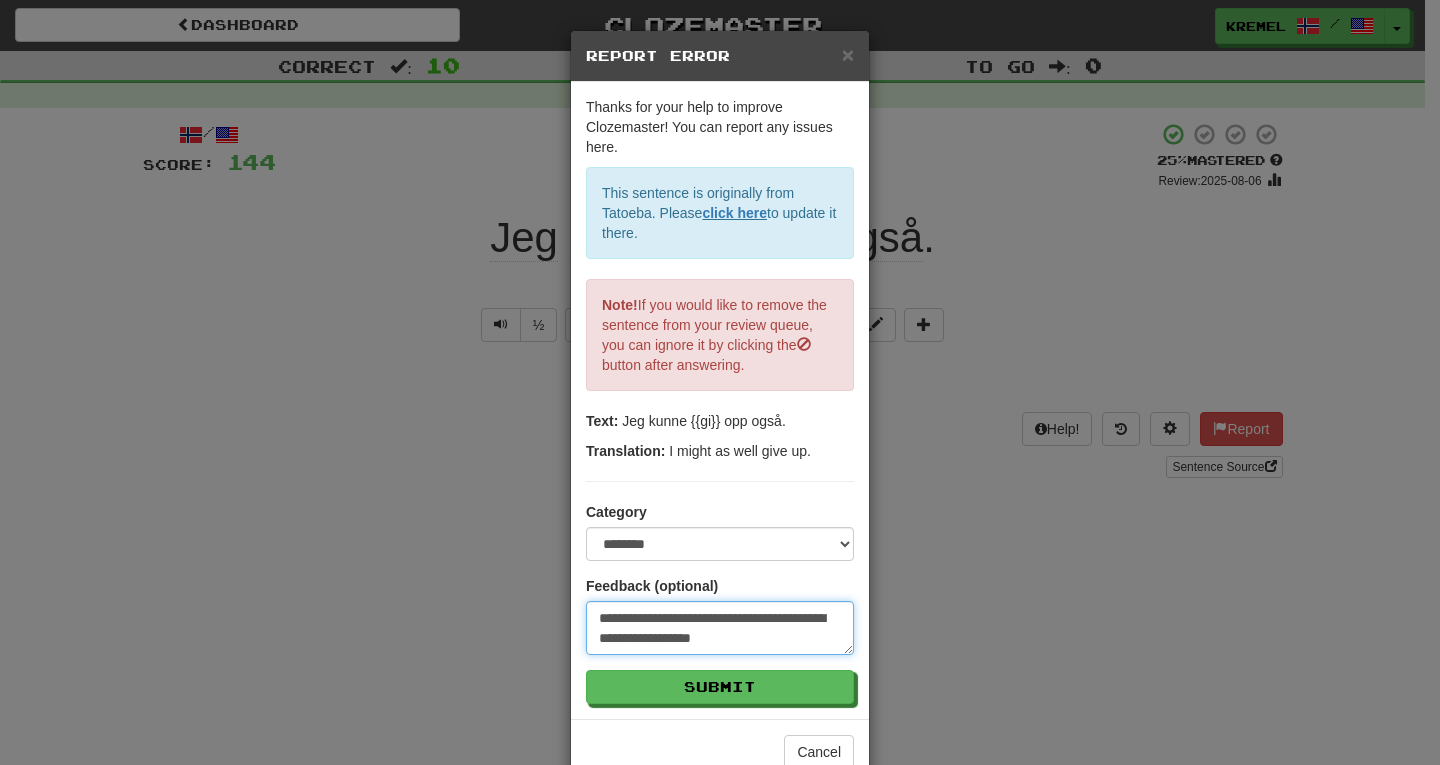 type on "**********" 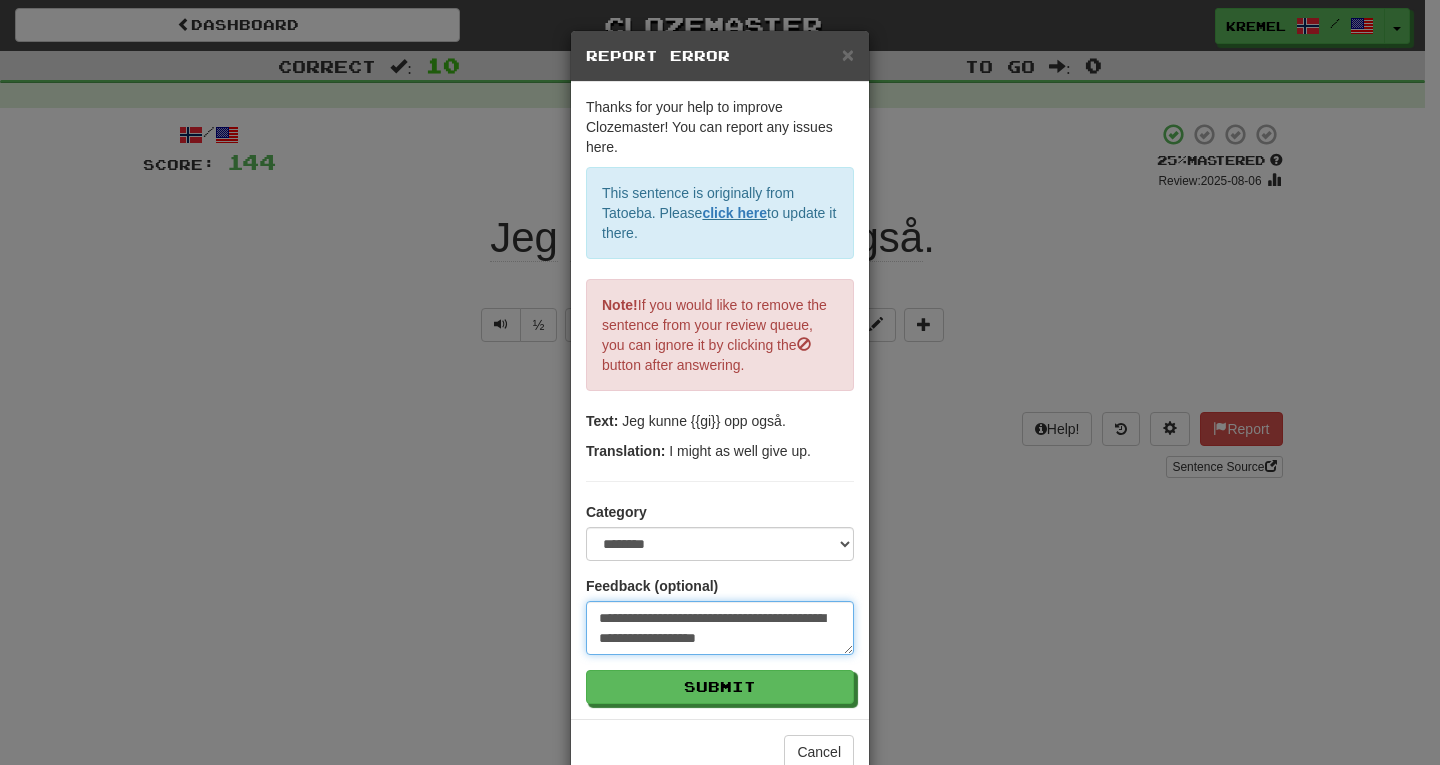 type on "**********" 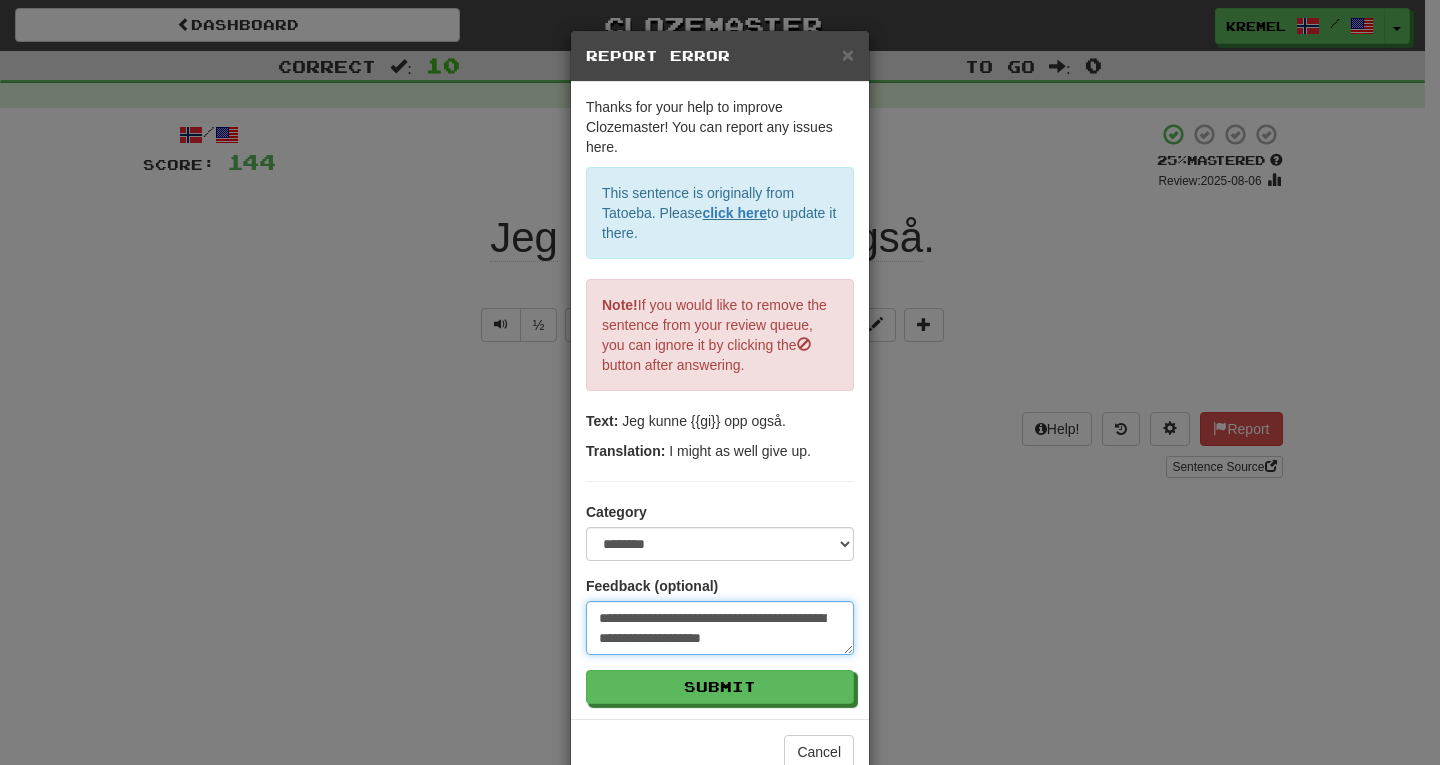 type on "**********" 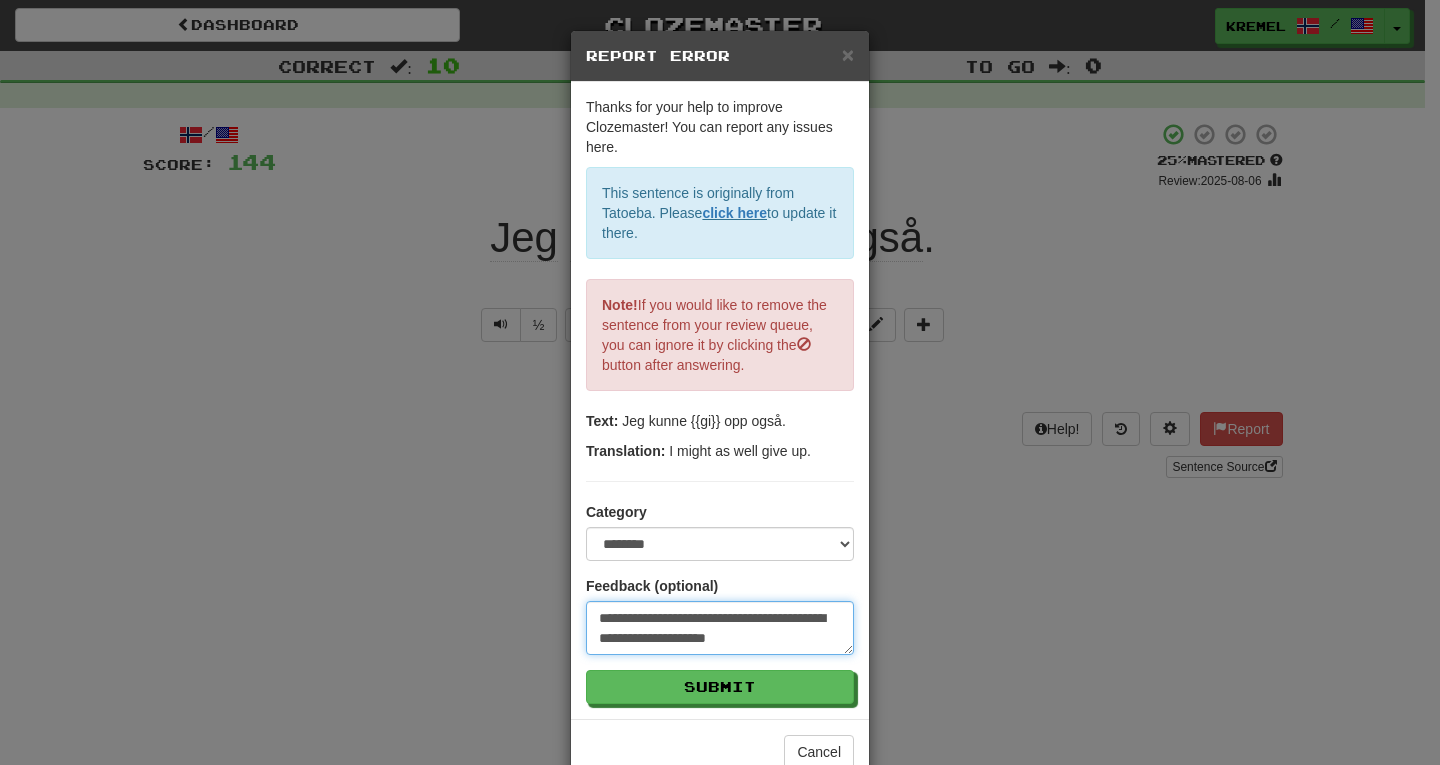 type on "**********" 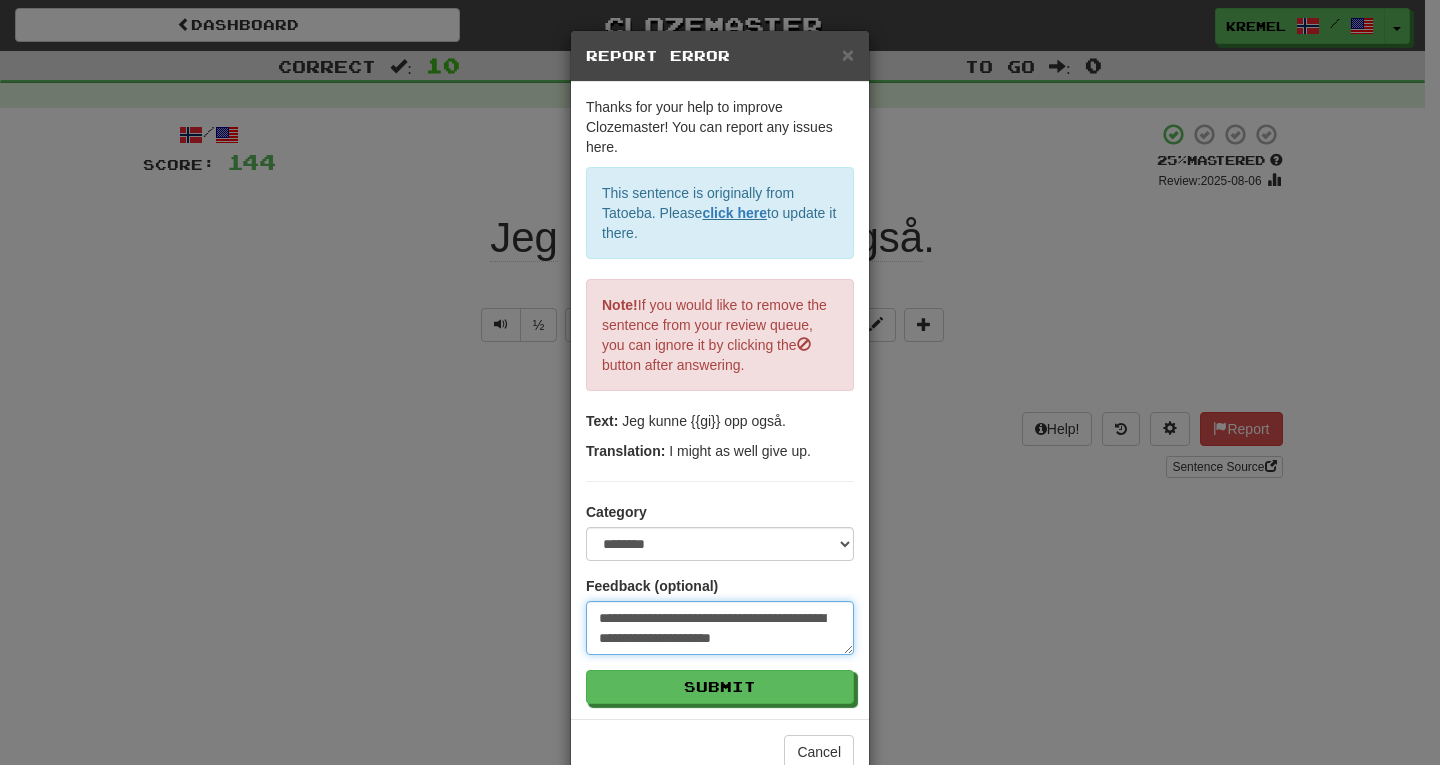 type on "**********" 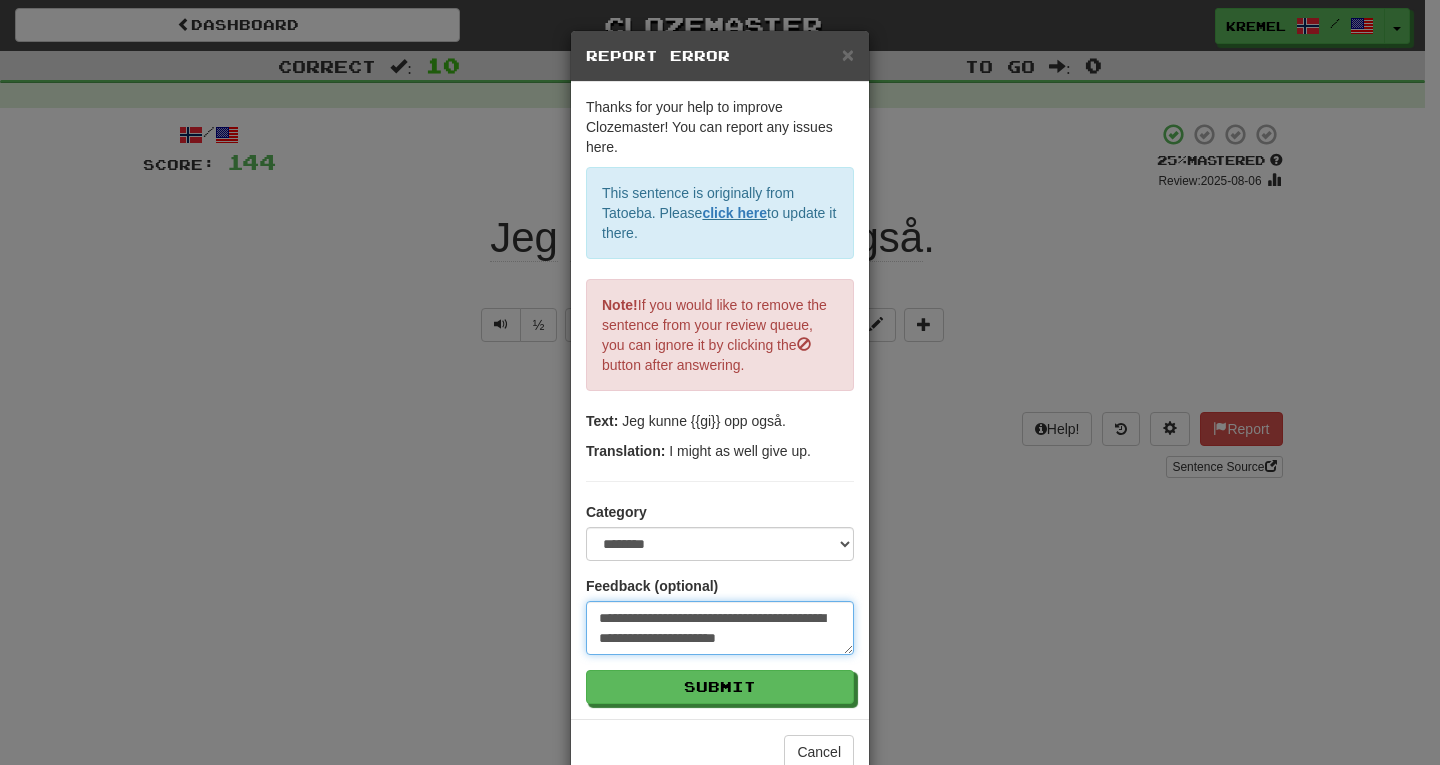 type on "**********" 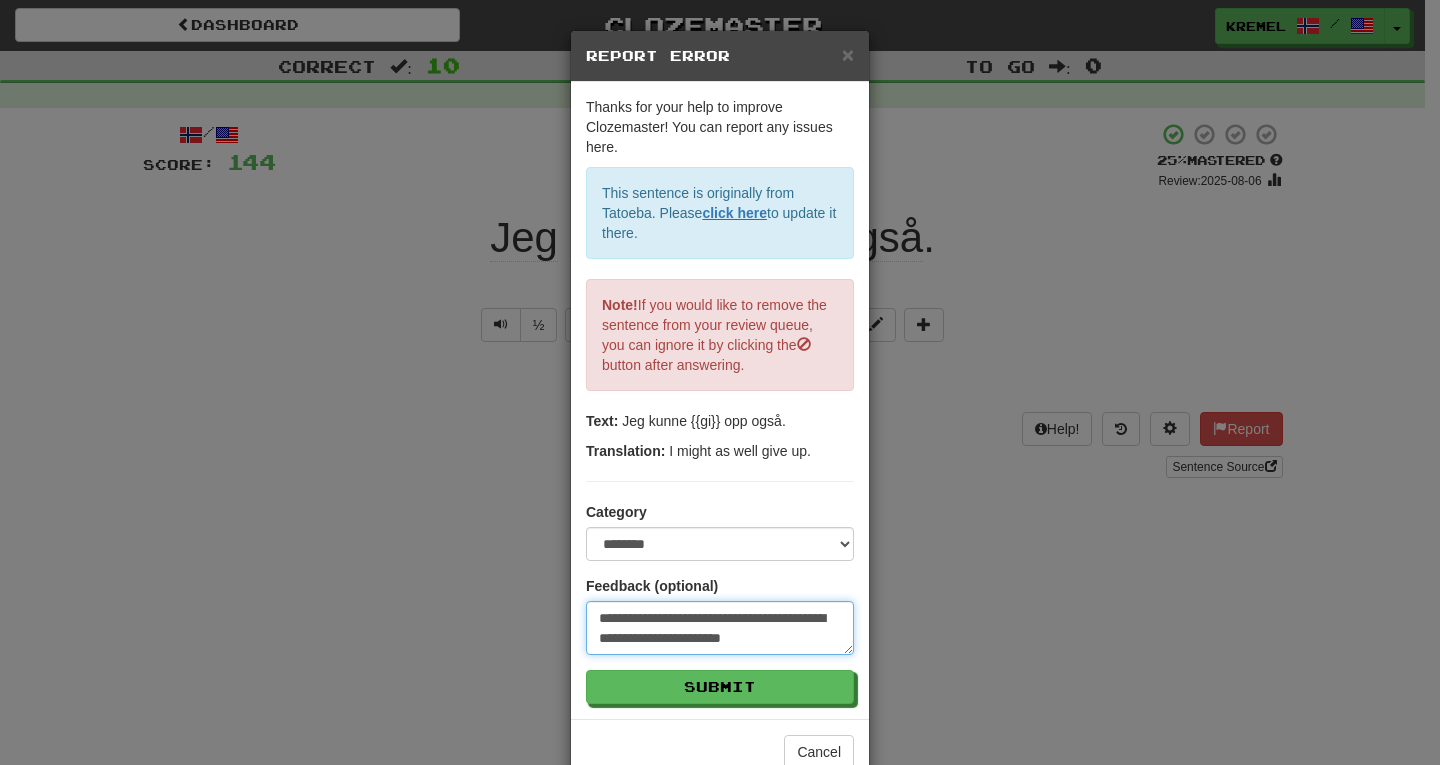 type on "**********" 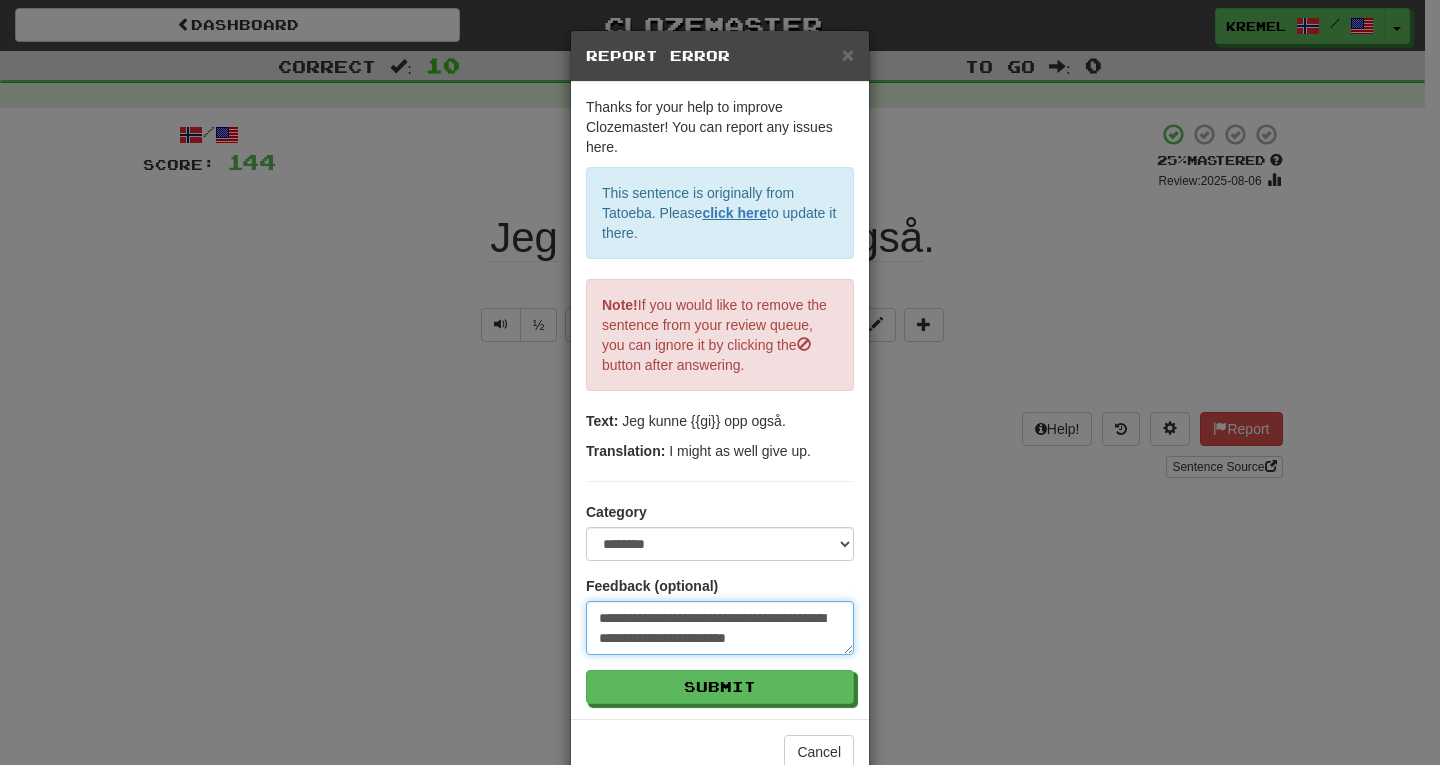 type on "**********" 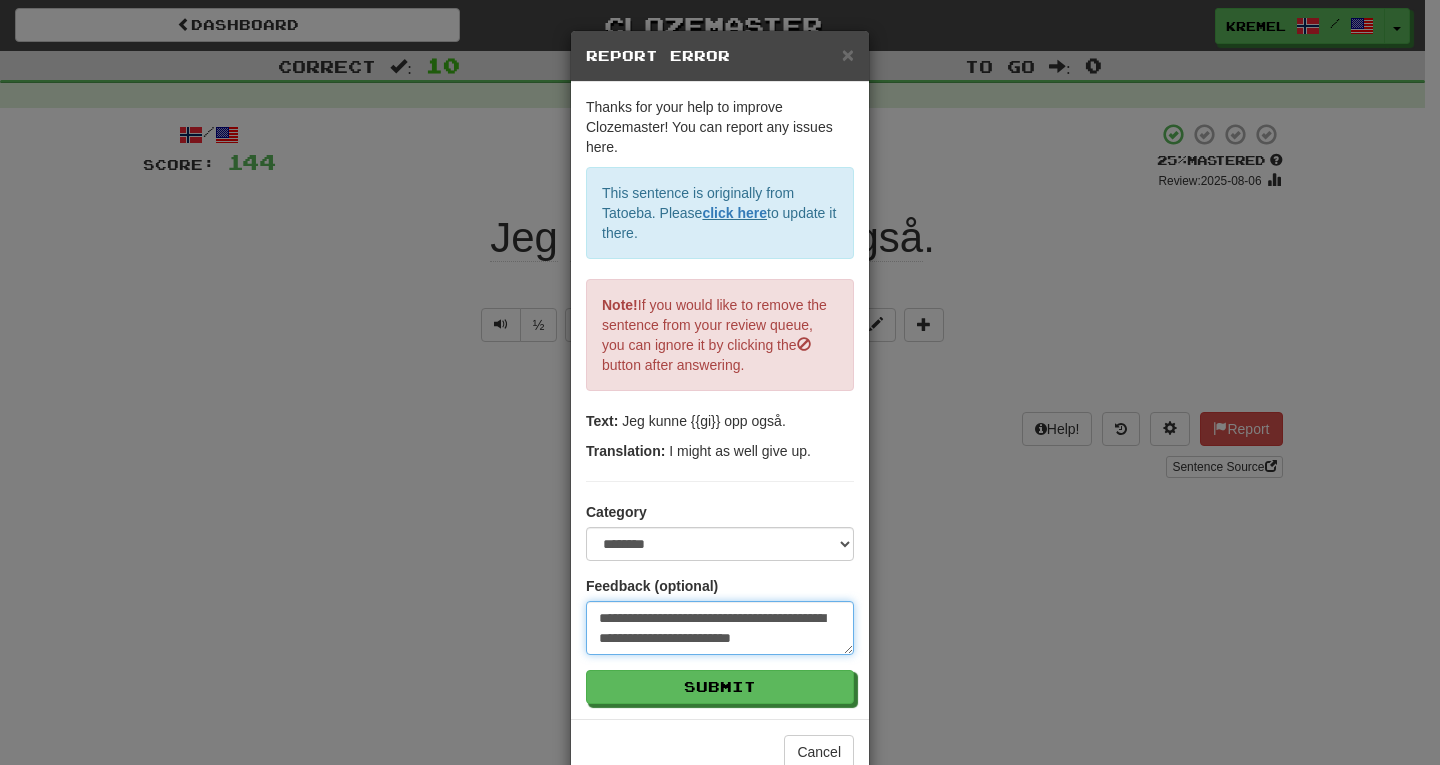 type on "**********" 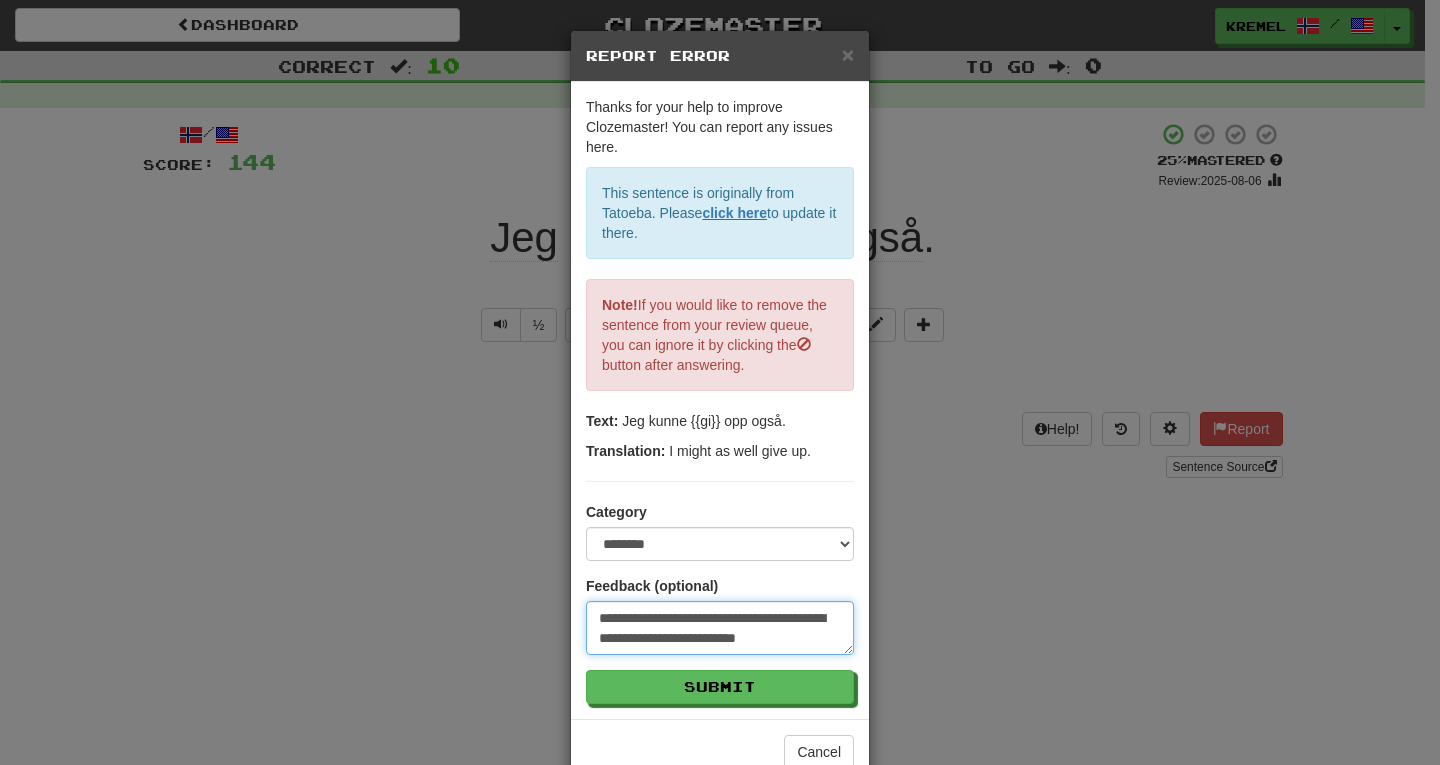 type on "**********" 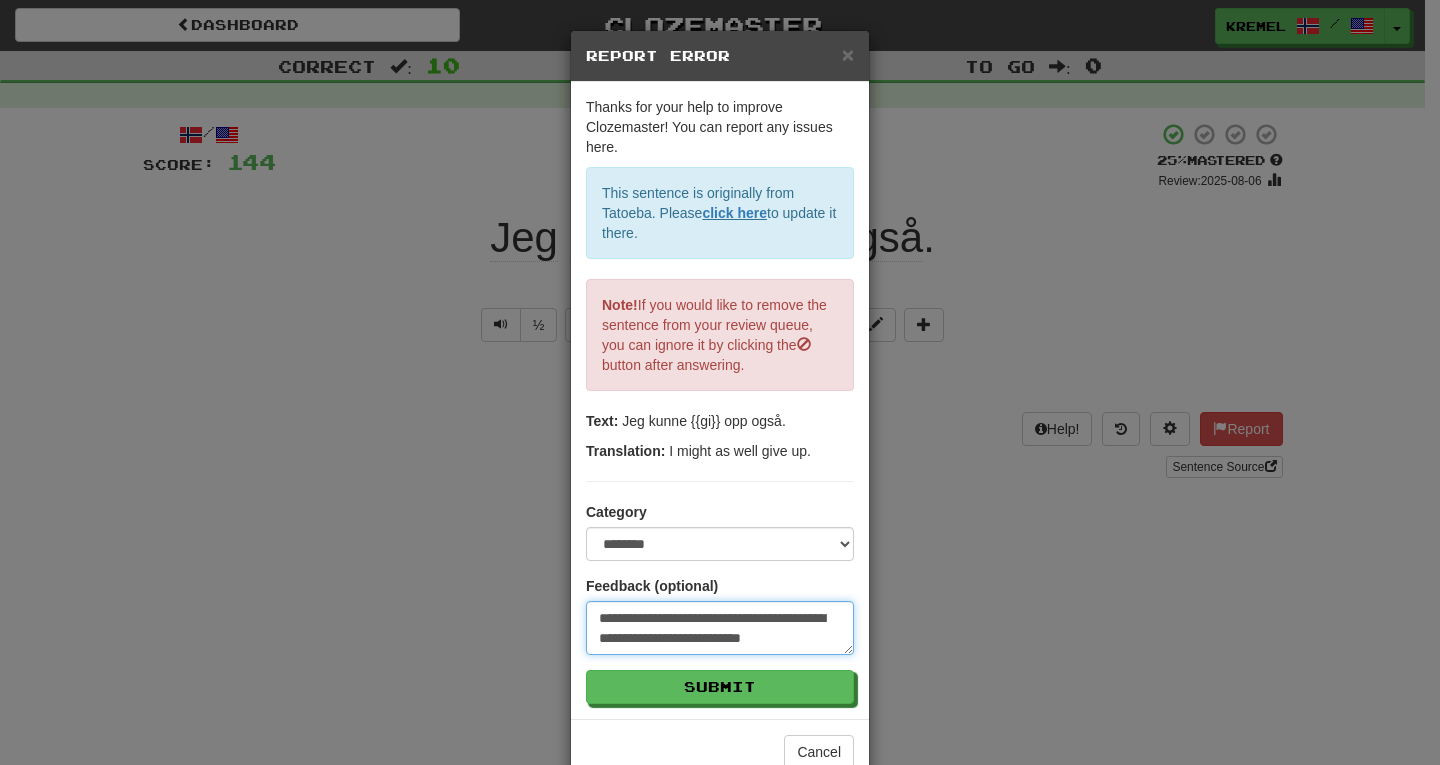 type on "**********" 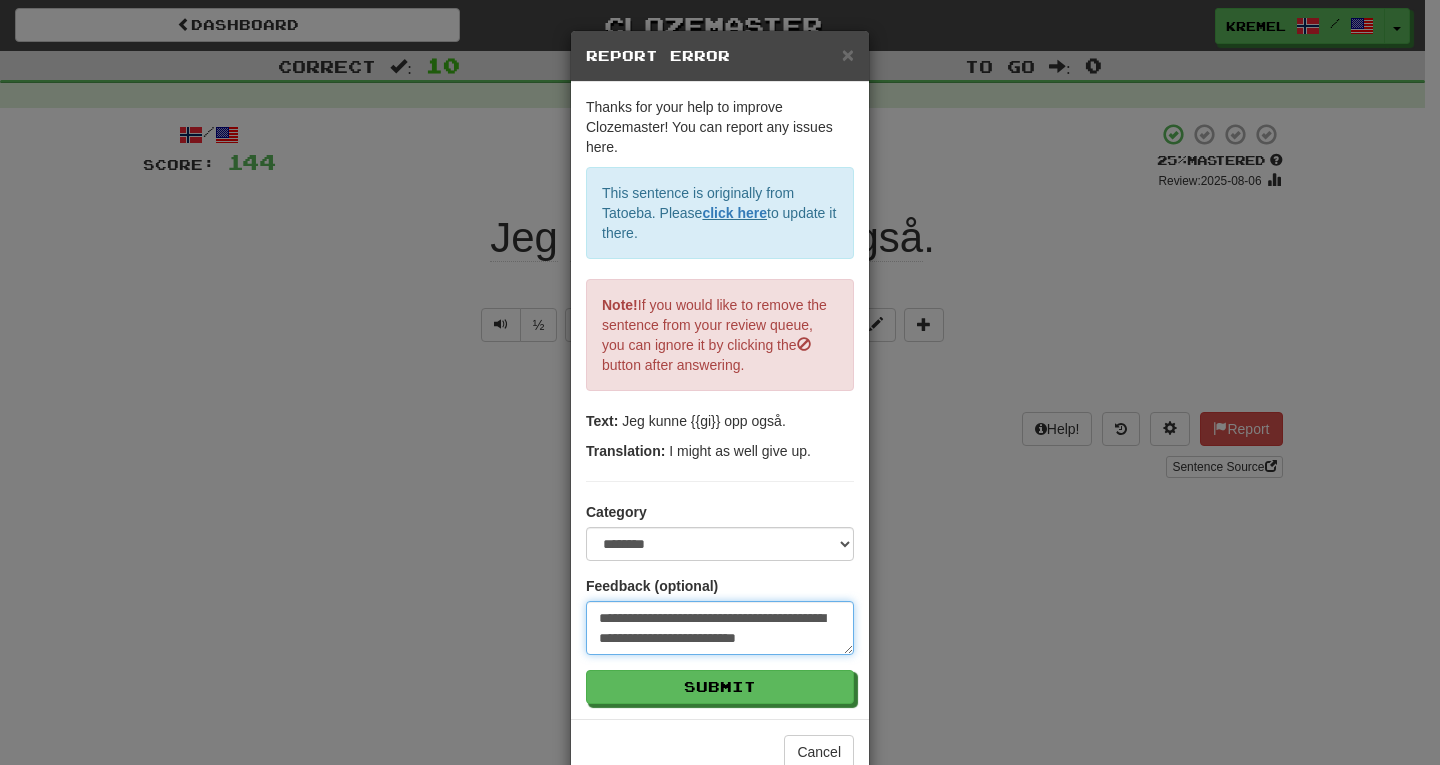 type on "**********" 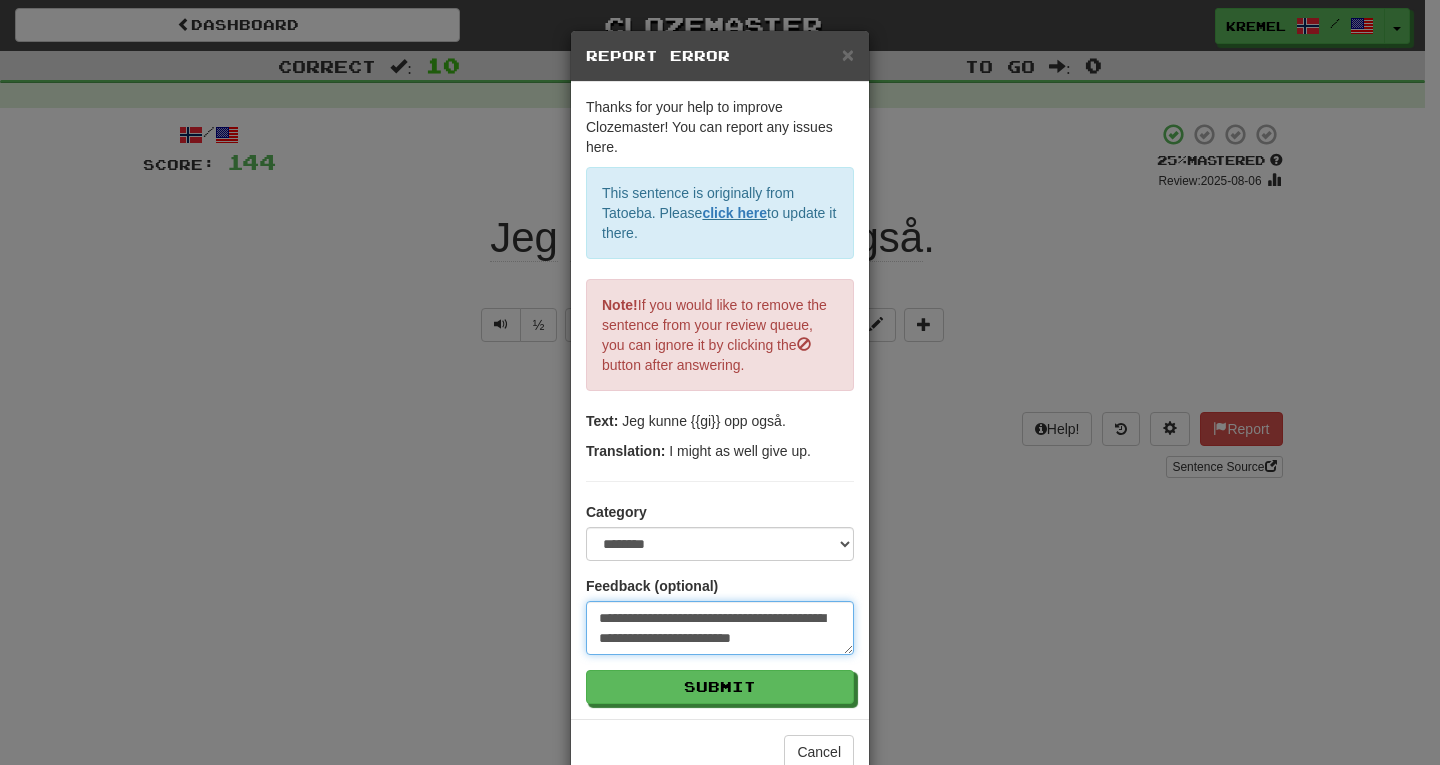 type on "**********" 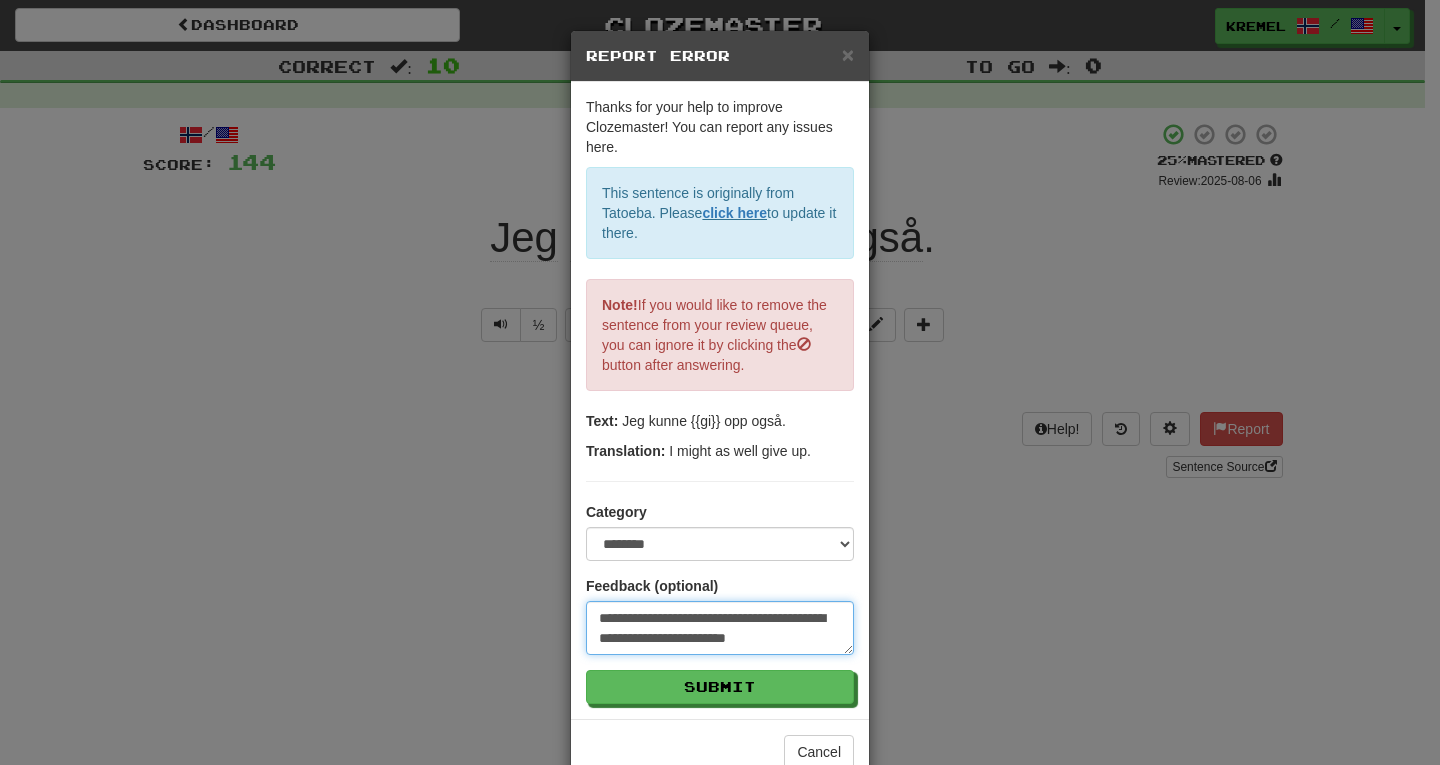 type on "**********" 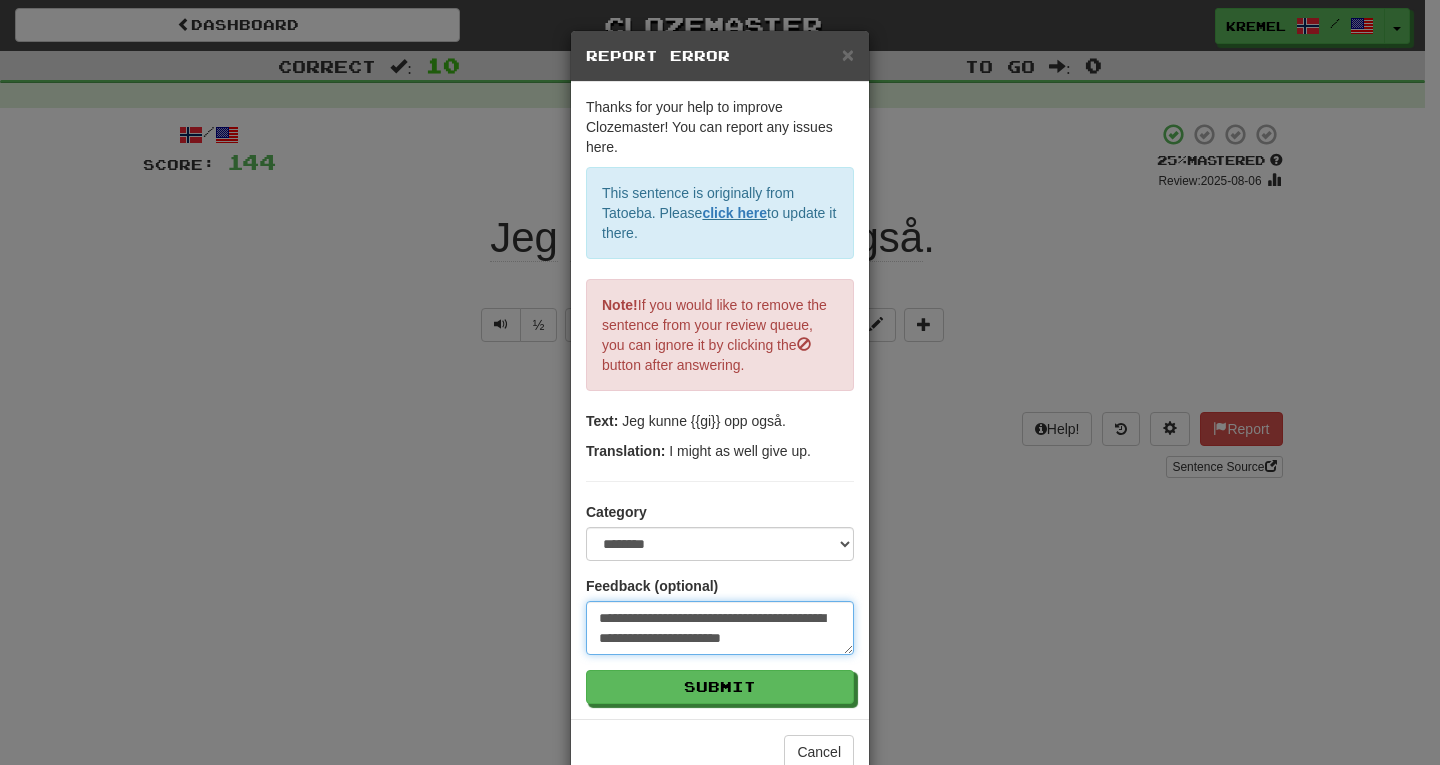 type on "*" 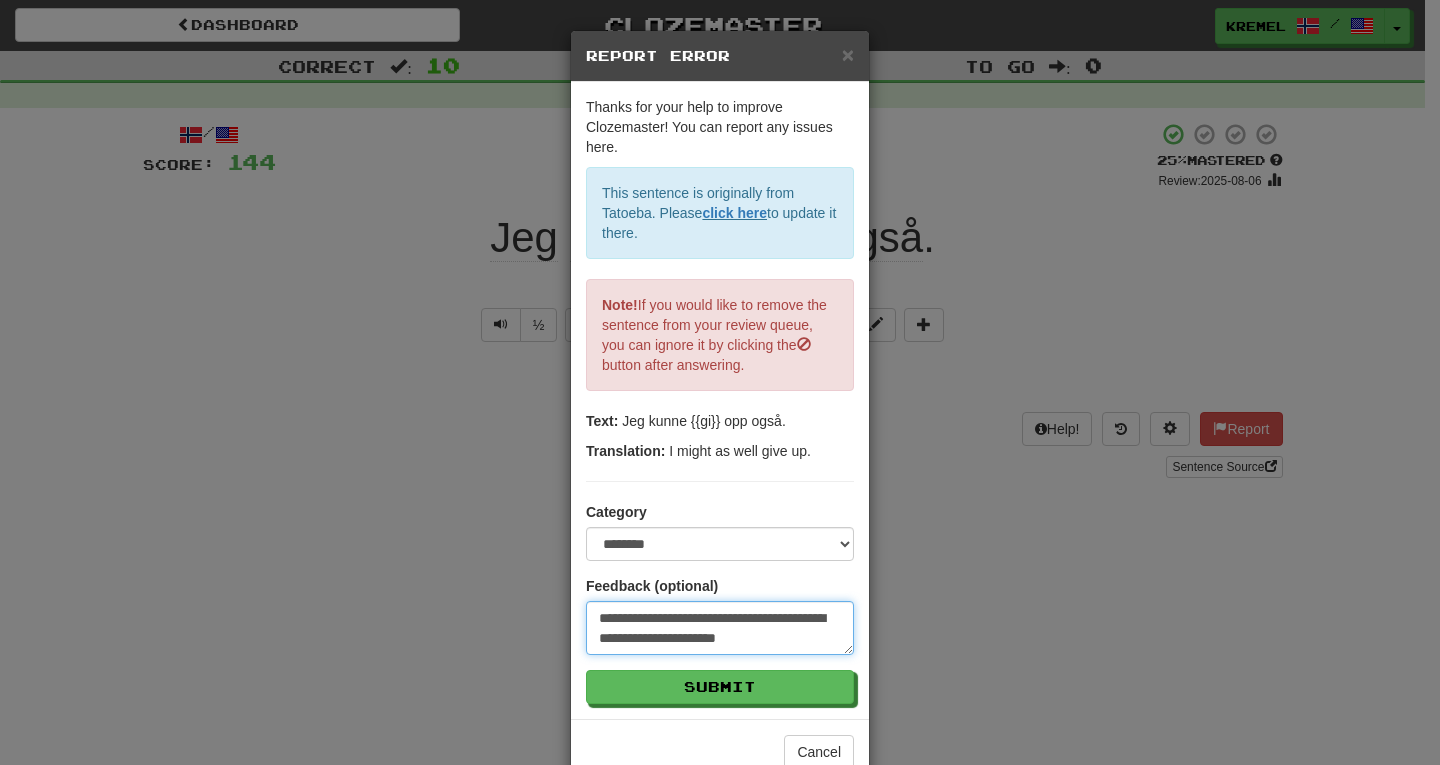 type on "**********" 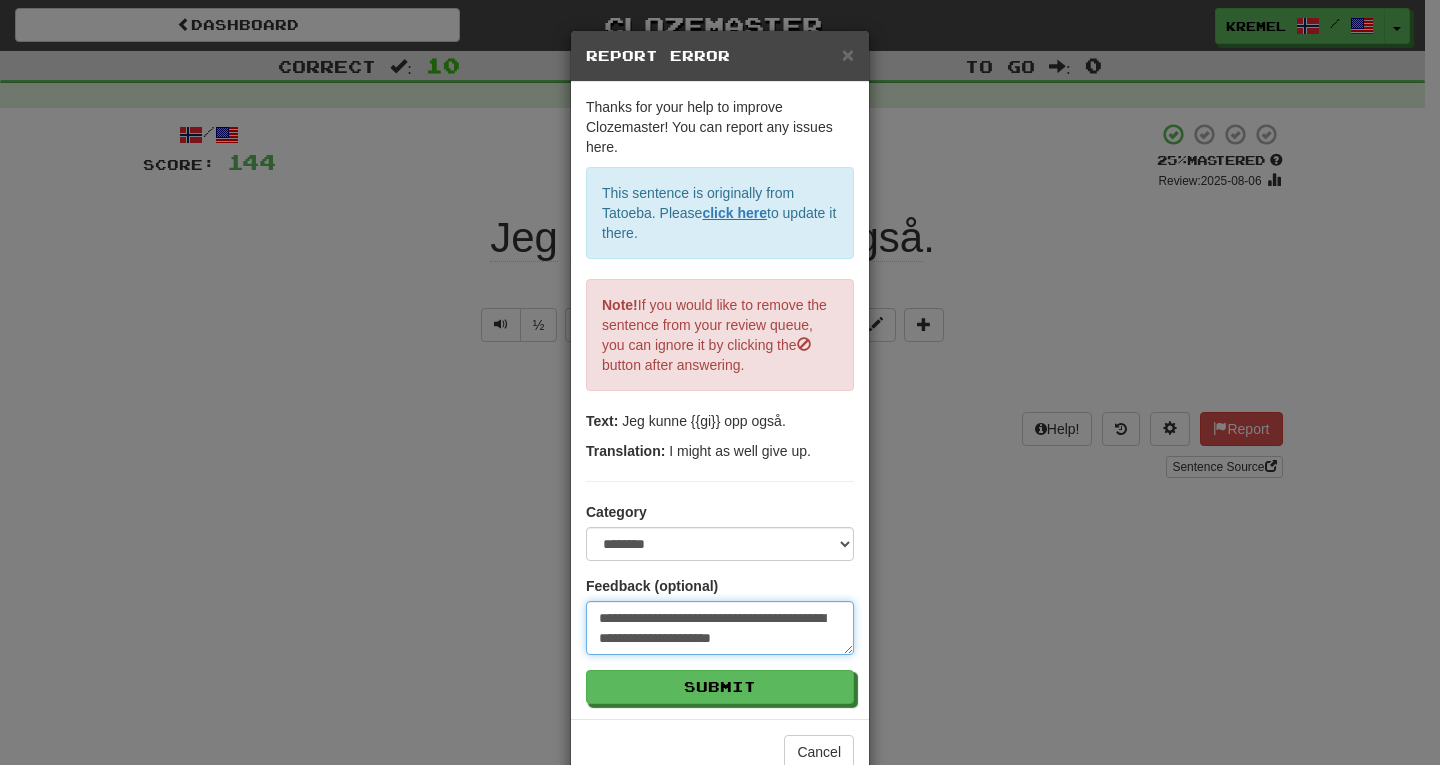 type on "**********" 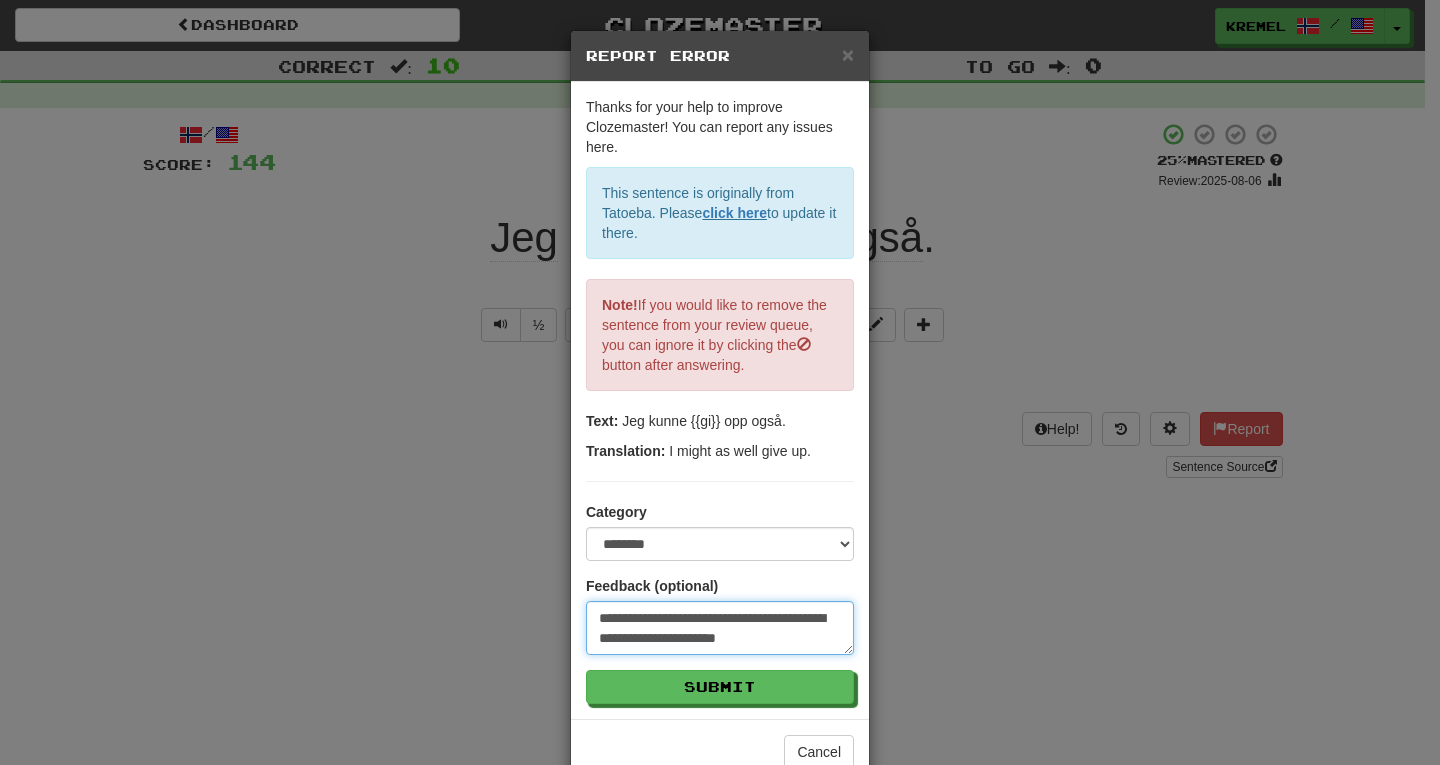 type on "**********" 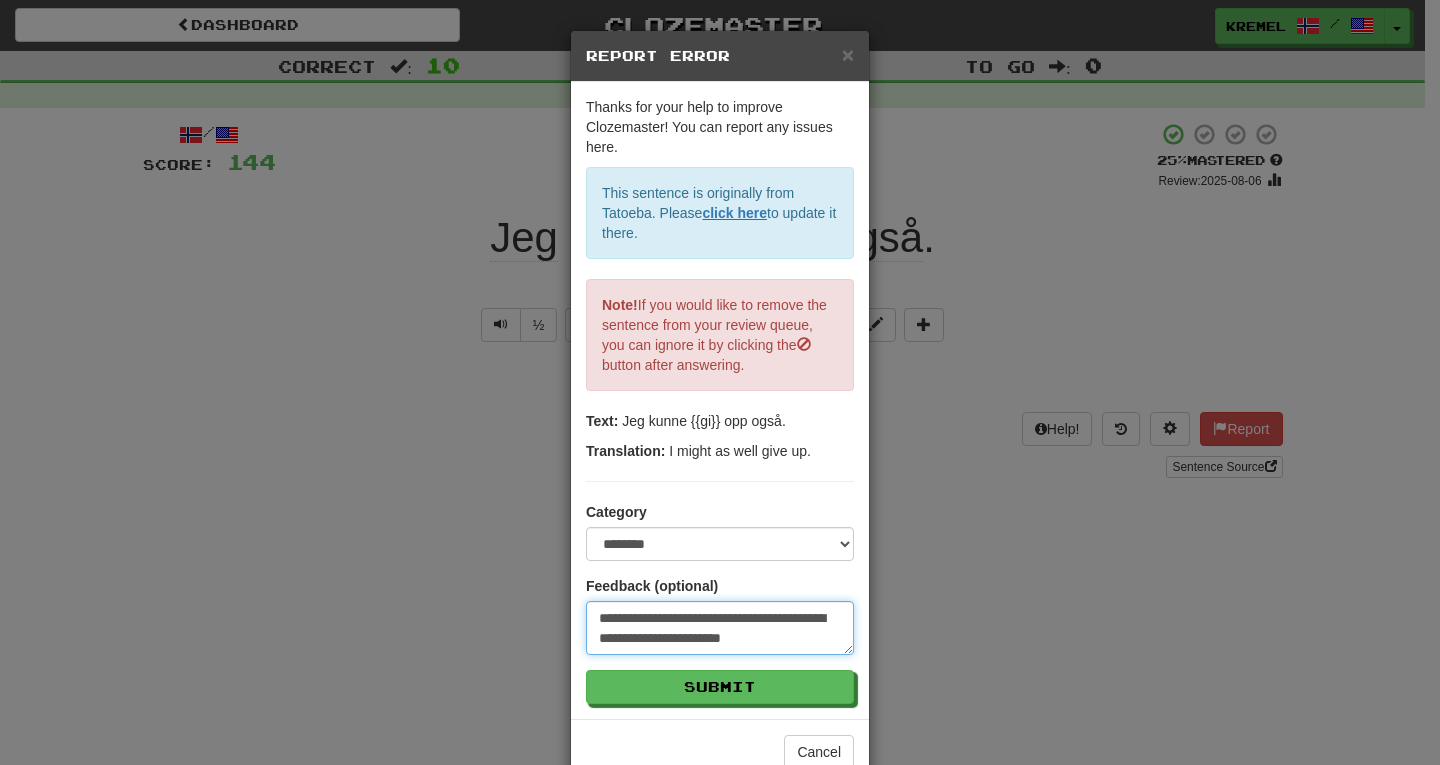 type on "**********" 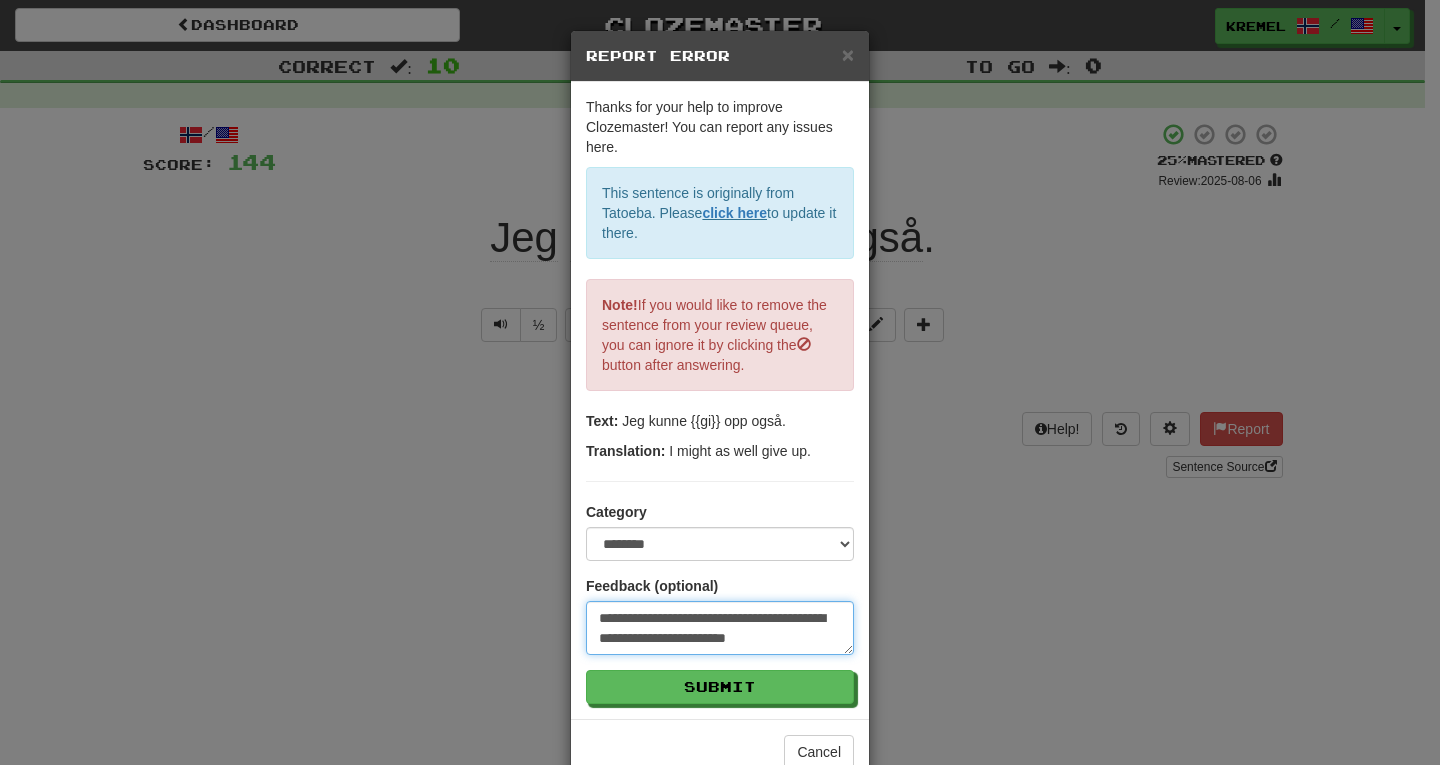 type on "**********" 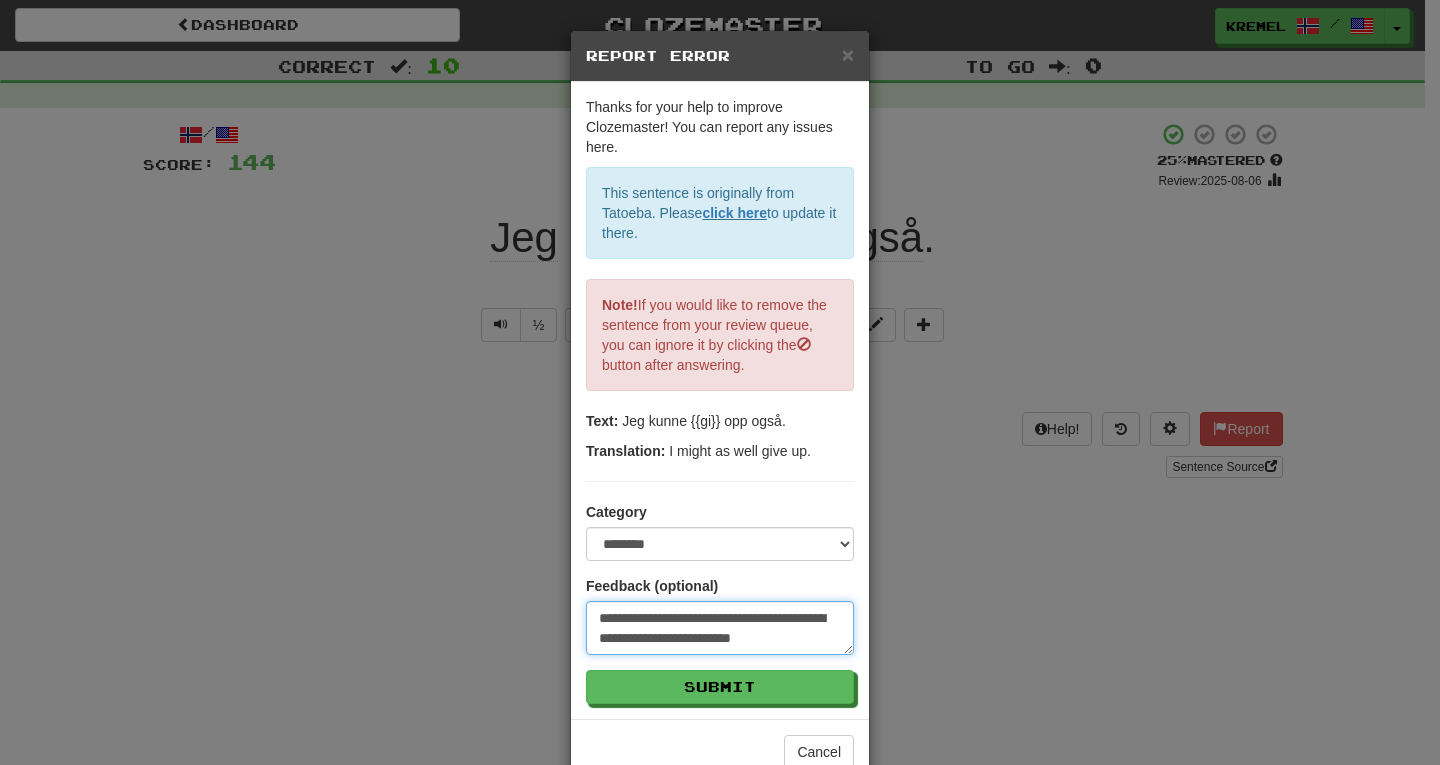 type on "**********" 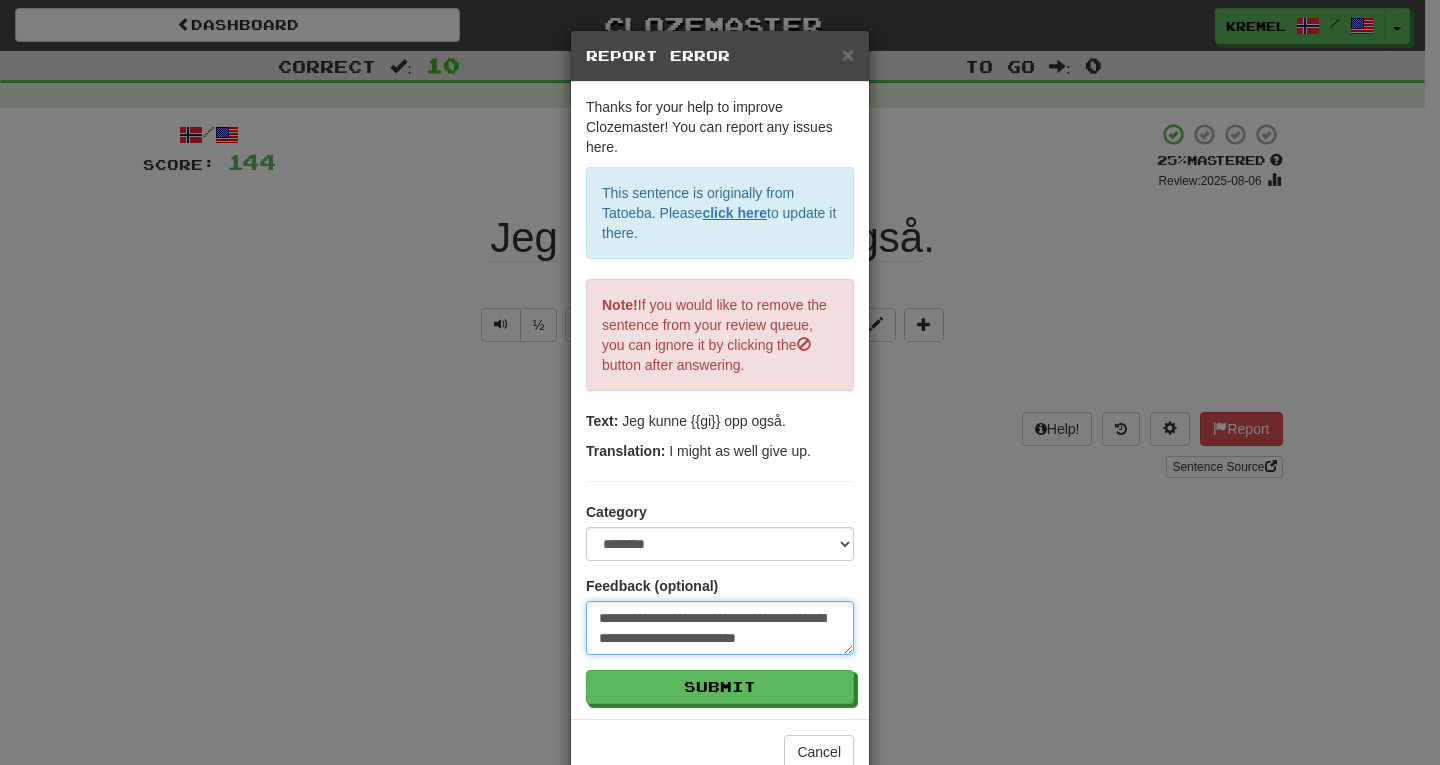 type on "**********" 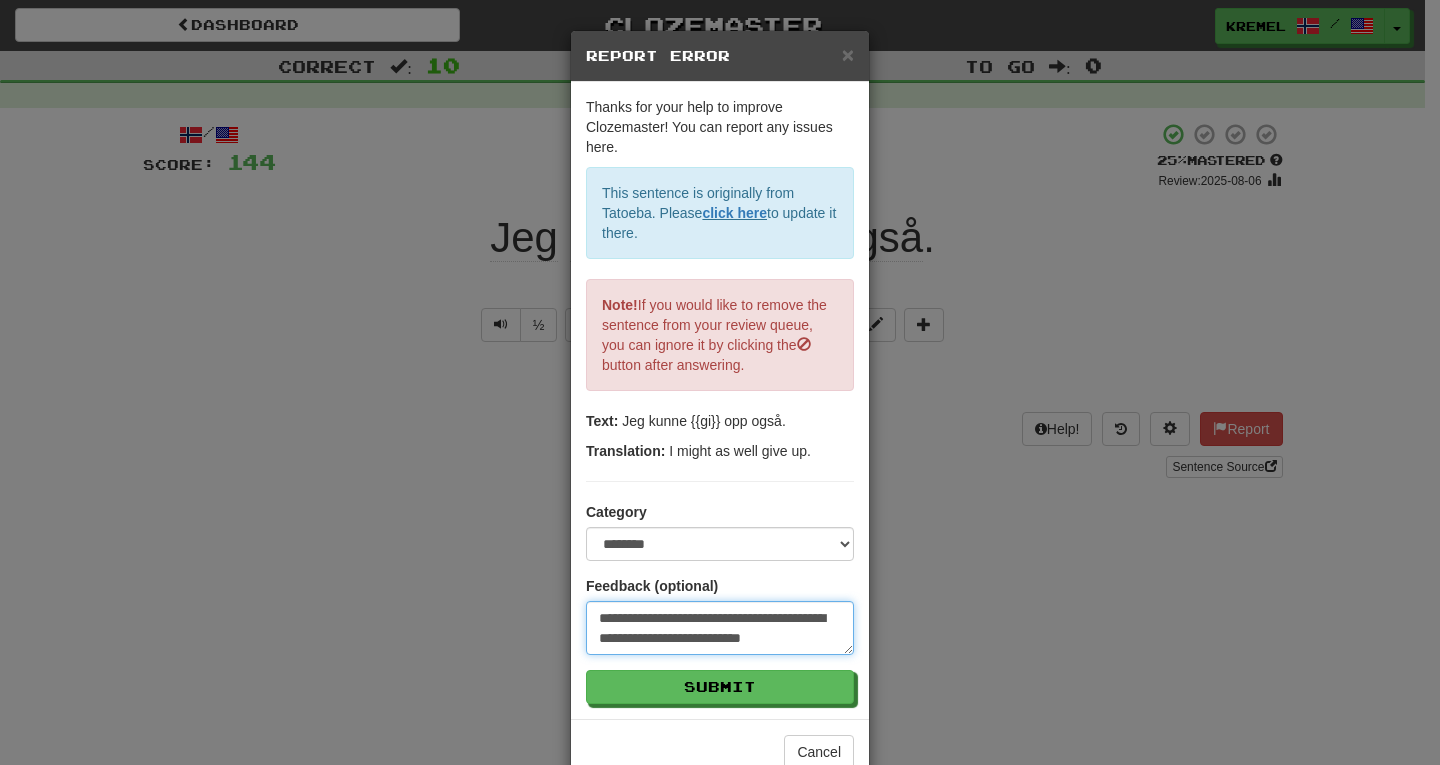 type on "**********" 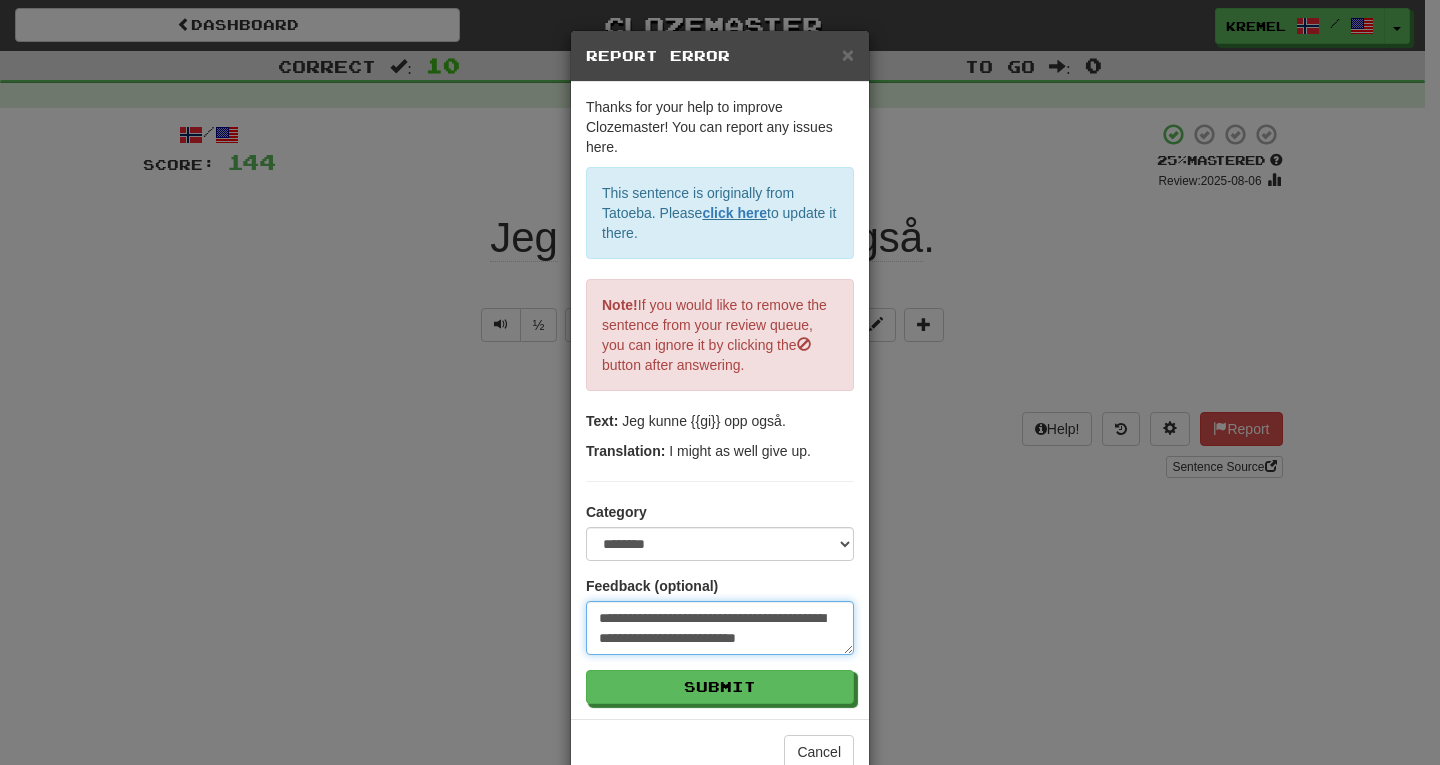type on "**********" 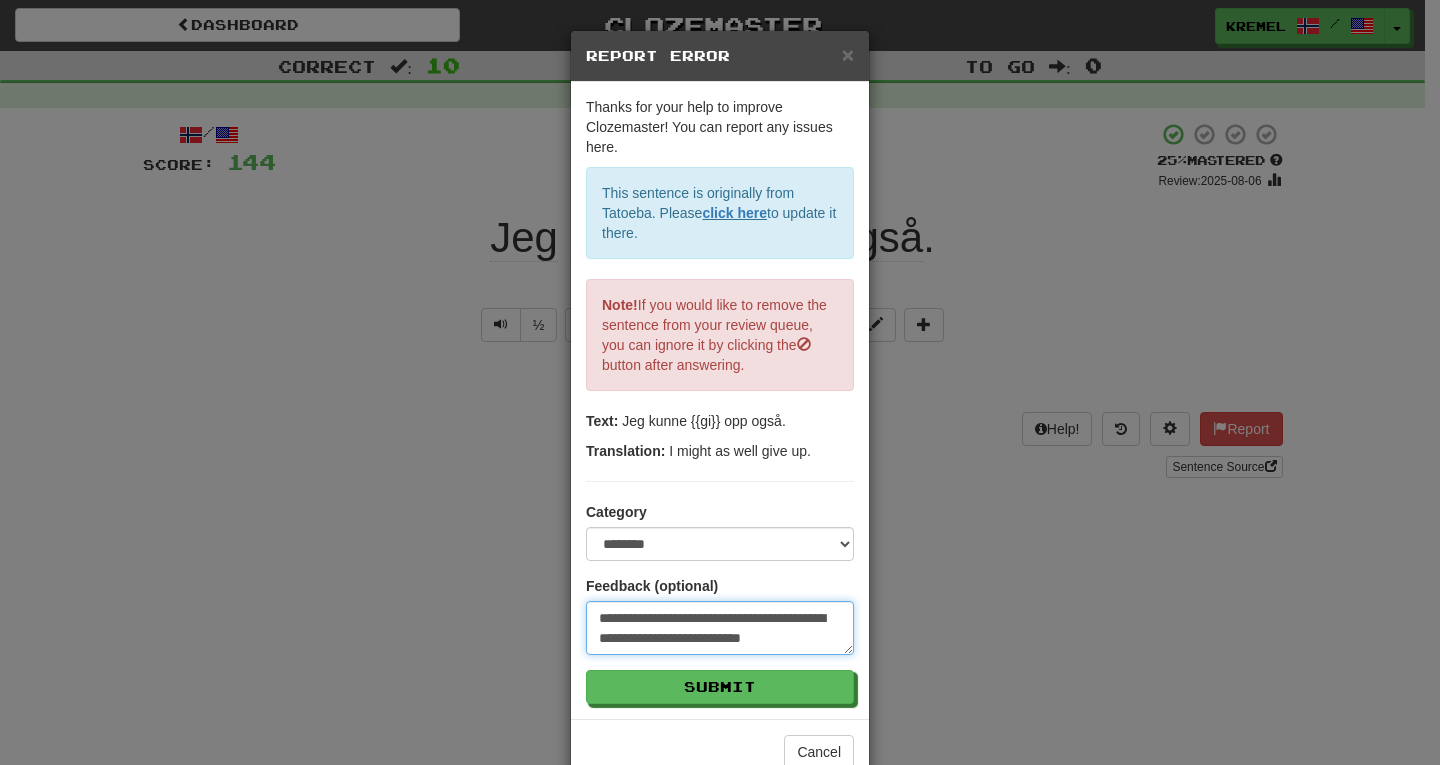 type on "**********" 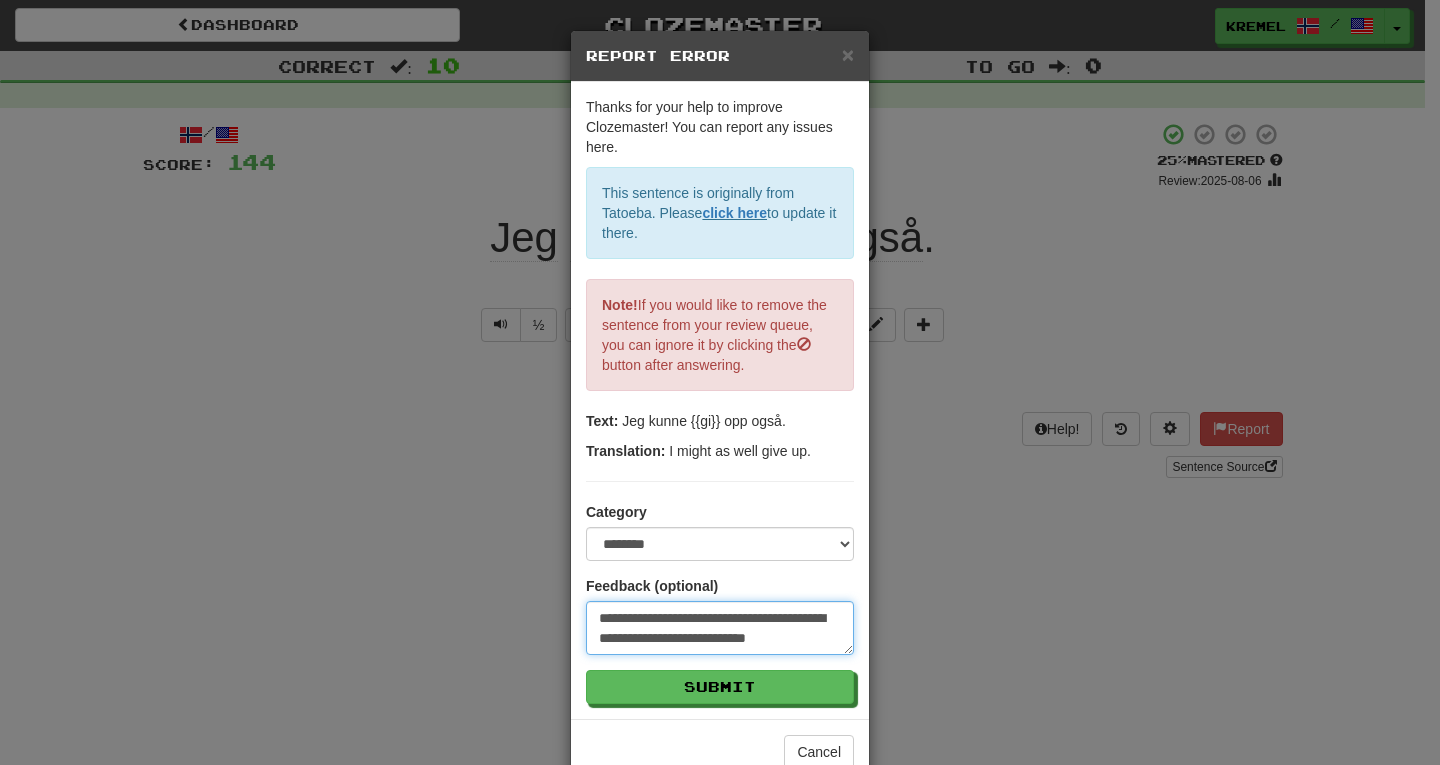 type on "**********" 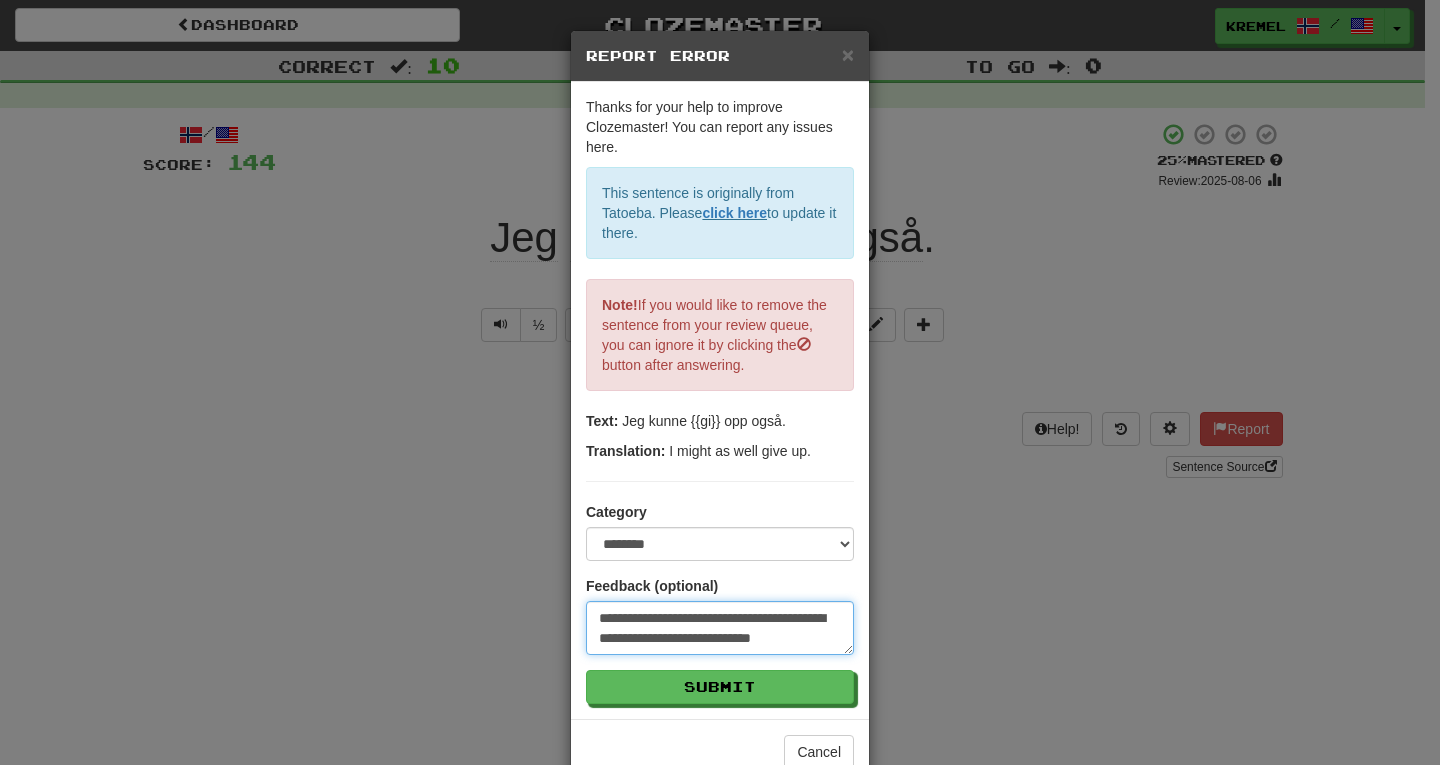 type on "**********" 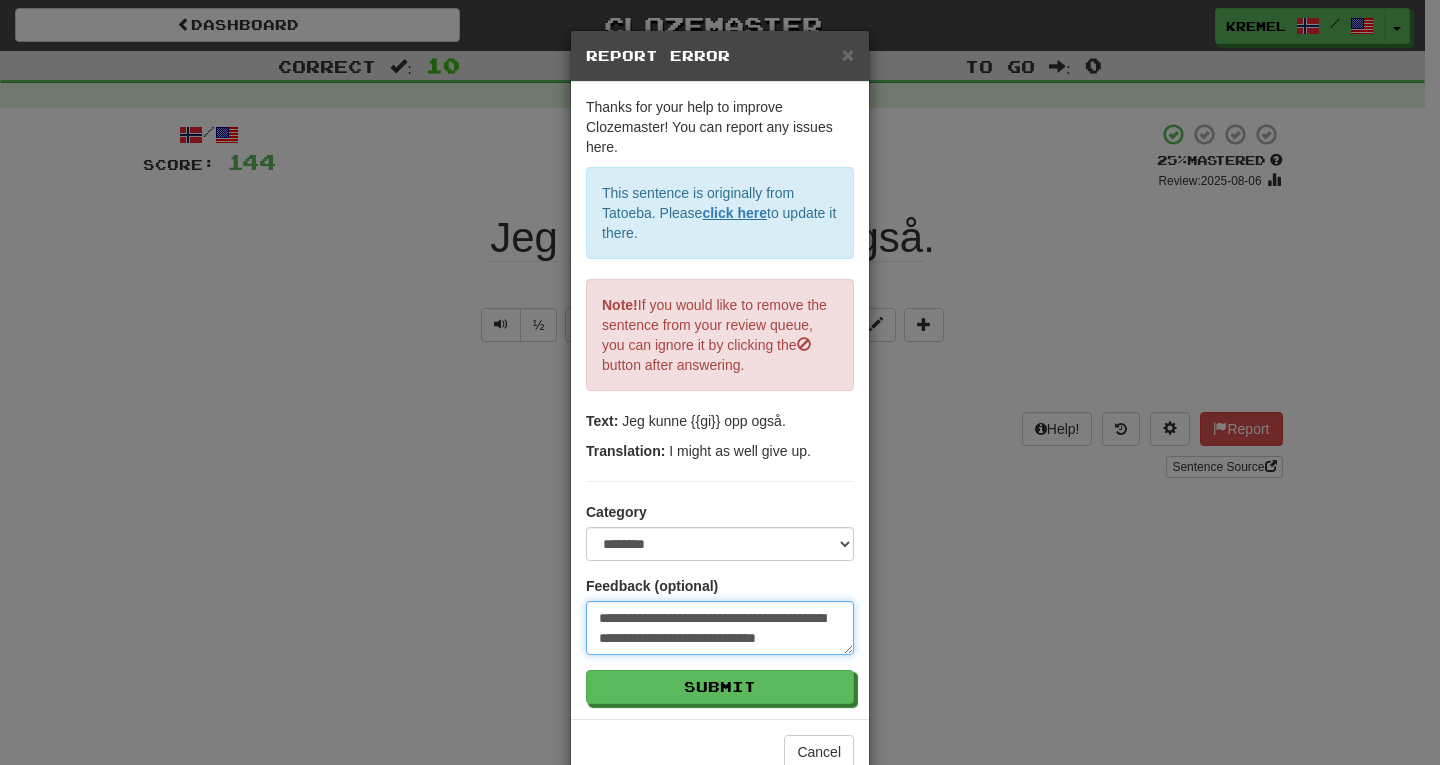 type on "**********" 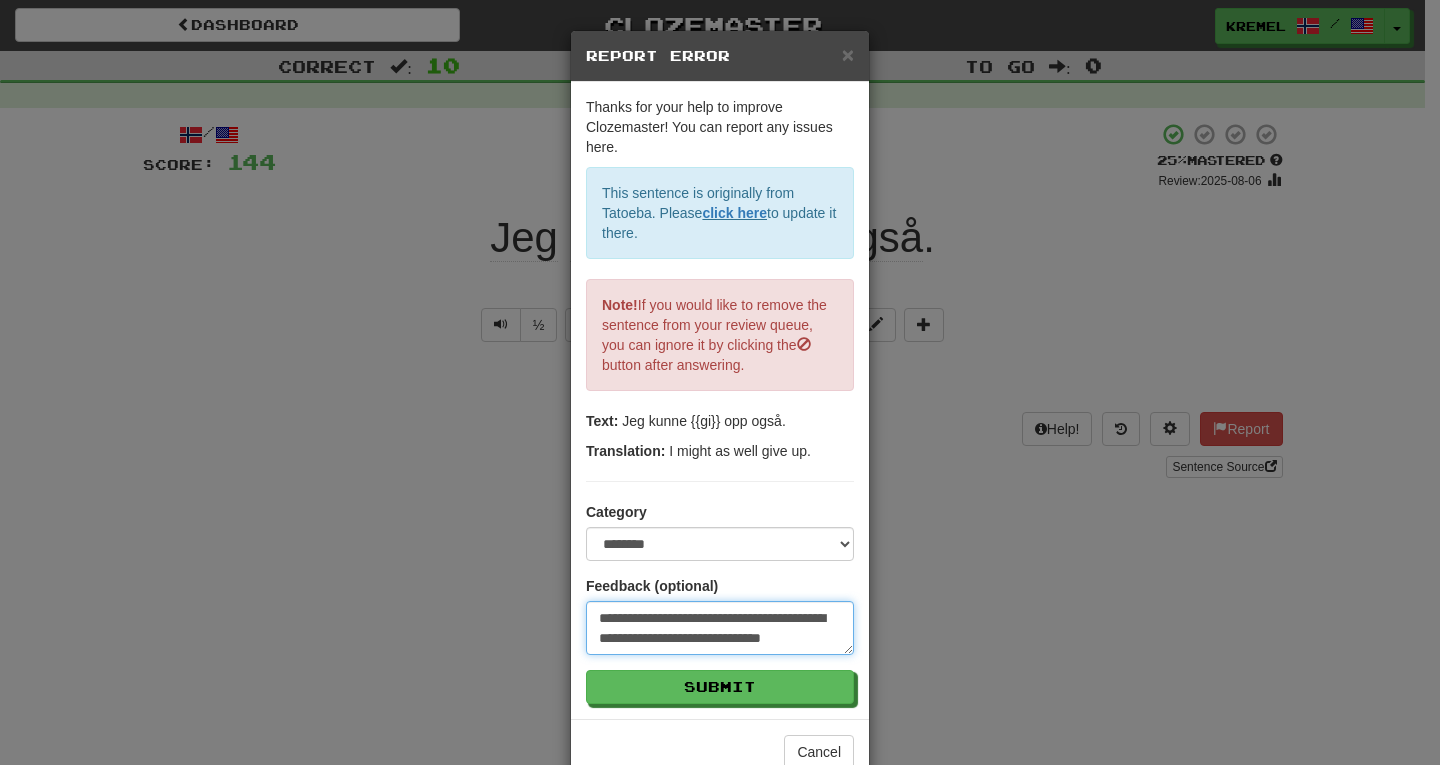 type on "**********" 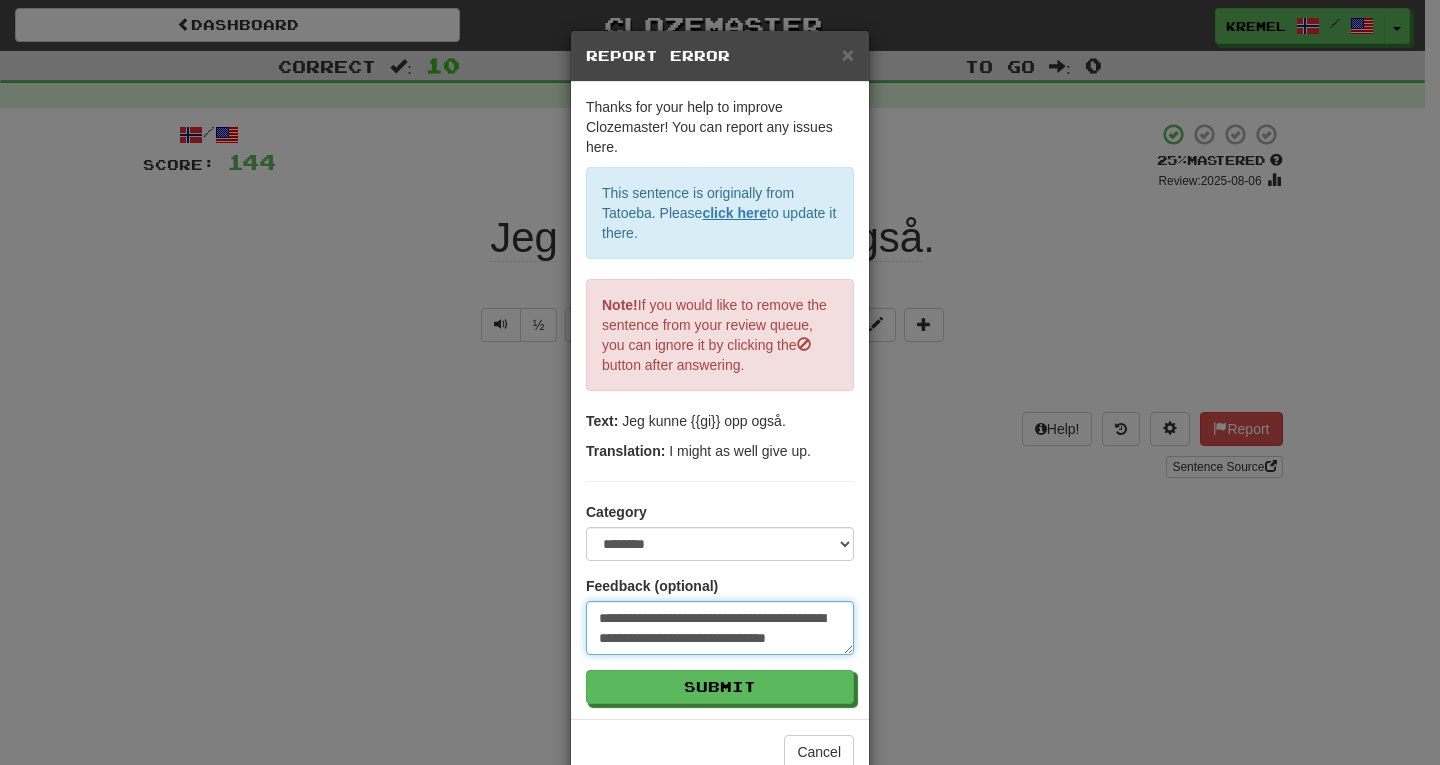 type on "**********" 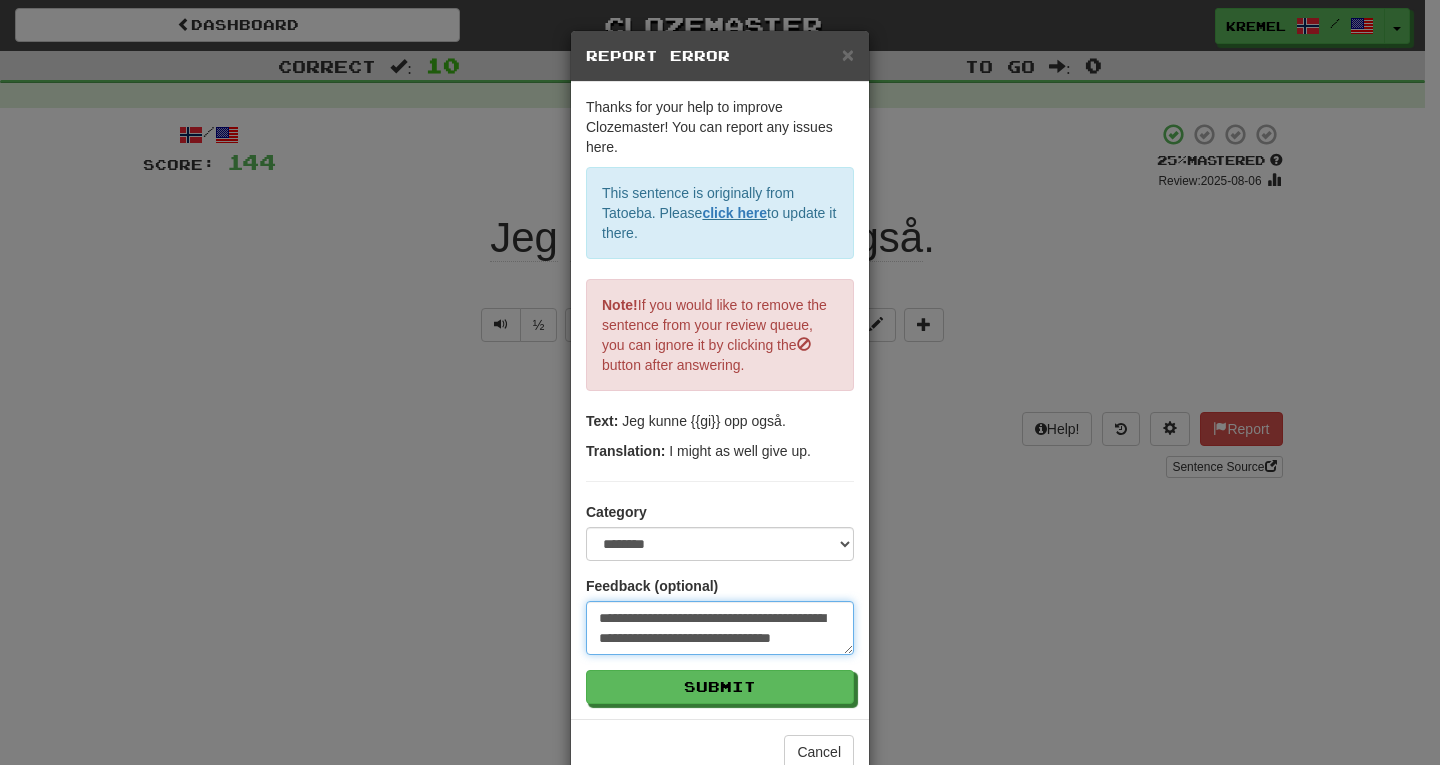 type 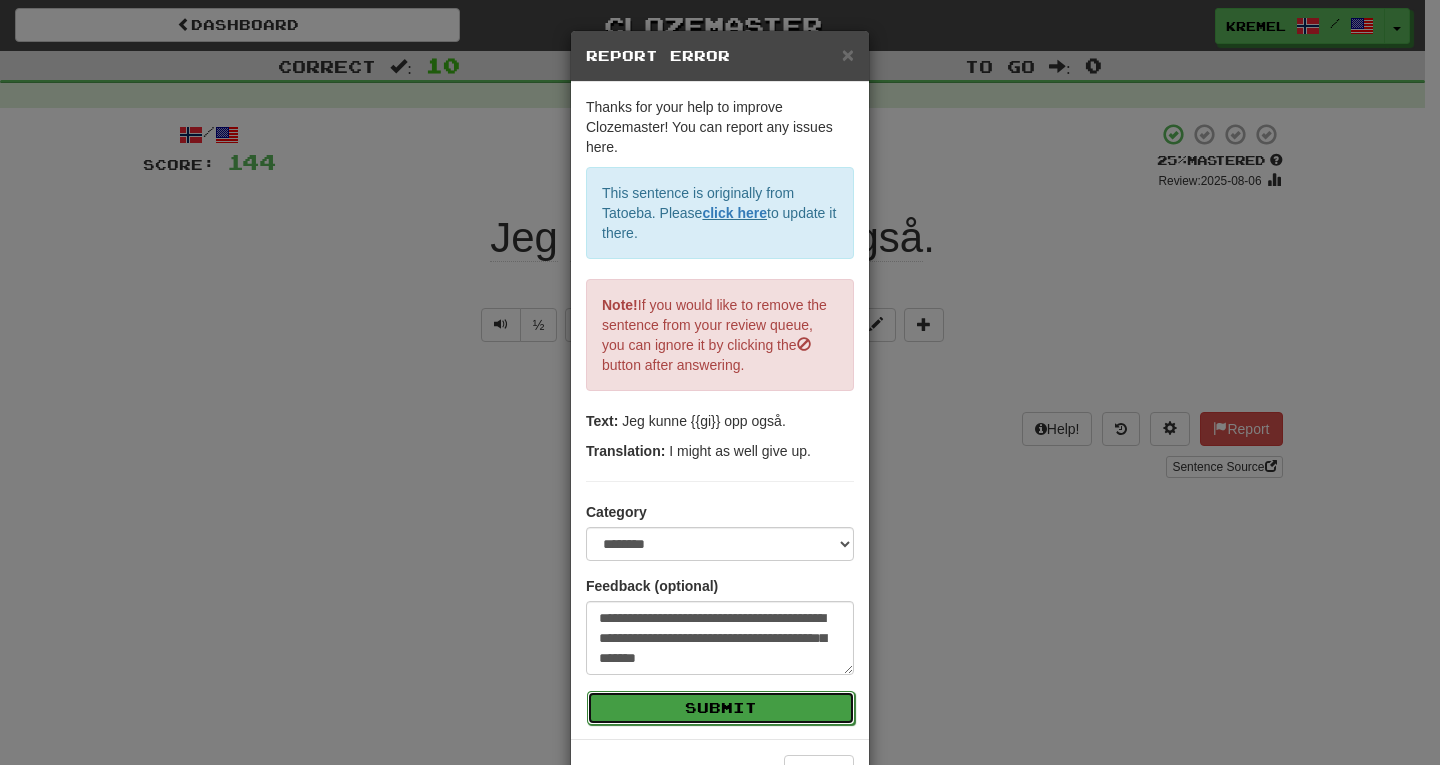 click on "Submit" at bounding box center [721, 708] 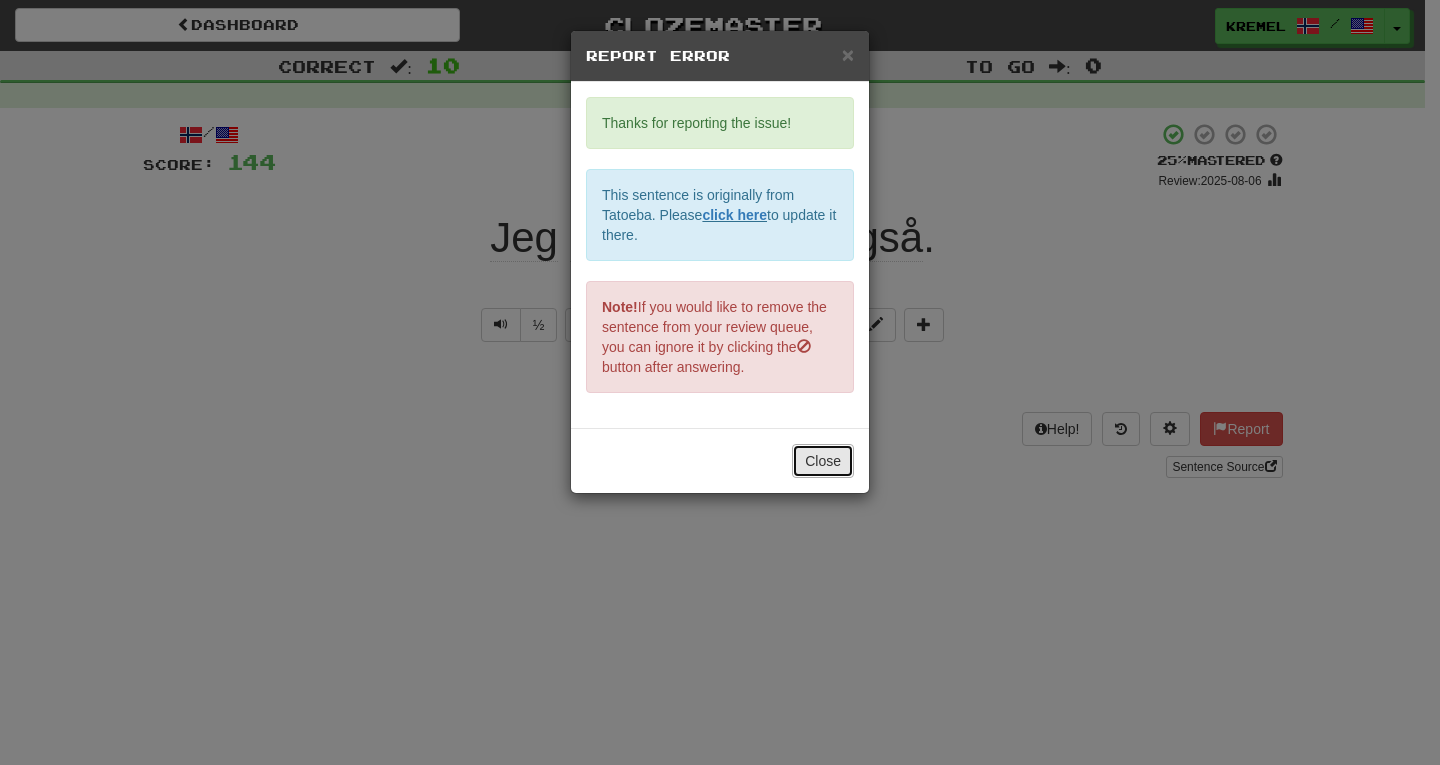 click on "Close" at bounding box center [823, 461] 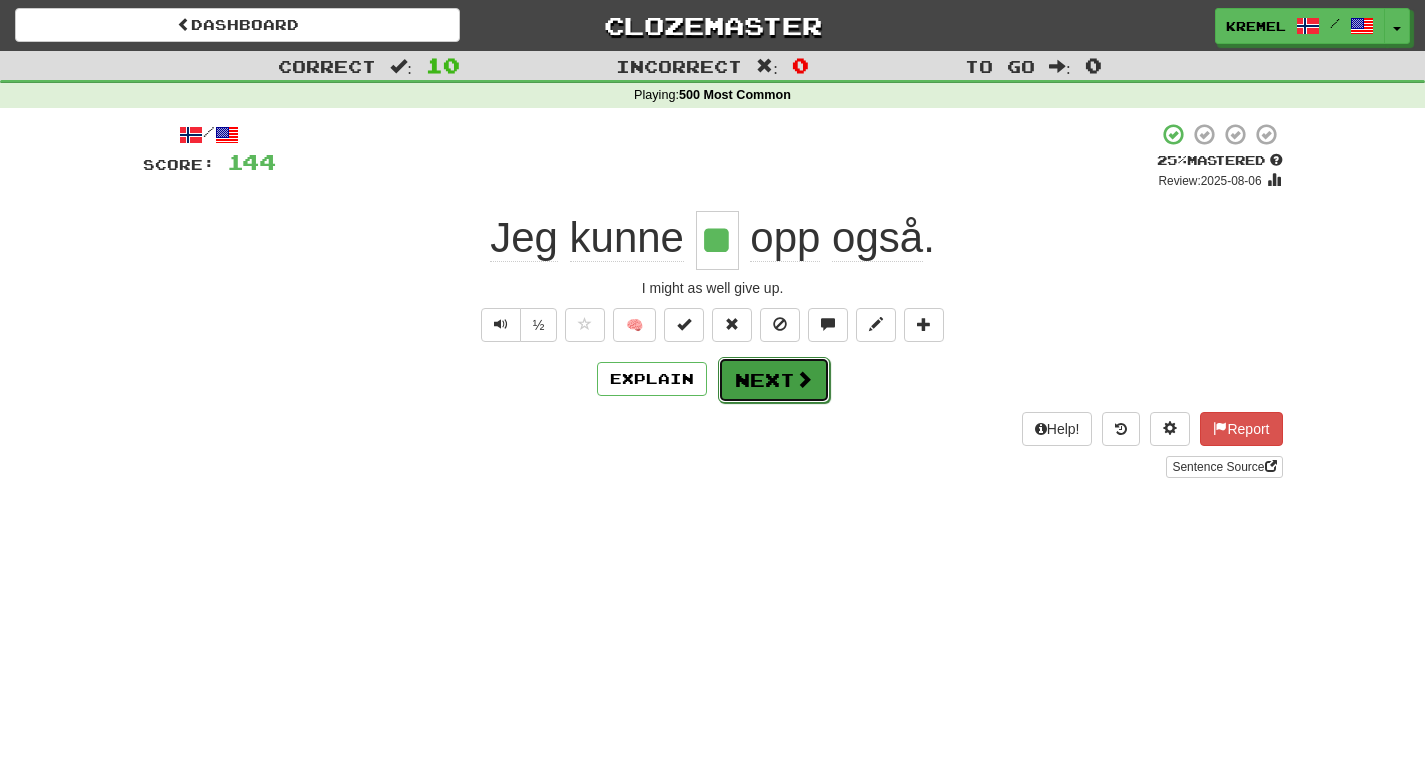 click at bounding box center (804, 379) 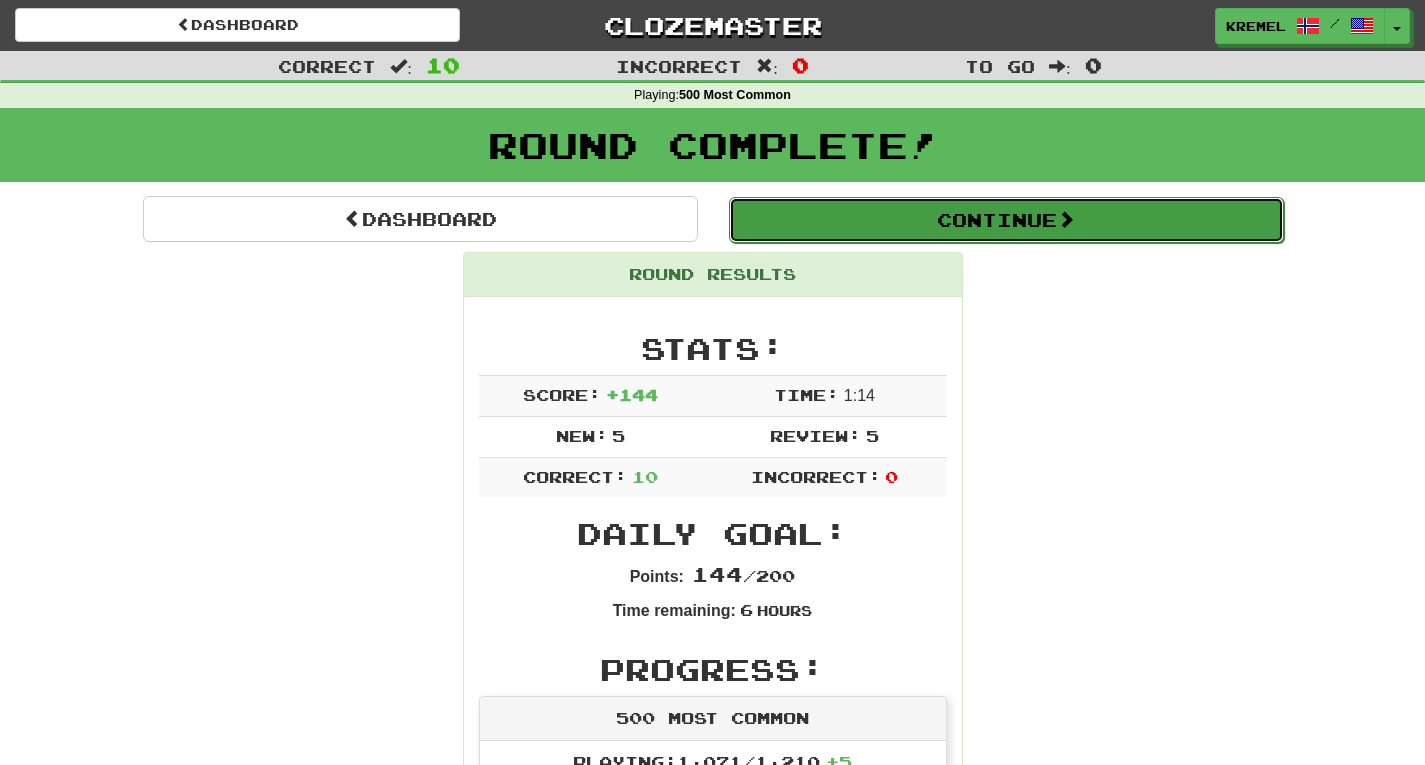 click on "Continue" at bounding box center [1006, 220] 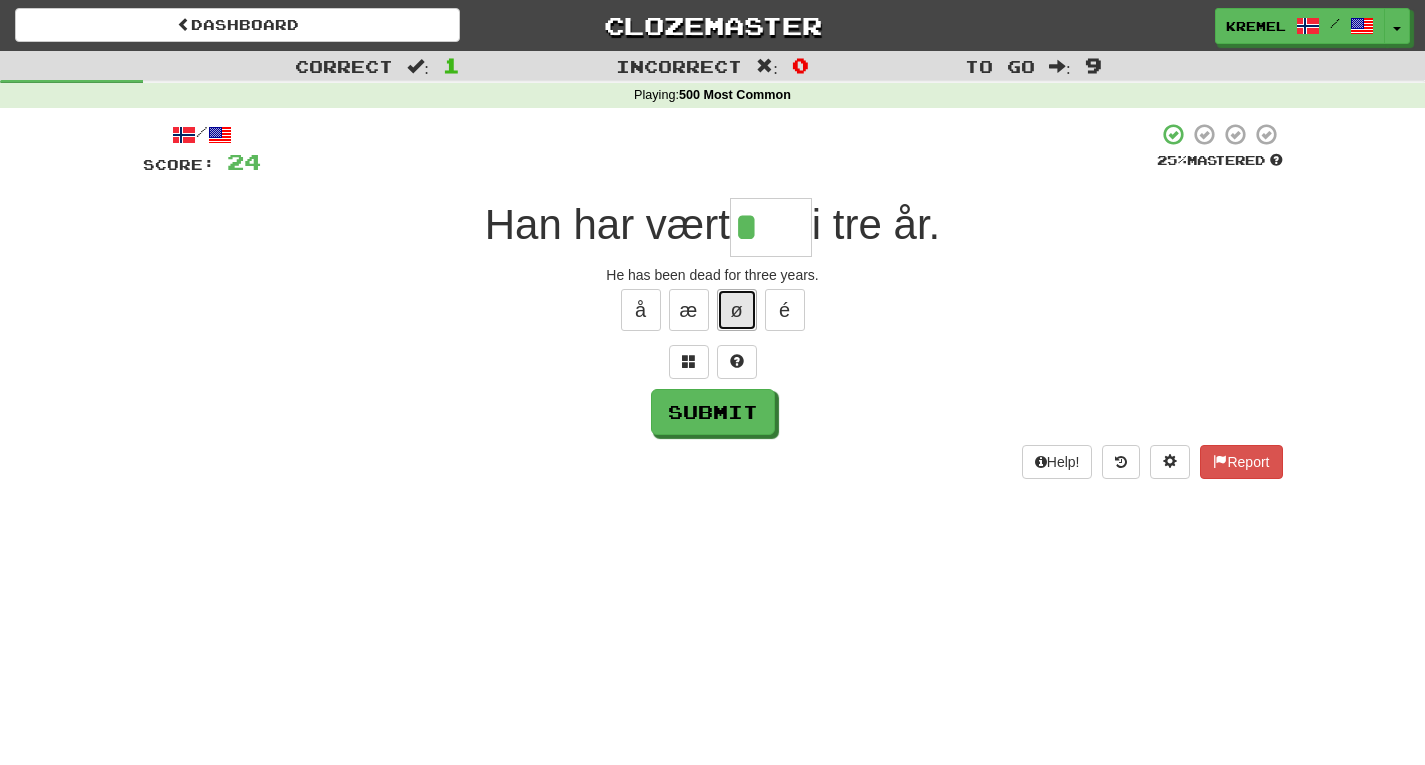 click on "ø" at bounding box center (737, 310) 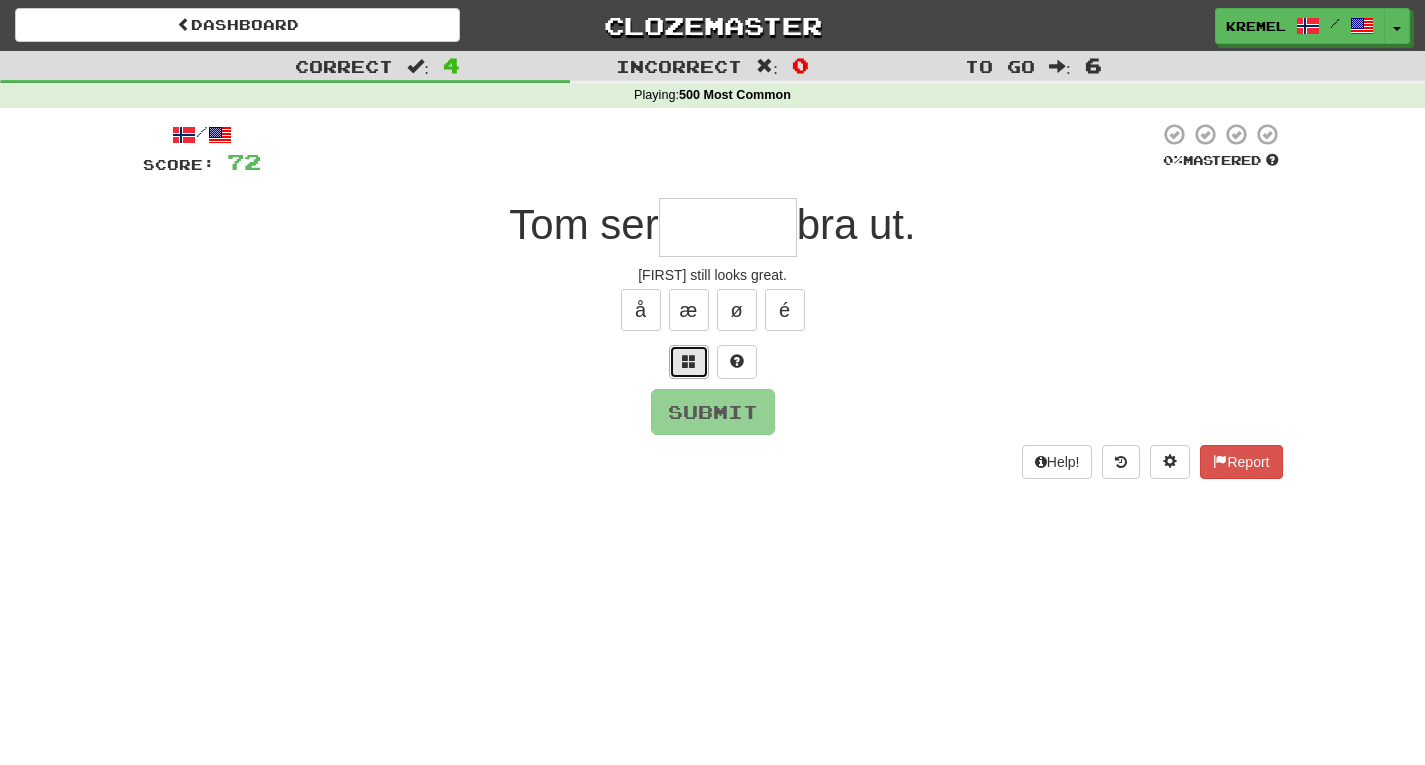 click at bounding box center [689, 361] 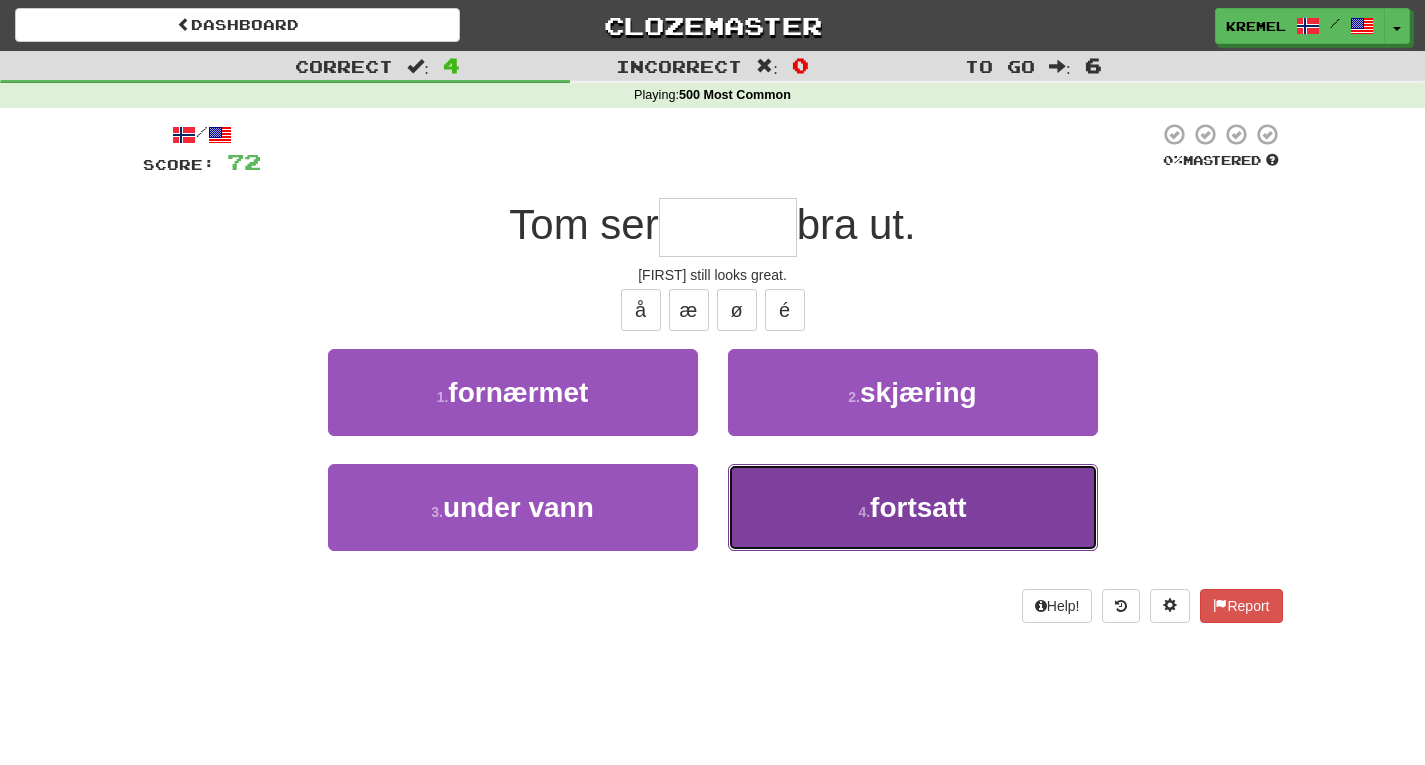 click on "4 .  fortsatt" at bounding box center [913, 507] 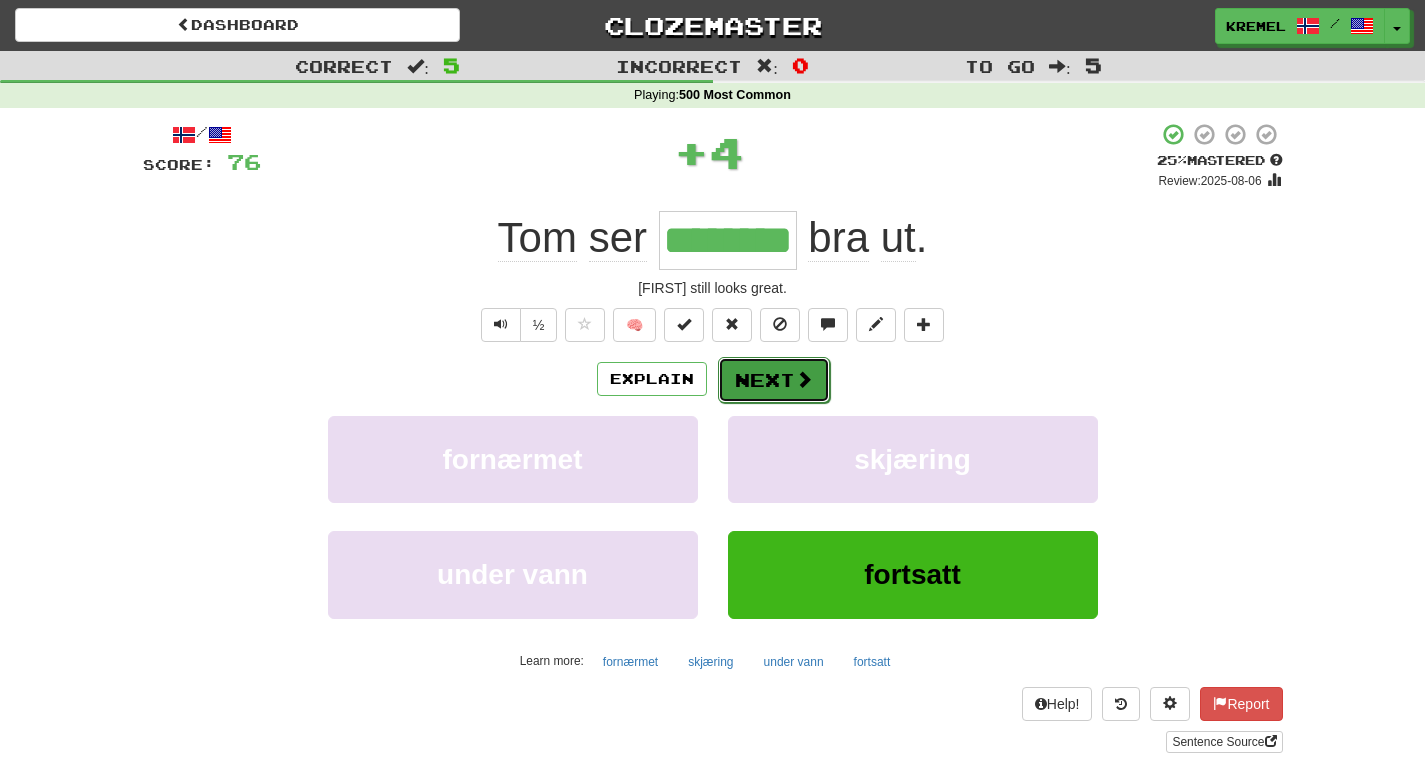 click on "Next" at bounding box center [774, 380] 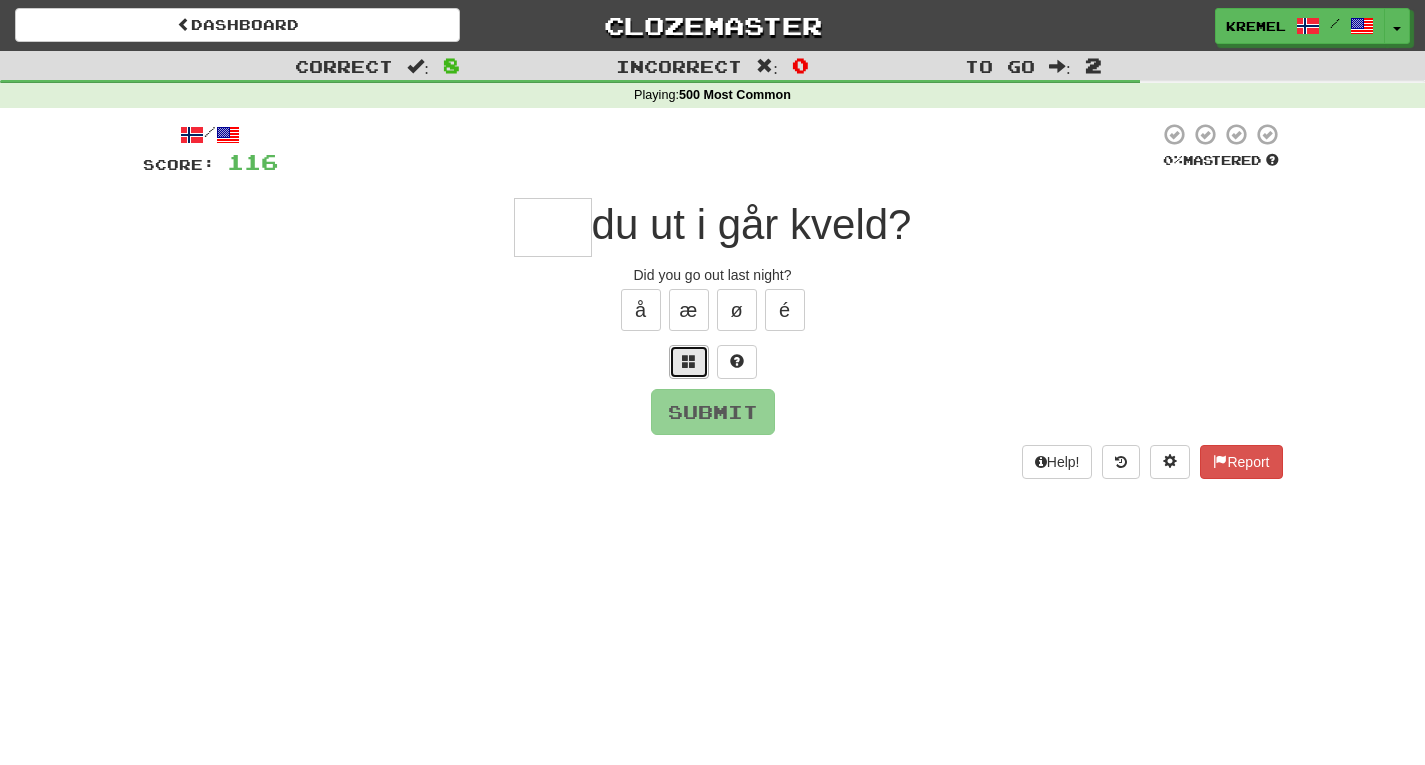 click at bounding box center [689, 362] 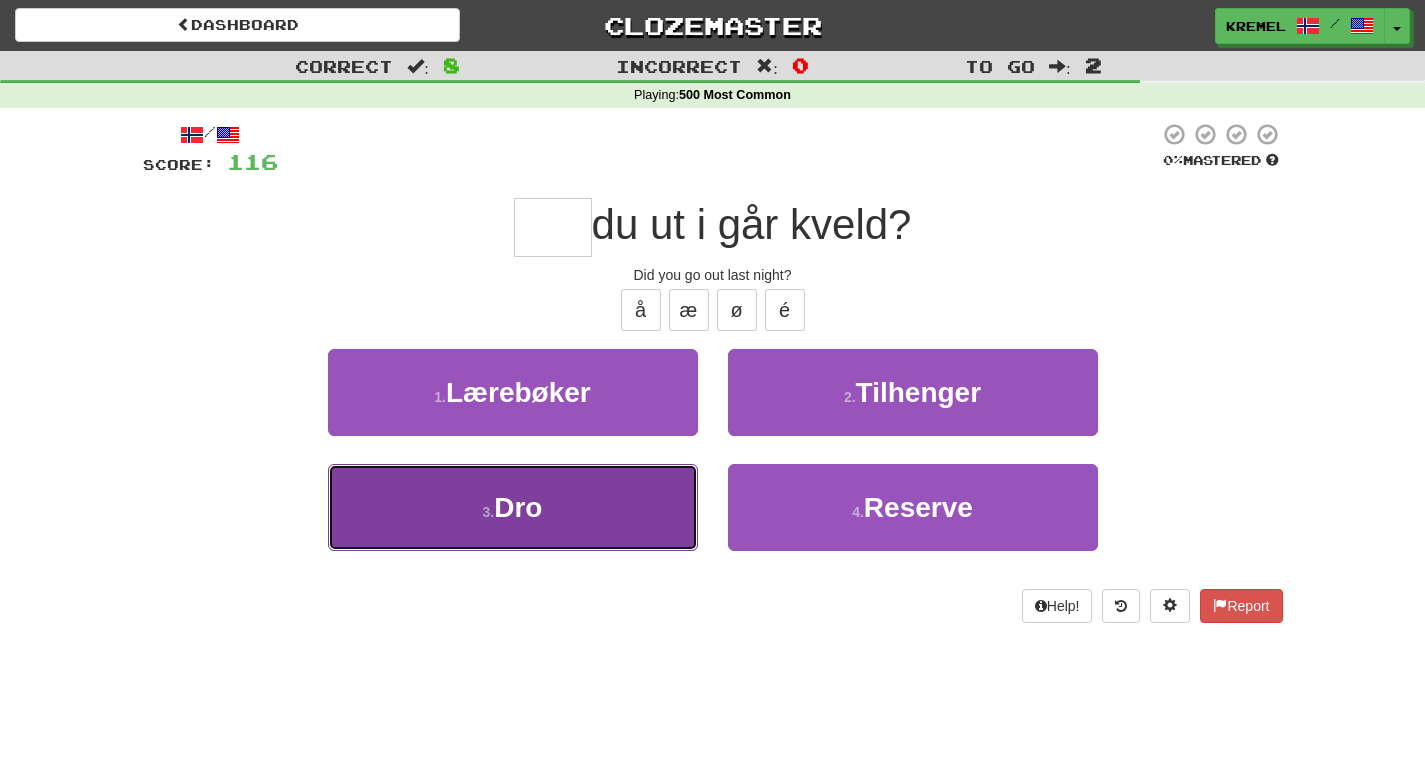 click on "3 .  Dro" at bounding box center [513, 507] 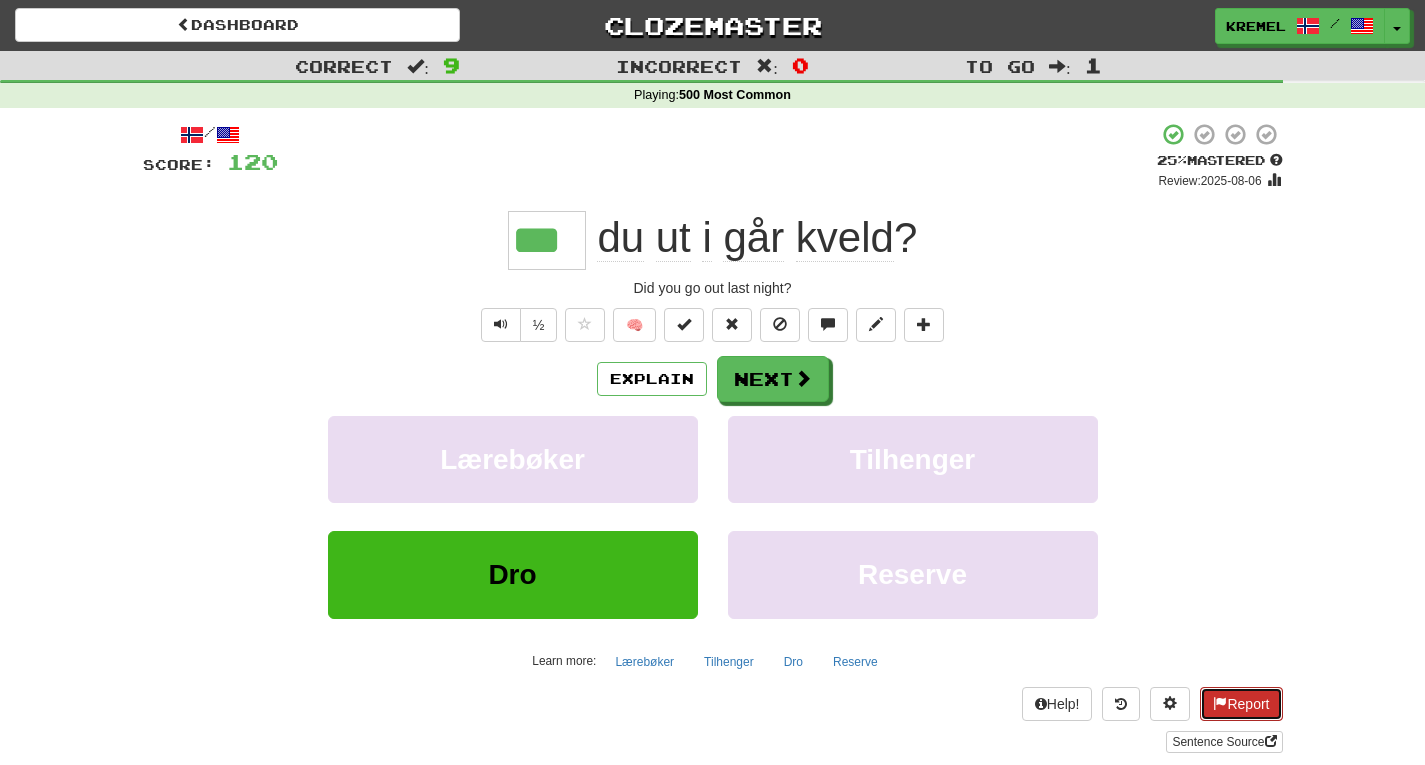 click on "Report" at bounding box center (1241, 704) 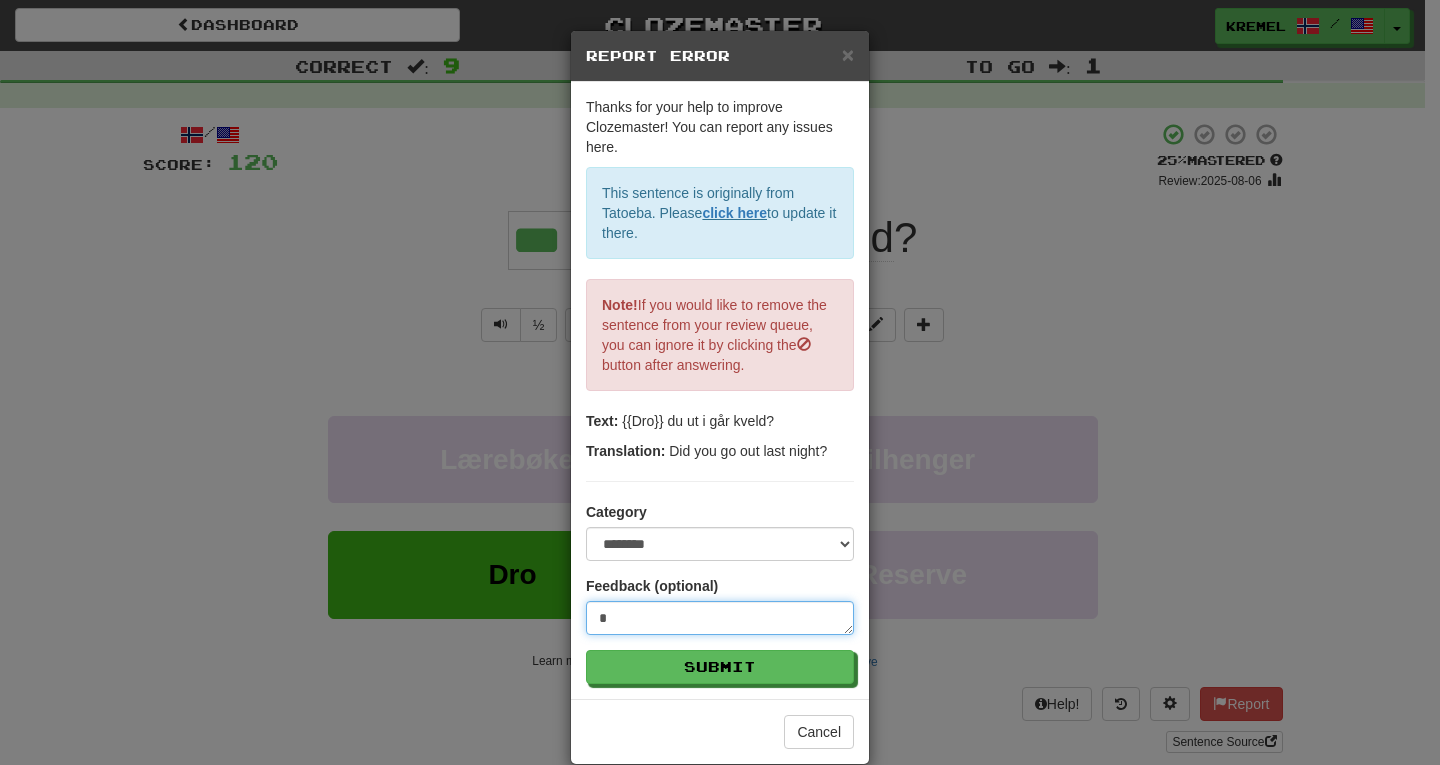 click on "*" at bounding box center (720, 618) 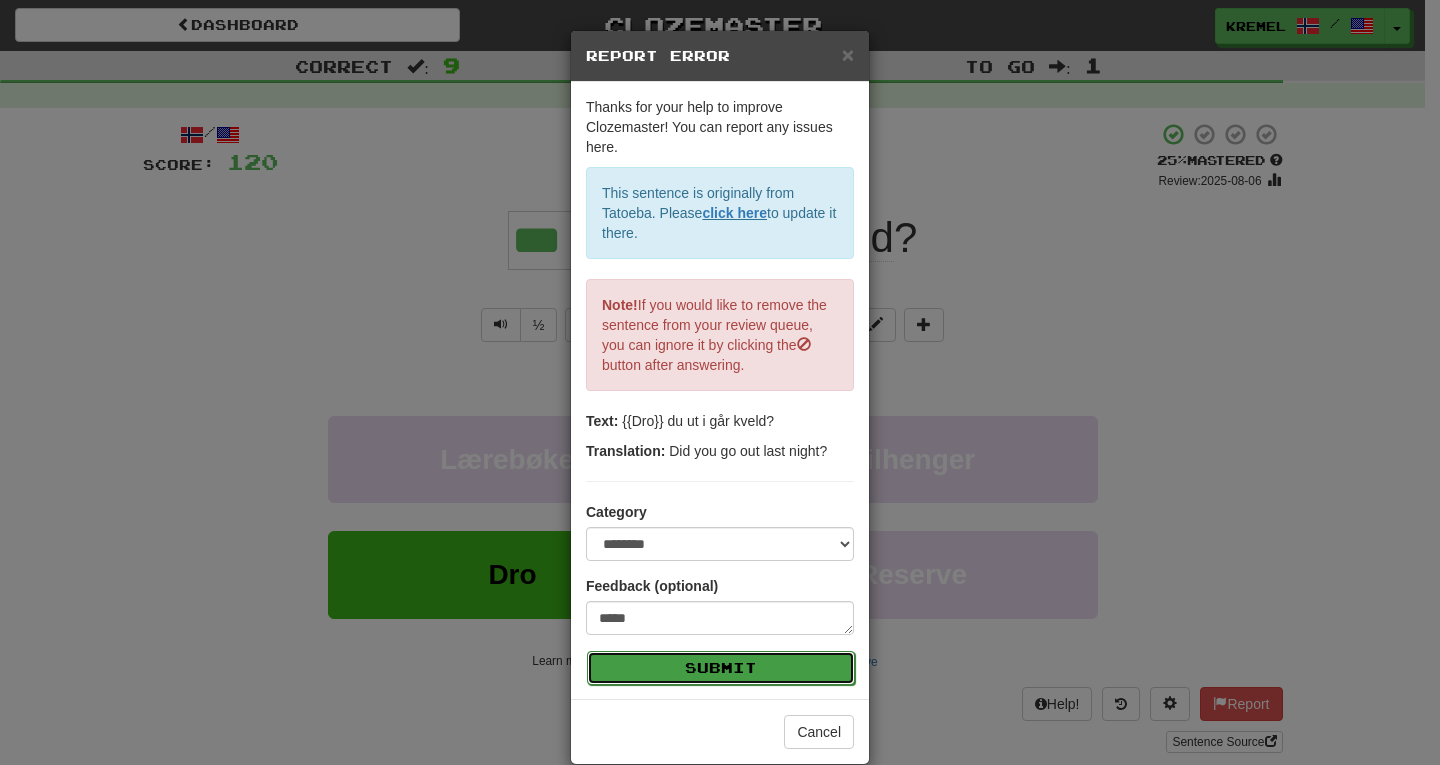 click on "Submit" at bounding box center (721, 668) 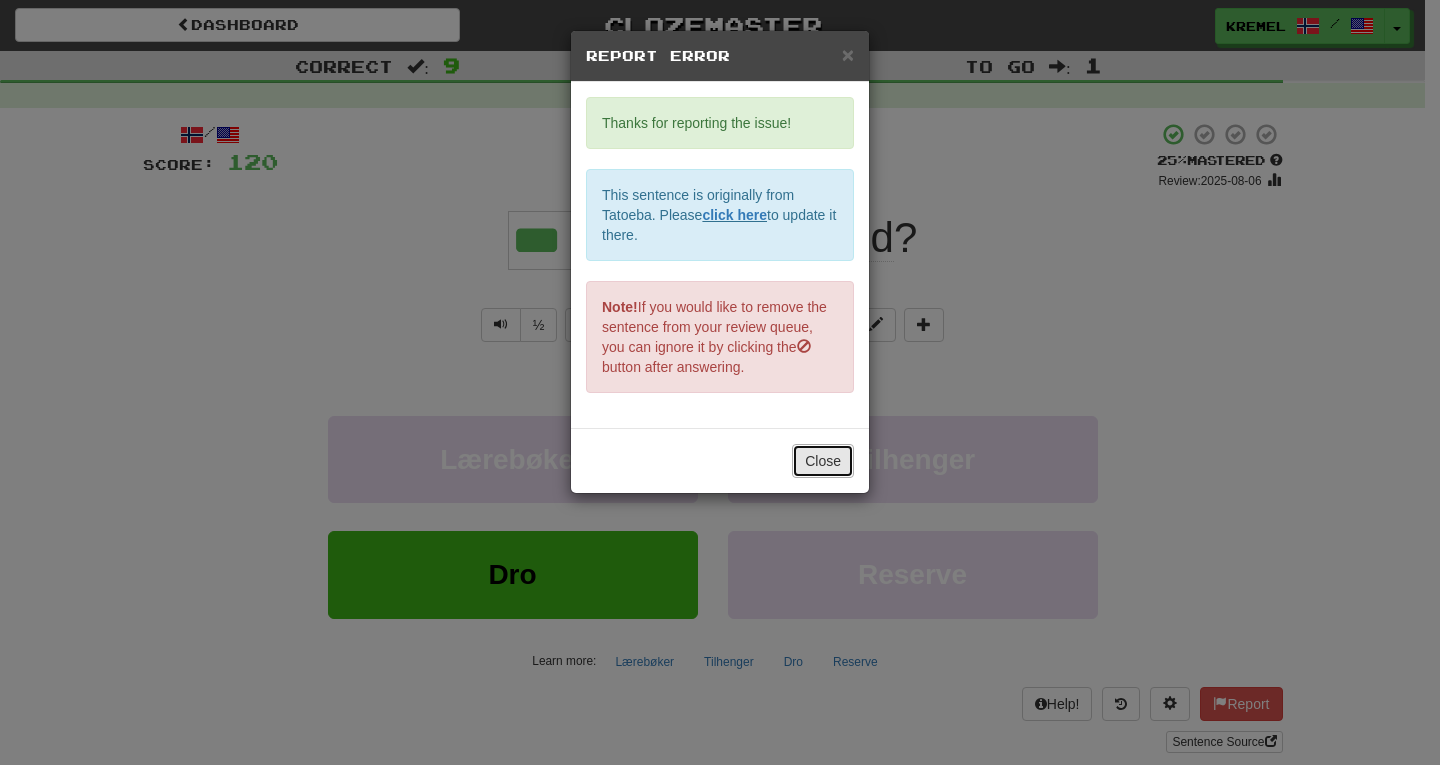 click on "Close" at bounding box center (823, 461) 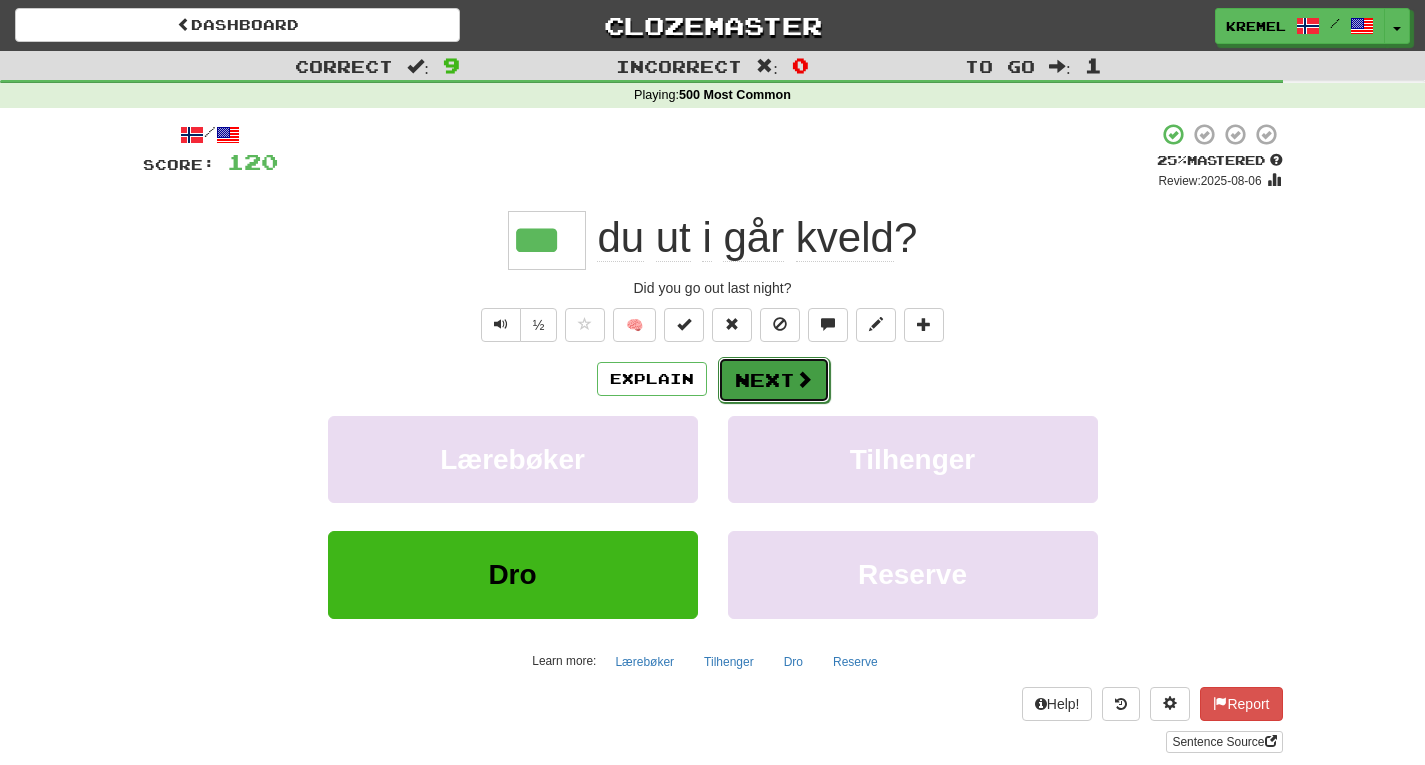 click on "Next" at bounding box center (774, 380) 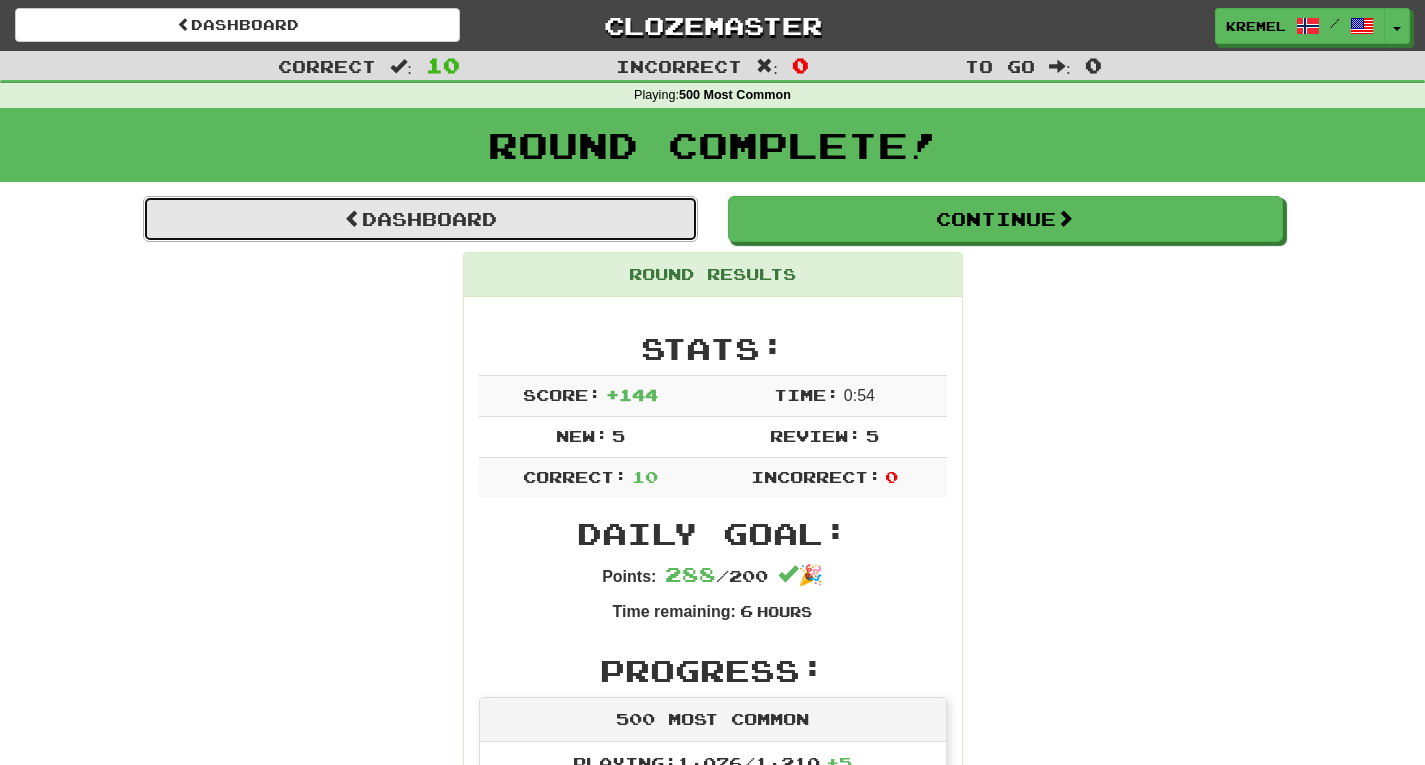click on "Dashboard" at bounding box center (420, 219) 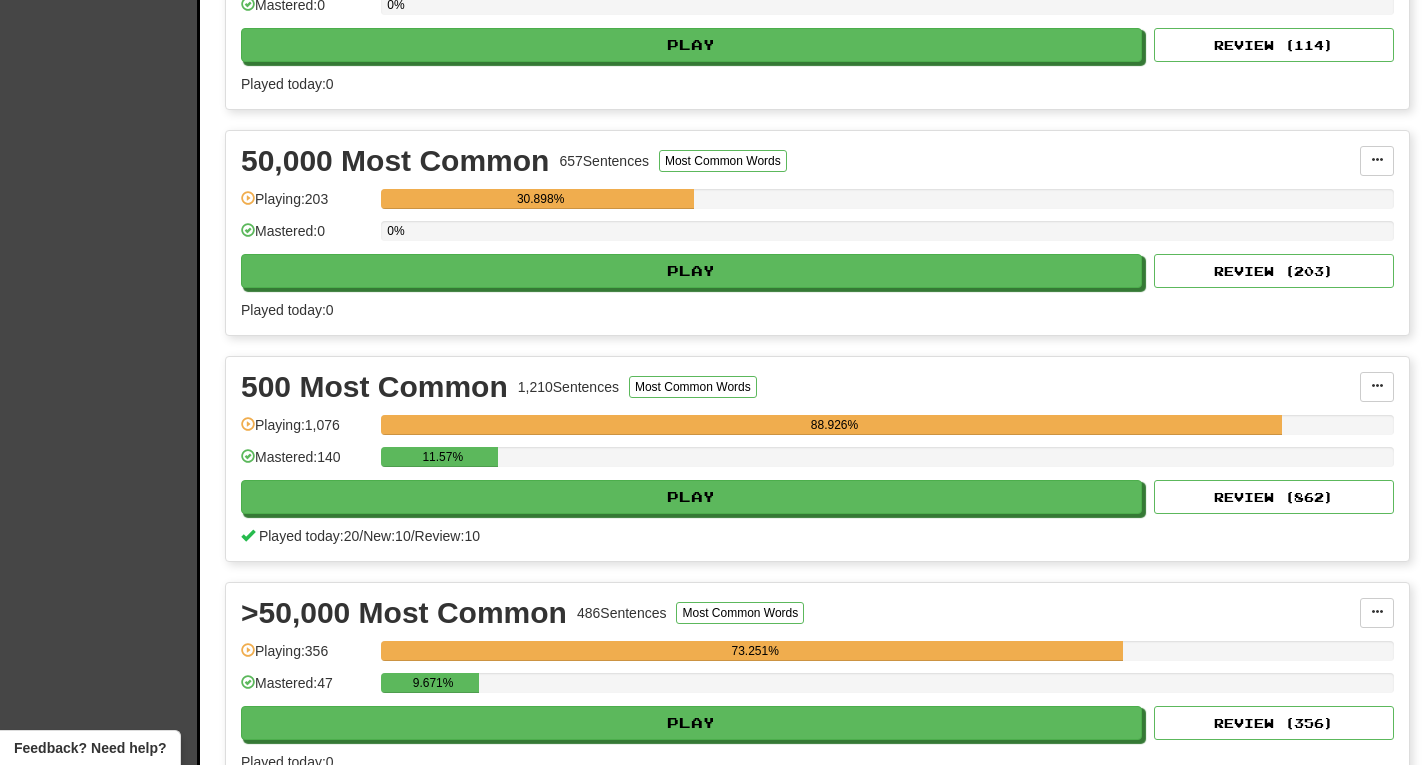 scroll, scrollTop: 806, scrollLeft: 0, axis: vertical 